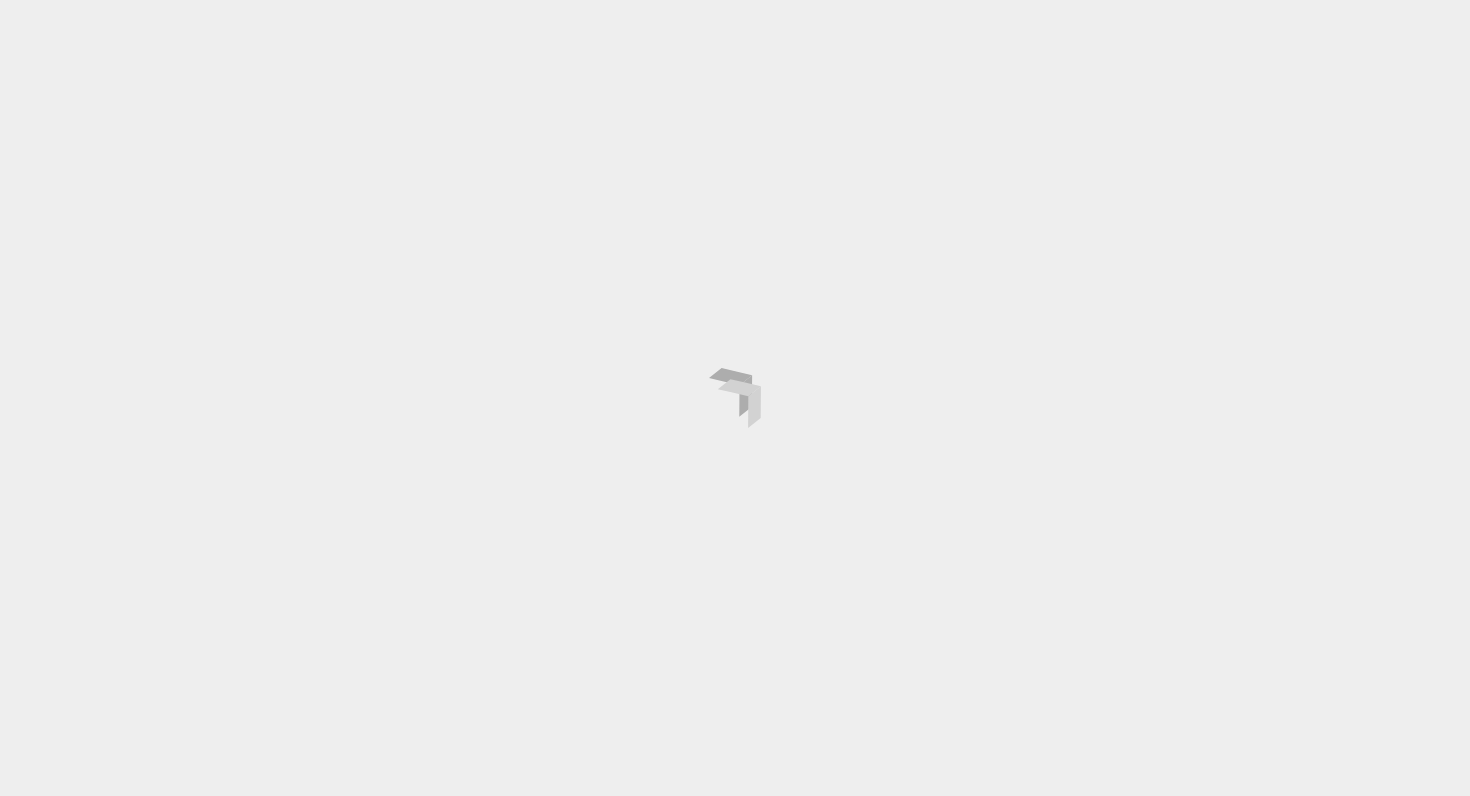 scroll, scrollTop: 0, scrollLeft: 0, axis: both 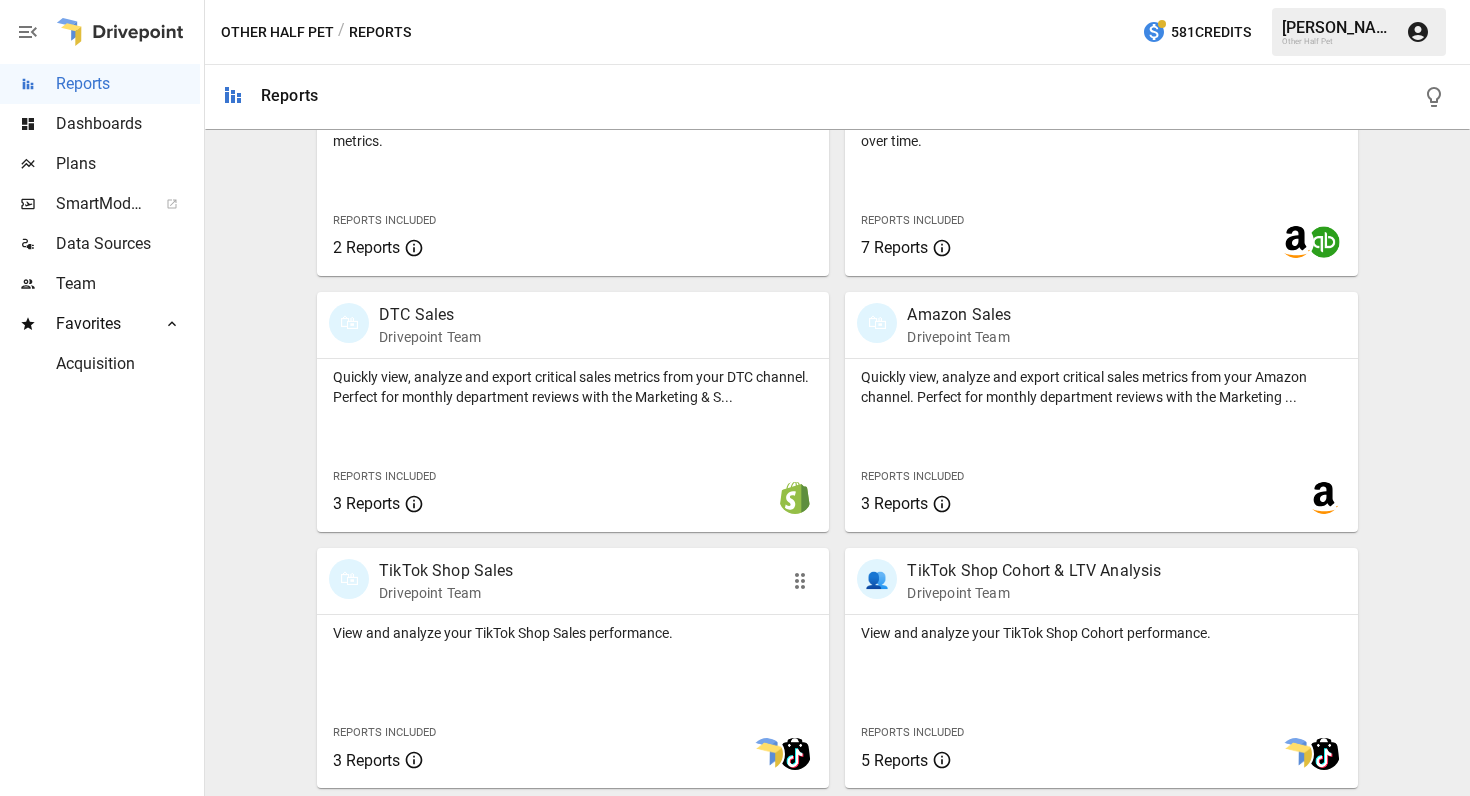 click on "TikTok Shop Sales" at bounding box center (446, 571) 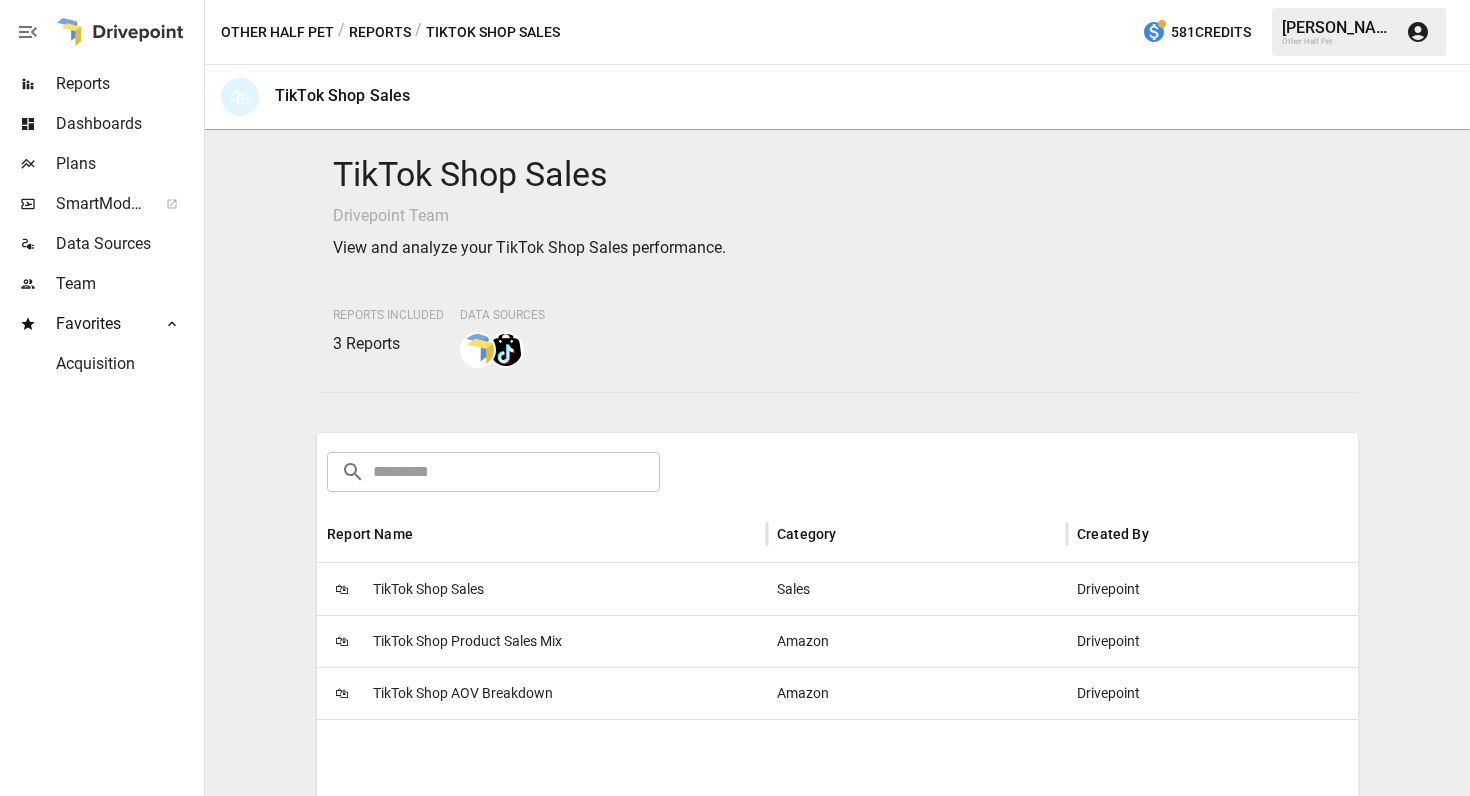 click on "TikTok Shop Sales" at bounding box center [428, 589] 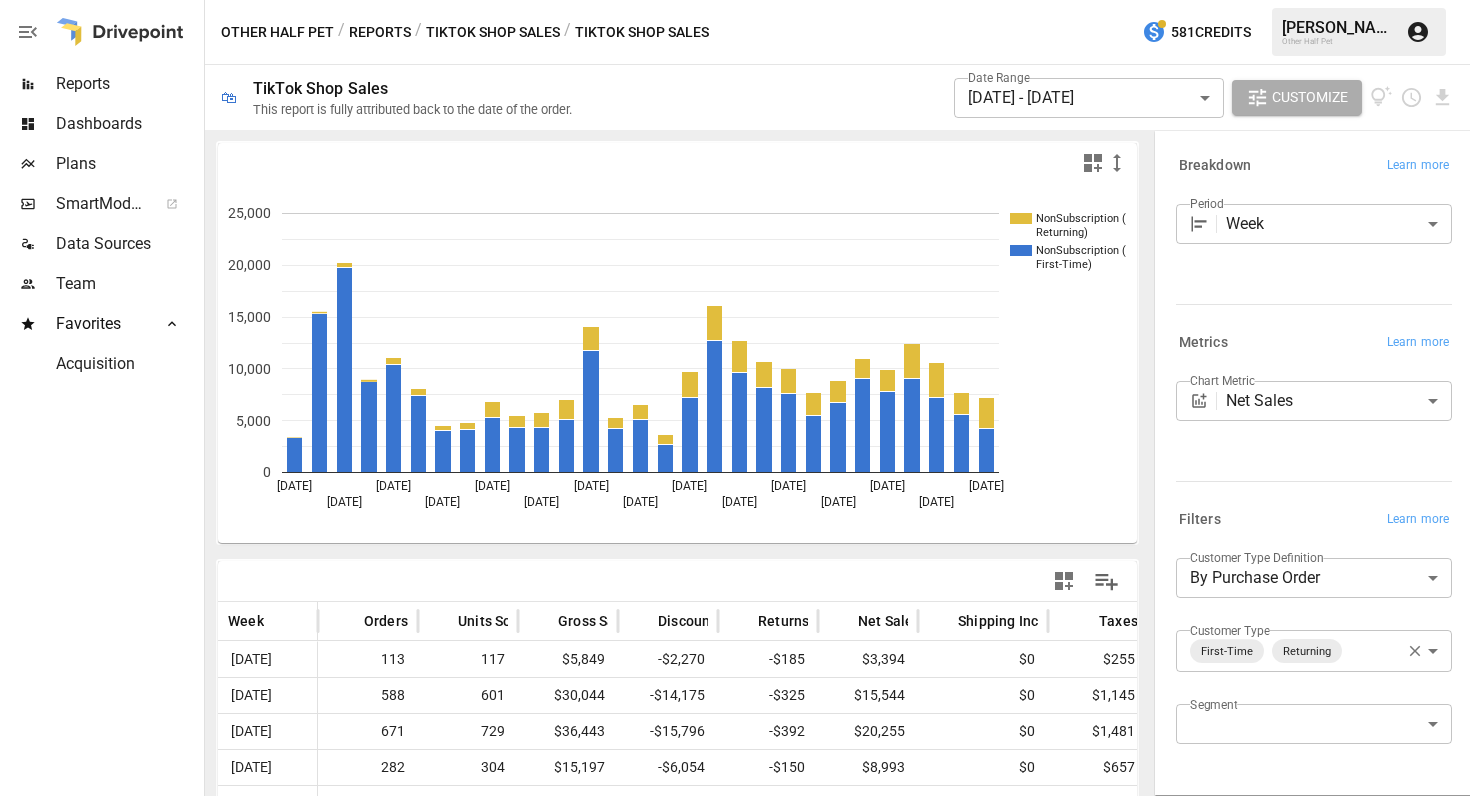 click on "Reports Dashboards Plans SmartModel ™ Data Sources Team Favorites Acquisition Other Half Pet / Reports / TikTok Shop Sales / TikTok Shop Sales 581  Credits [PERSON_NAME] Other Half Pet 🛍 TikTok Shop Sales This report is fully attributed back to the date of the order. Date Range [DATE] - [DATE] ****** ​ Customize NonSubscription ( Returning) NonSubscription ( First-Time) [DATE] [DATE] [DATE] [DATE] [DATE] [DATE] [DATE] [DATE] [DATE] [DATE] [DATE] [DATE] [DATE] [DATE] [DATE] 0 5,000 10,000 15,000 20,000 25,000 First-Time) Week Orders Units Sold Gross Sales Discounts Returns Net Sales Shipping Income Taxes Net Revenue Shipping Fees [DATE] 113 117 $5,849 -$2,270 -$185 $3,394 $0 $255 $3,649 $0 [DATE] 588 601 $30,044 -$14,175 -$325 $15,544 $0 $1,145 $16,689 $0 [DATE] 671 729 $36,443 -$15,796 -$392 $20,255 $0 $1,481 $21,736 $0 [DATE] 282 304 $15,197 -$6,054 -$150 $8,993 $0 $657 $9,650 $0 [DATE]" at bounding box center (735, 0) 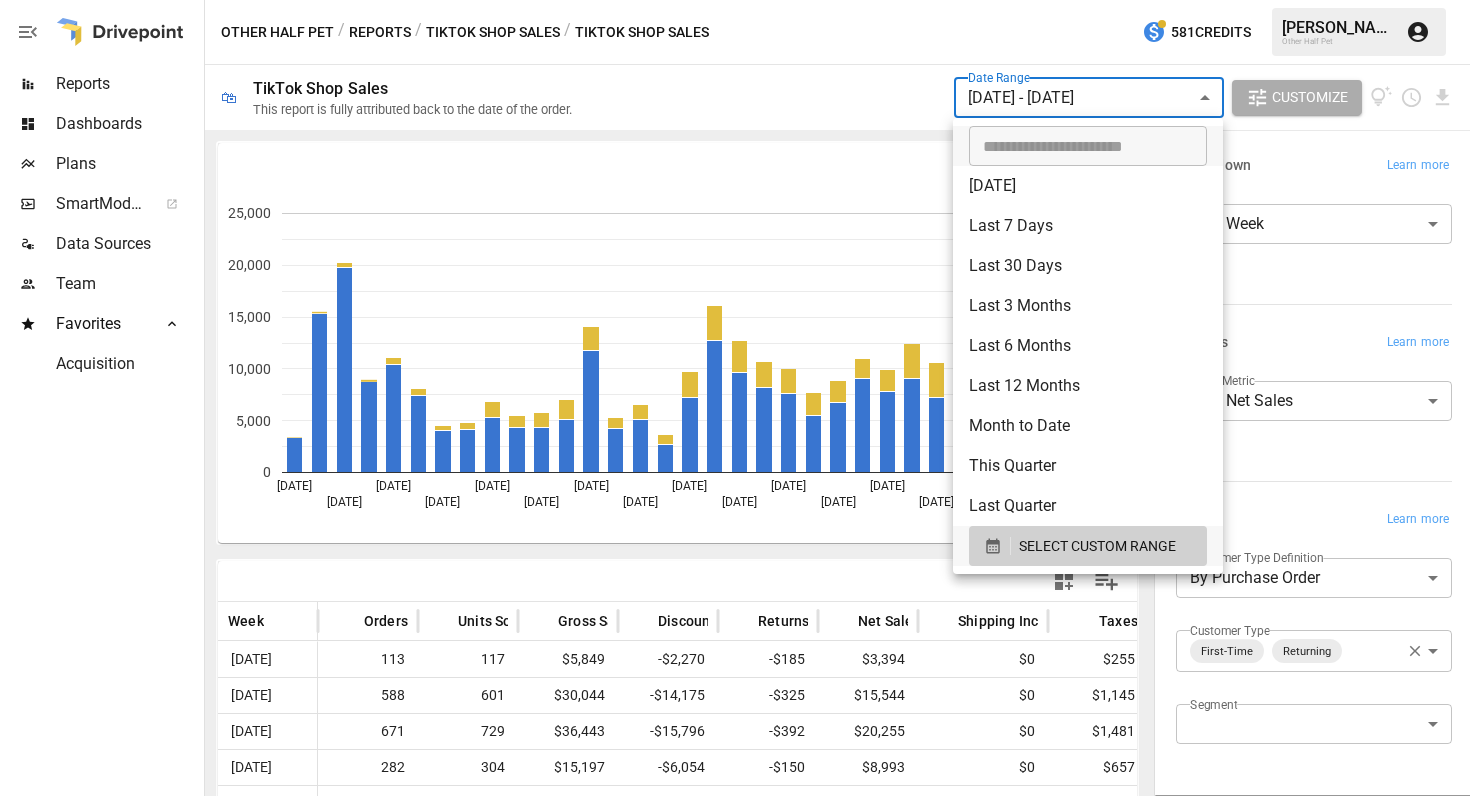 click on "Last Quarter" at bounding box center [1088, 506] 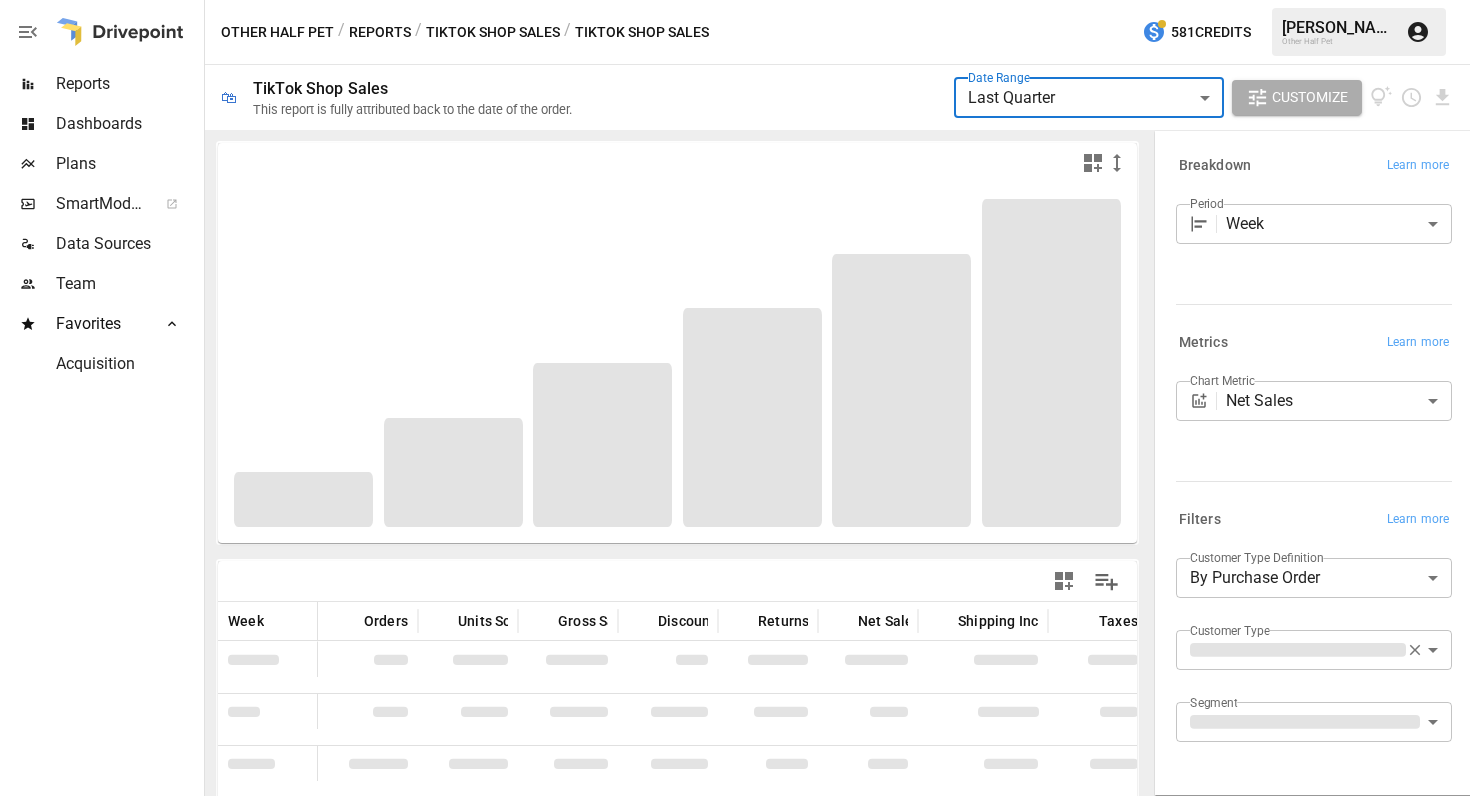 click on "**********" at bounding box center (735, 0) 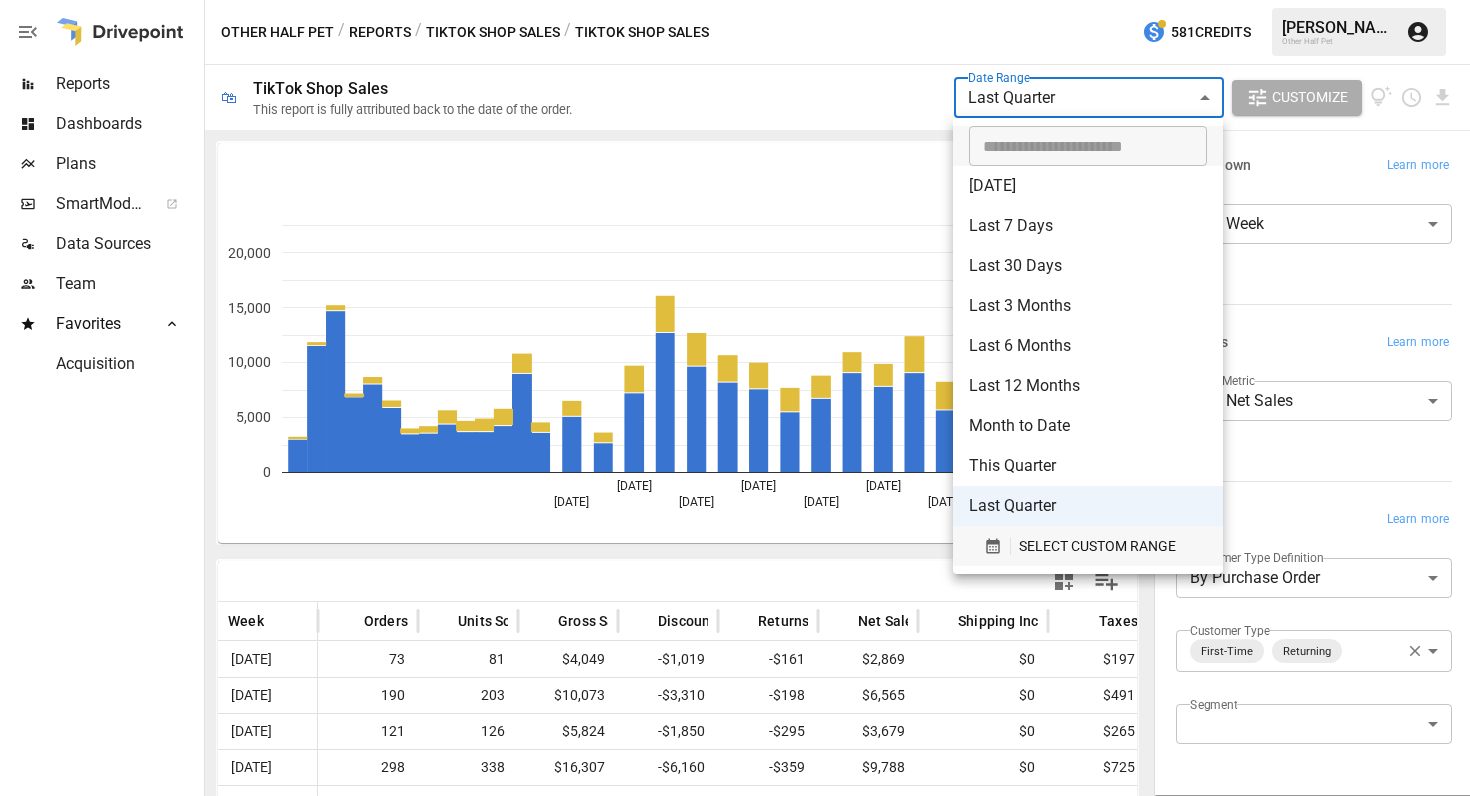 click on "SELECT CUSTOM RANGE" at bounding box center (1097, 546) 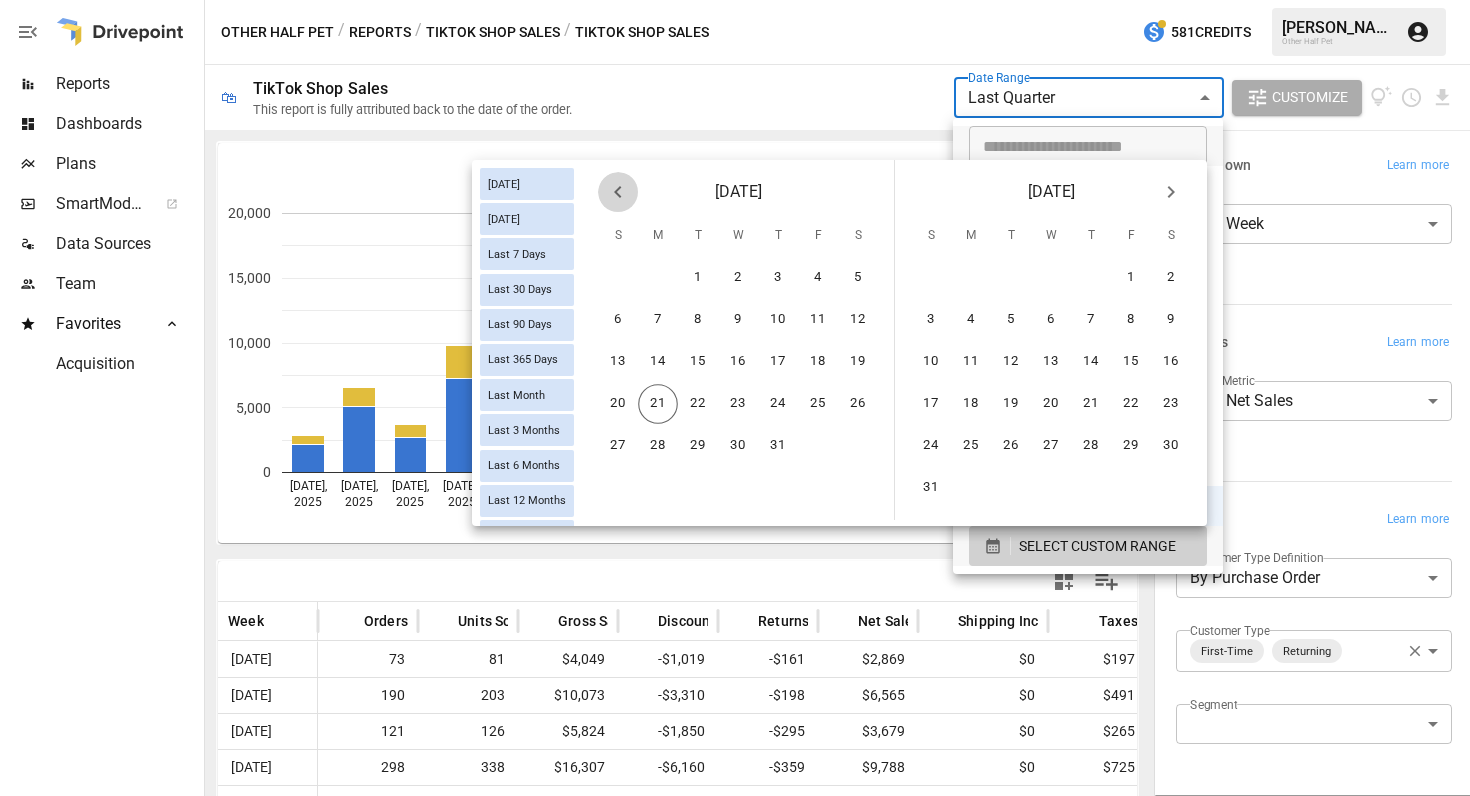 click 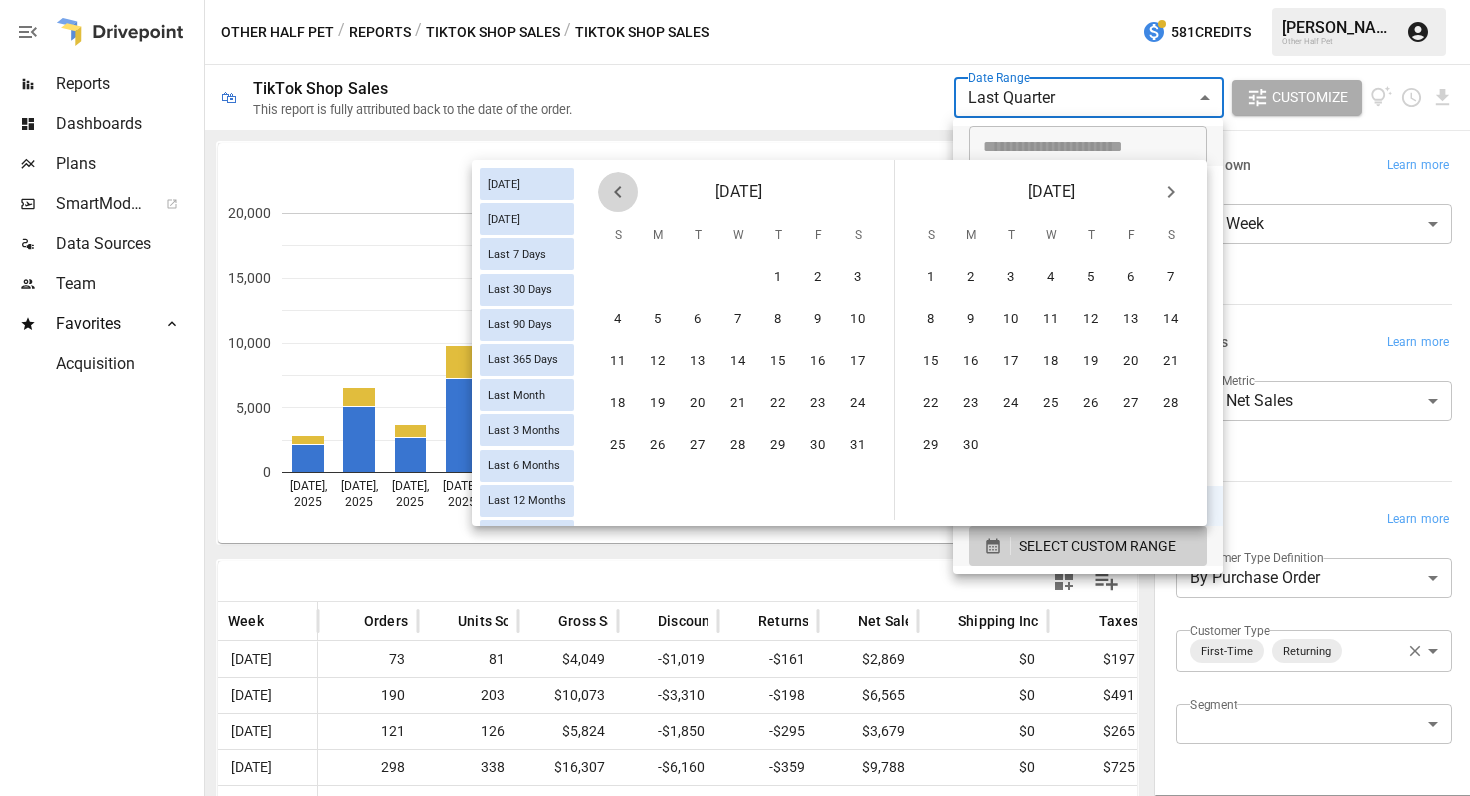 click 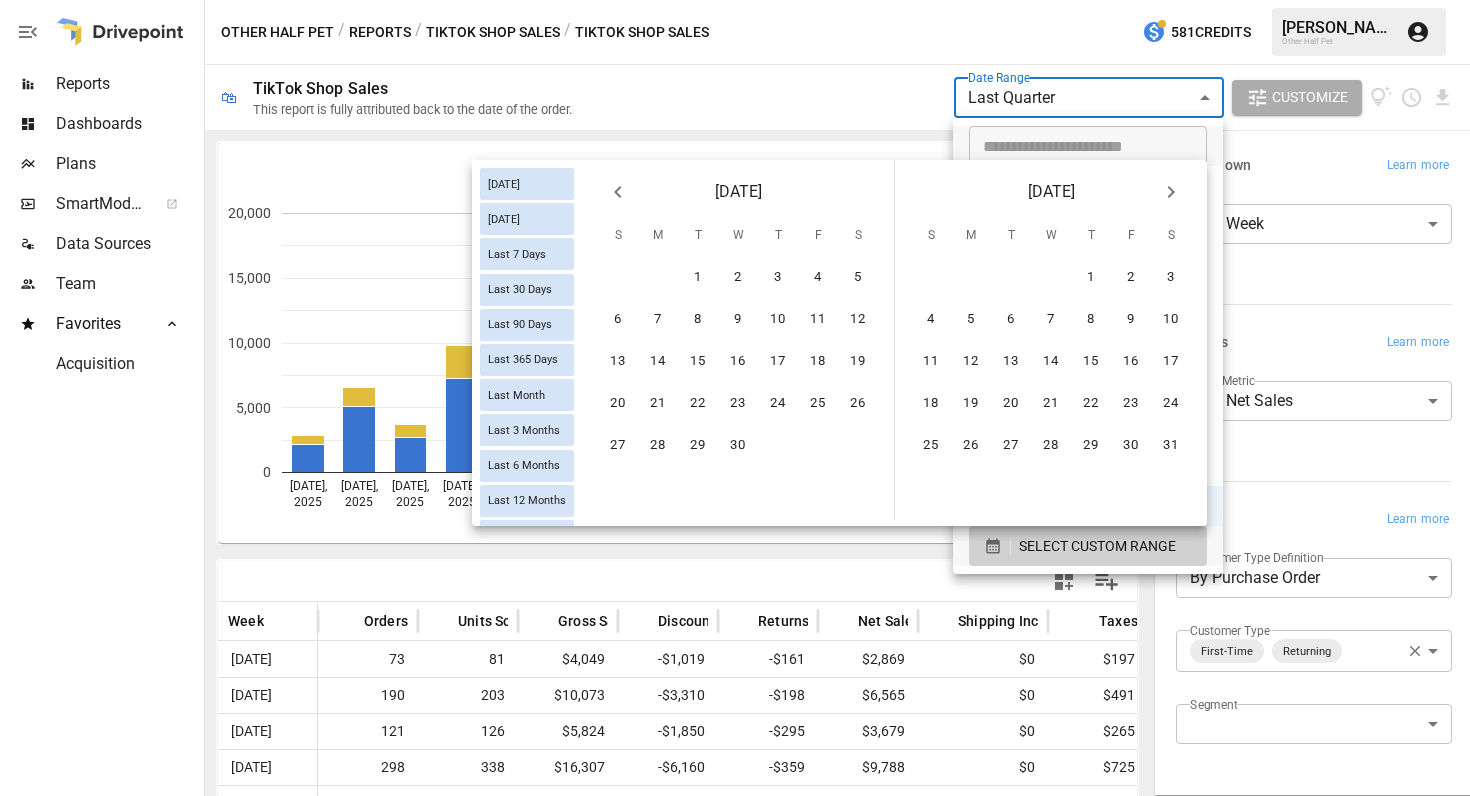 click 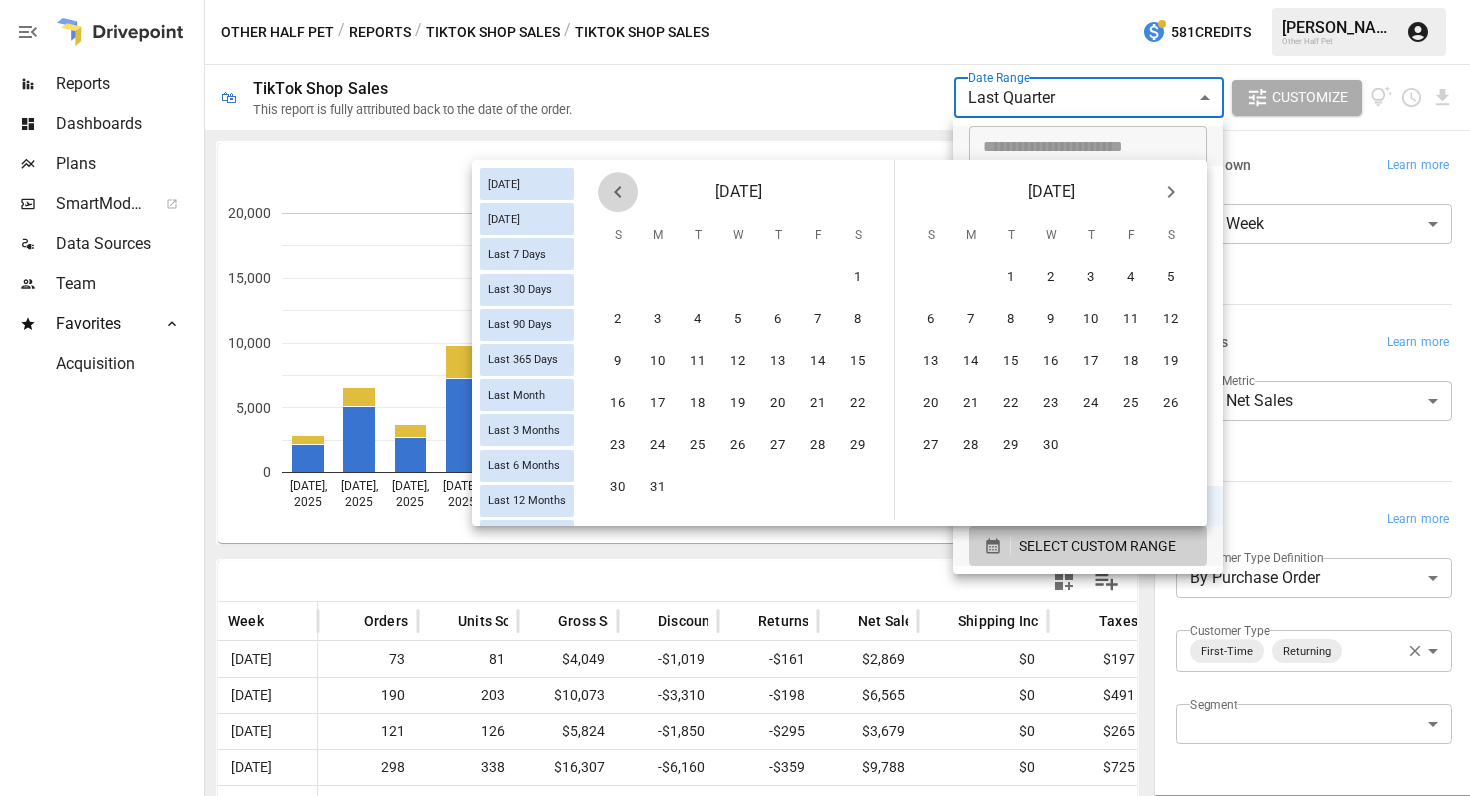click 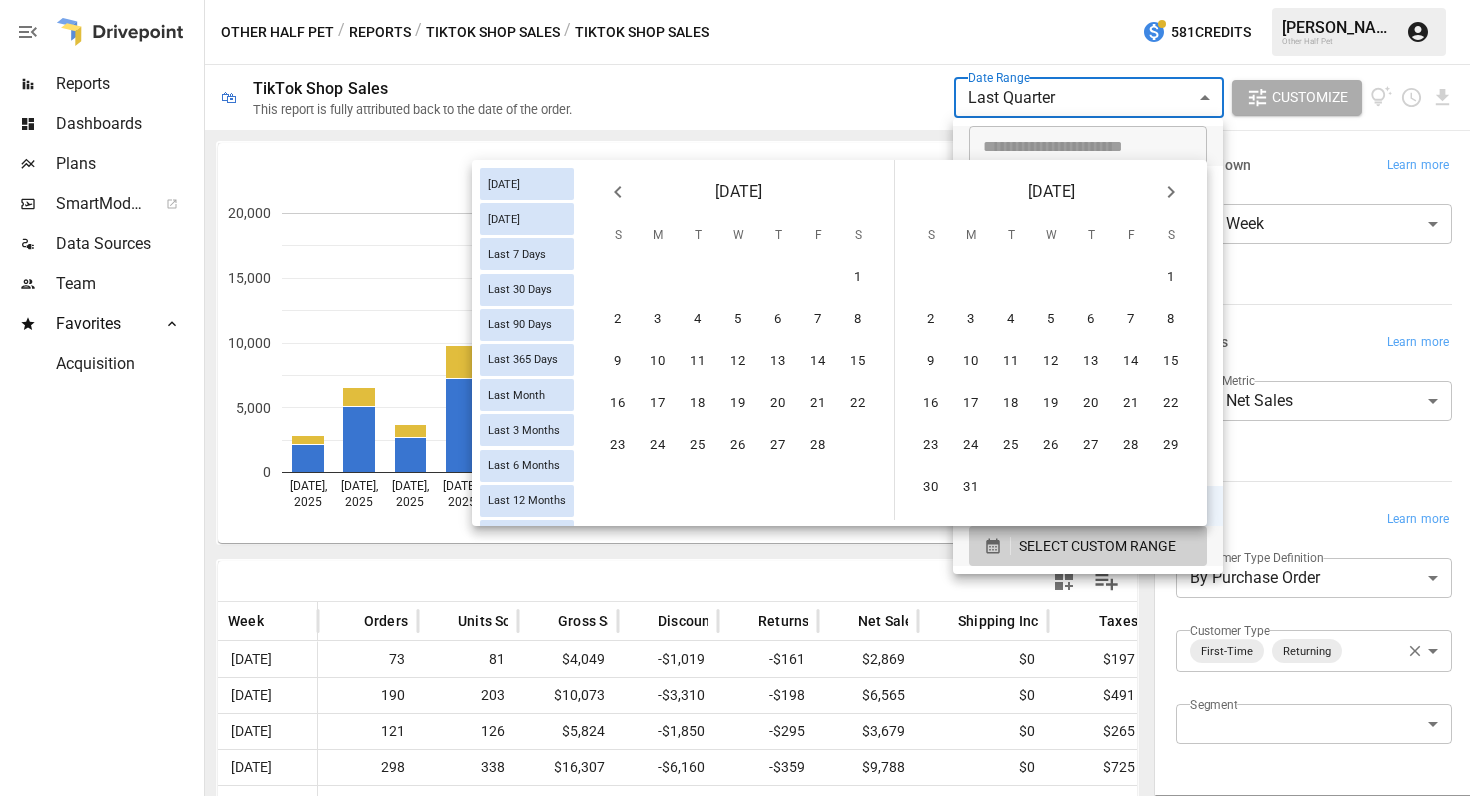 click 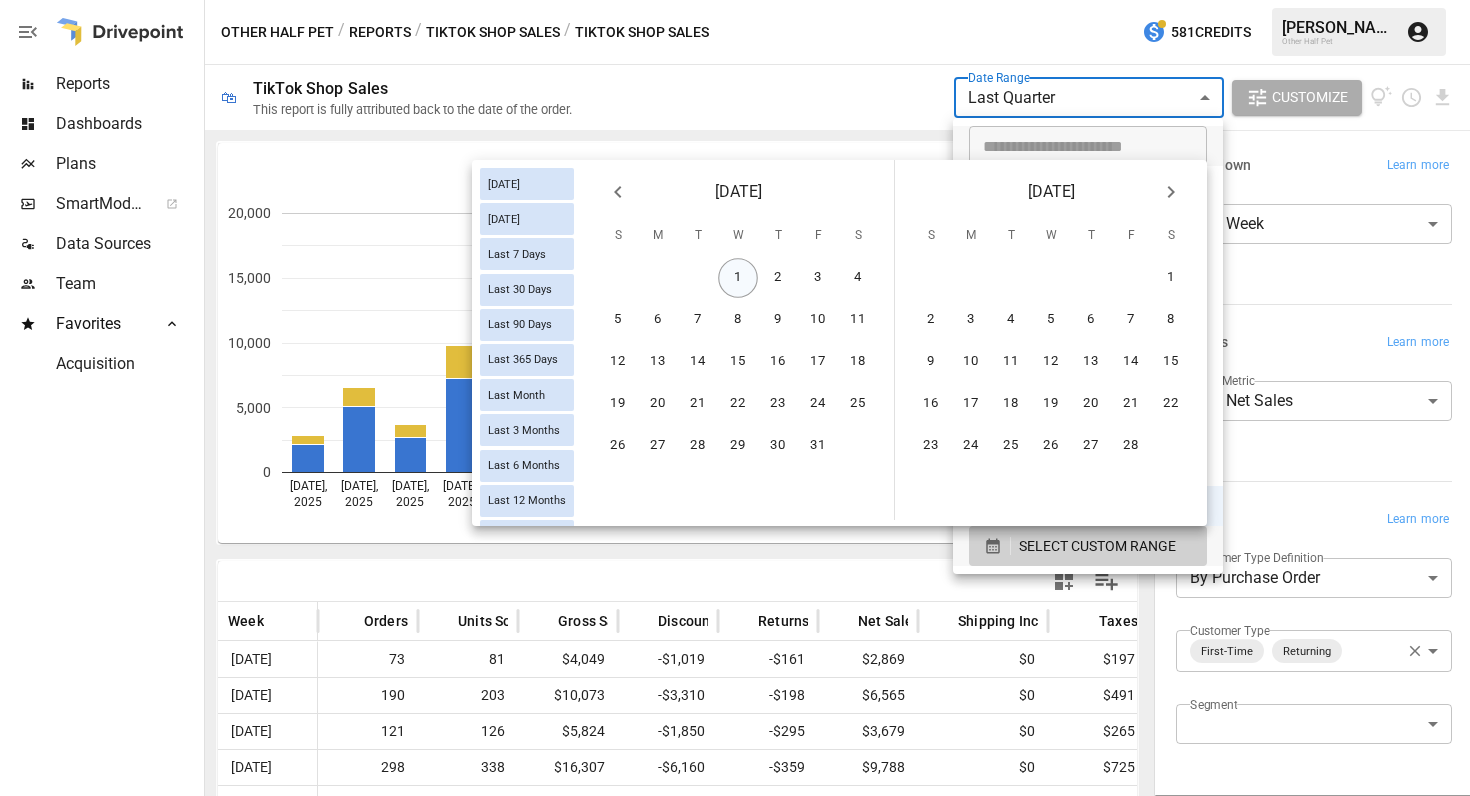 click on "1" at bounding box center (738, 278) 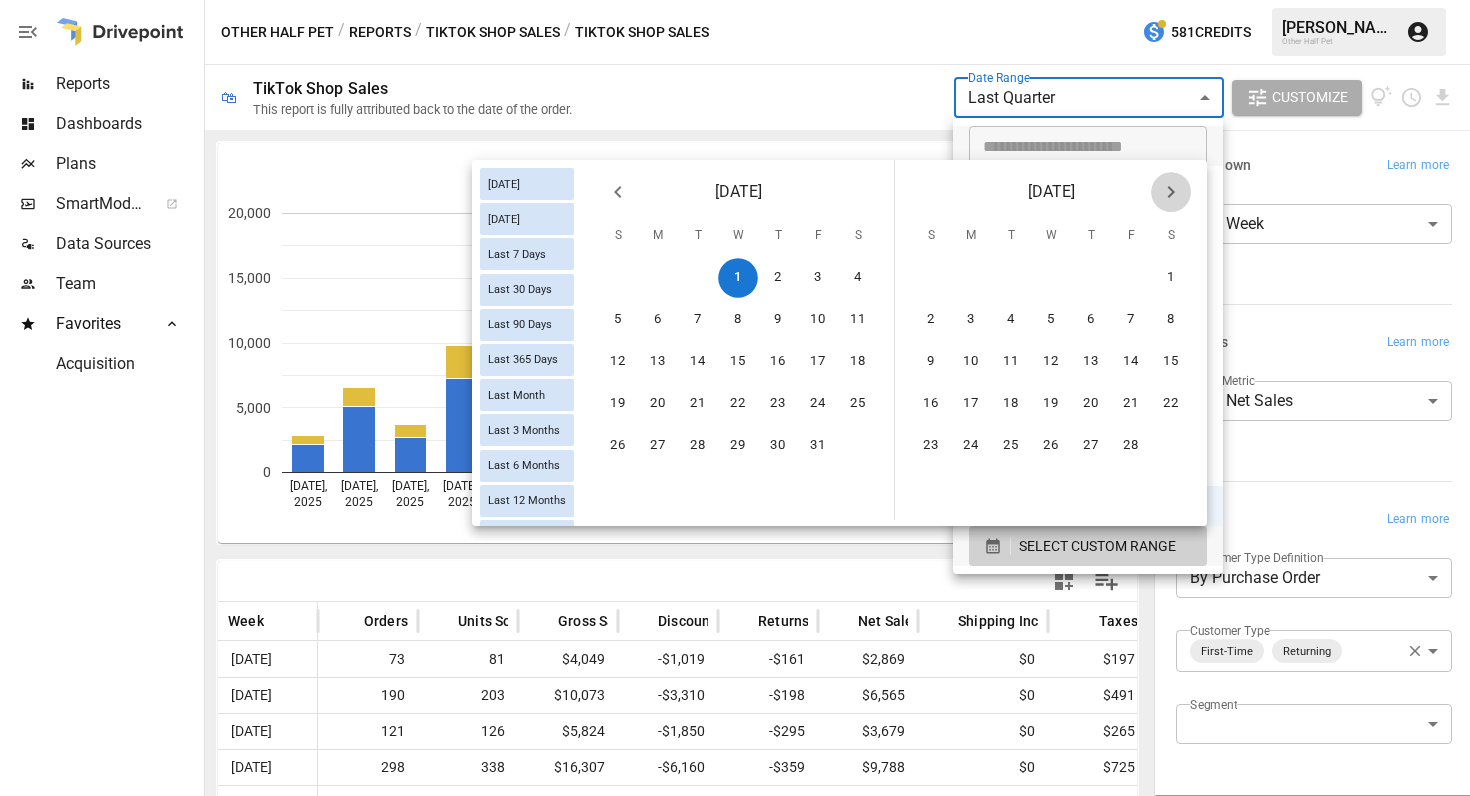 click 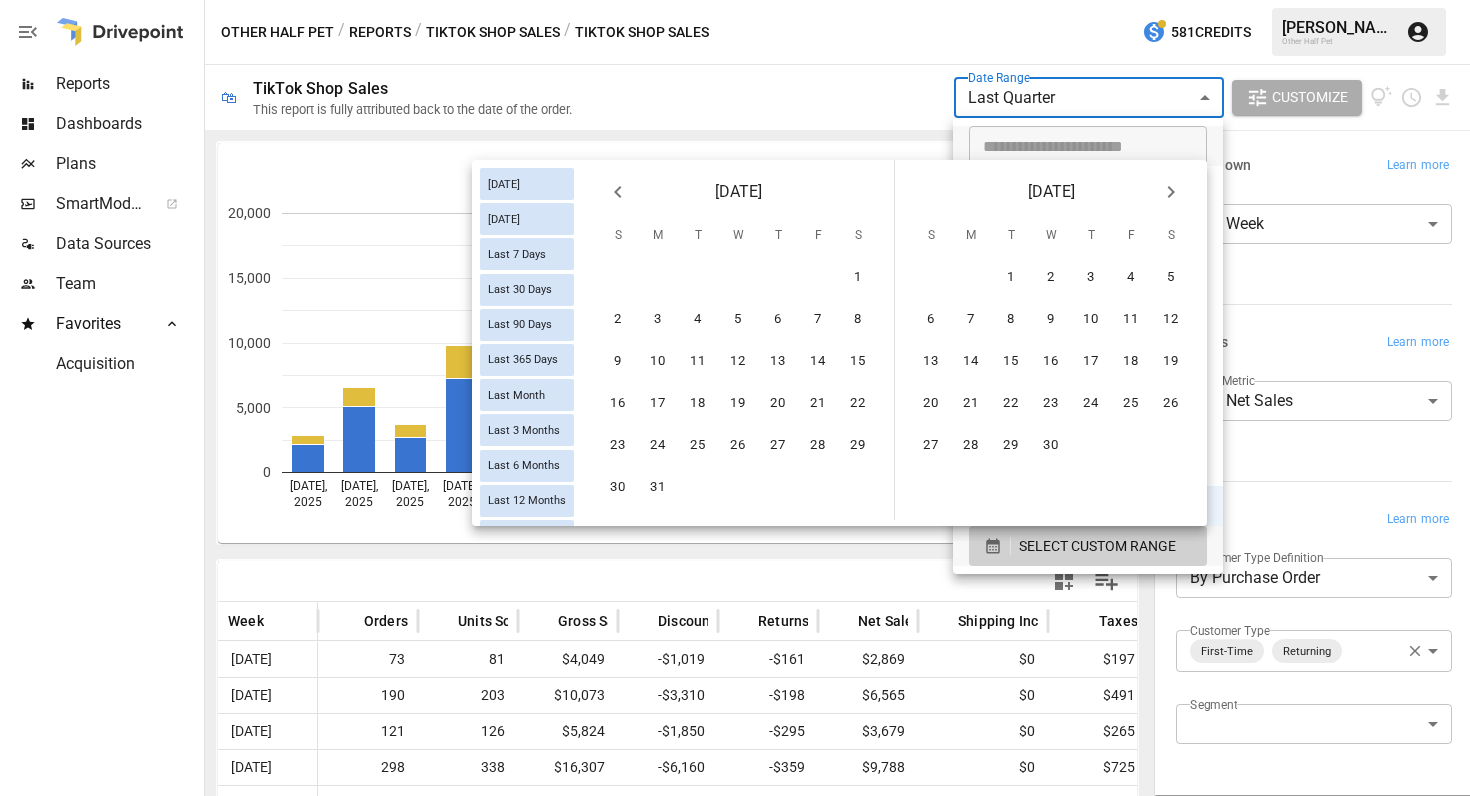 click 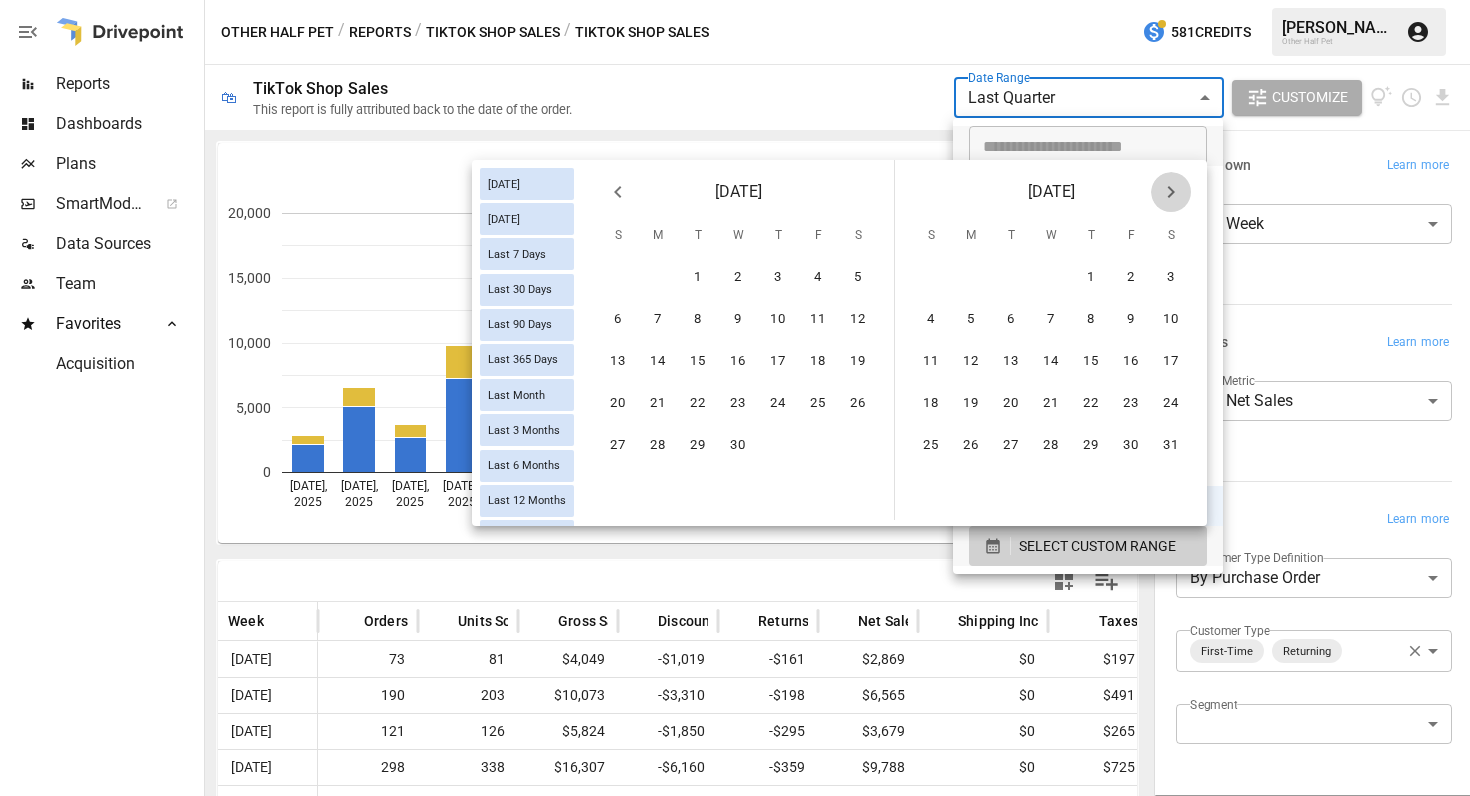 click 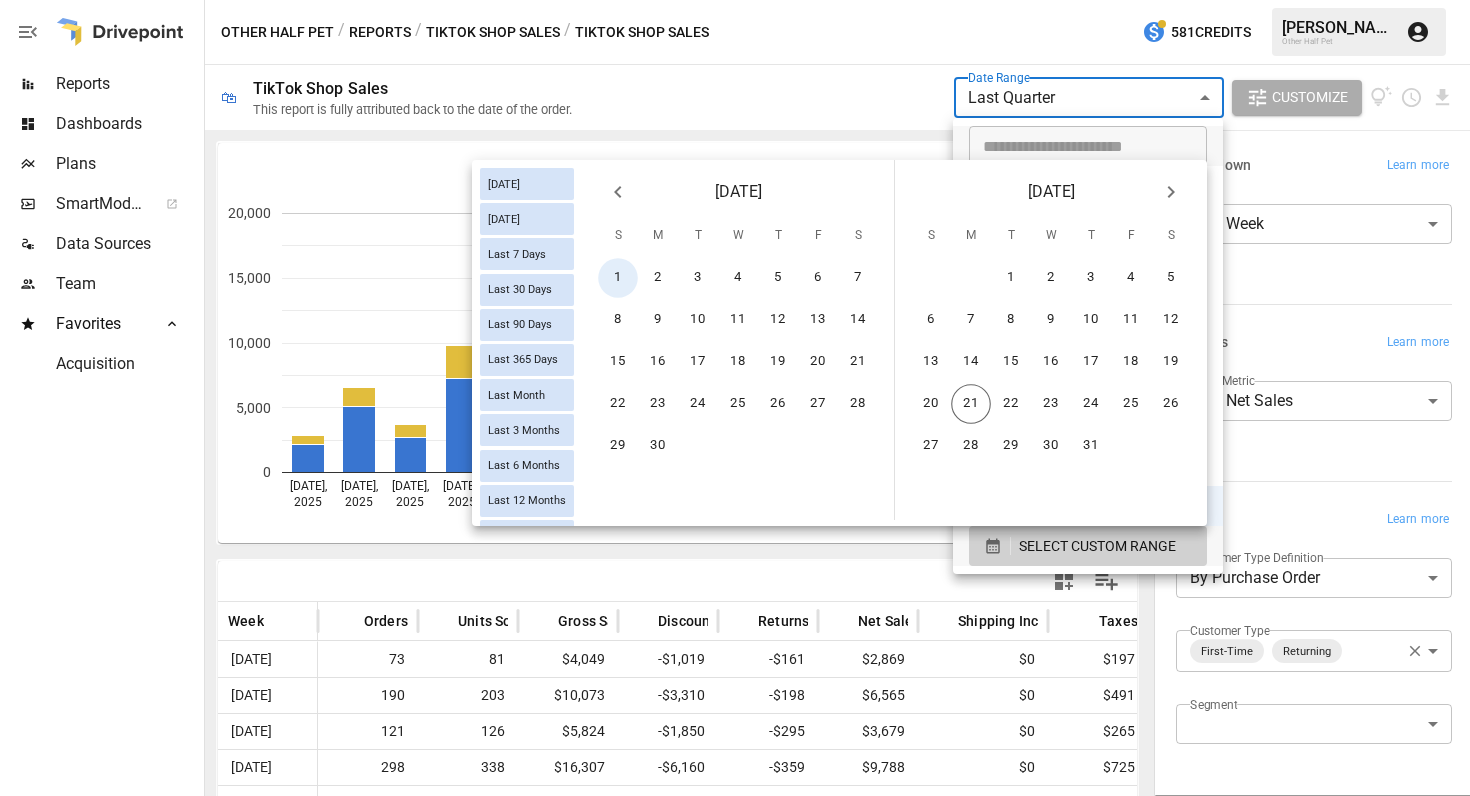 click 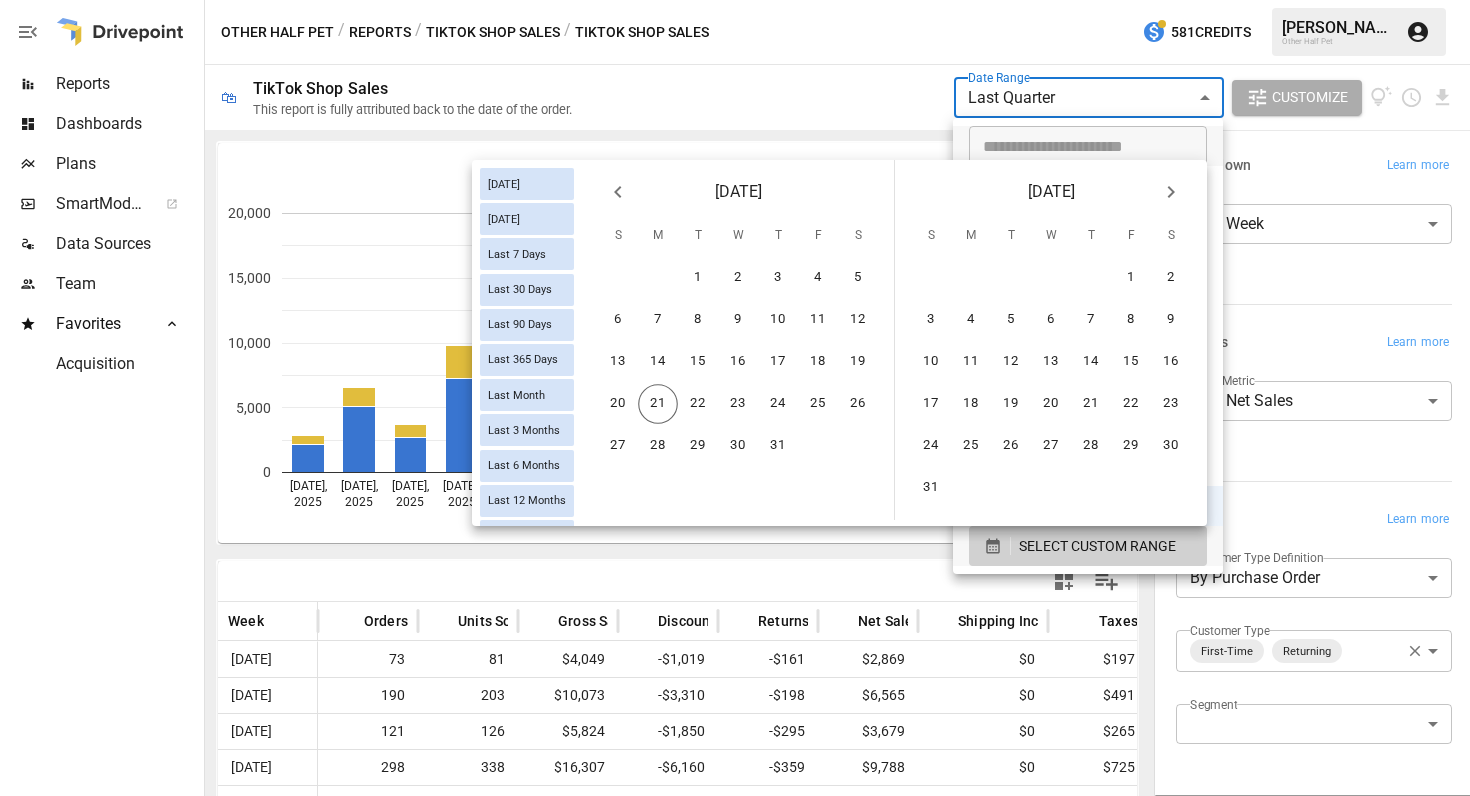 scroll, scrollTop: 0, scrollLeft: 0, axis: both 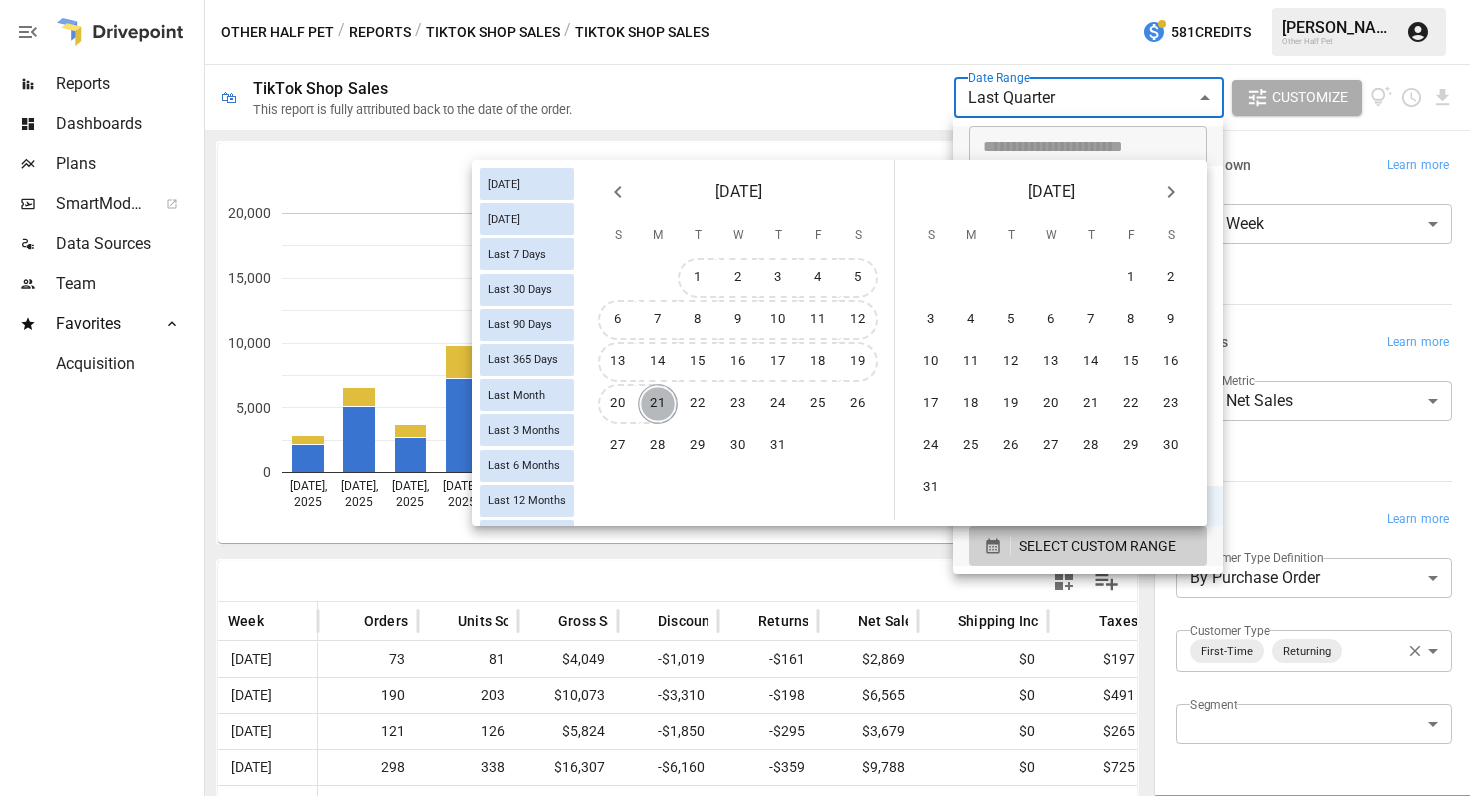 click on "21" at bounding box center (658, 404) 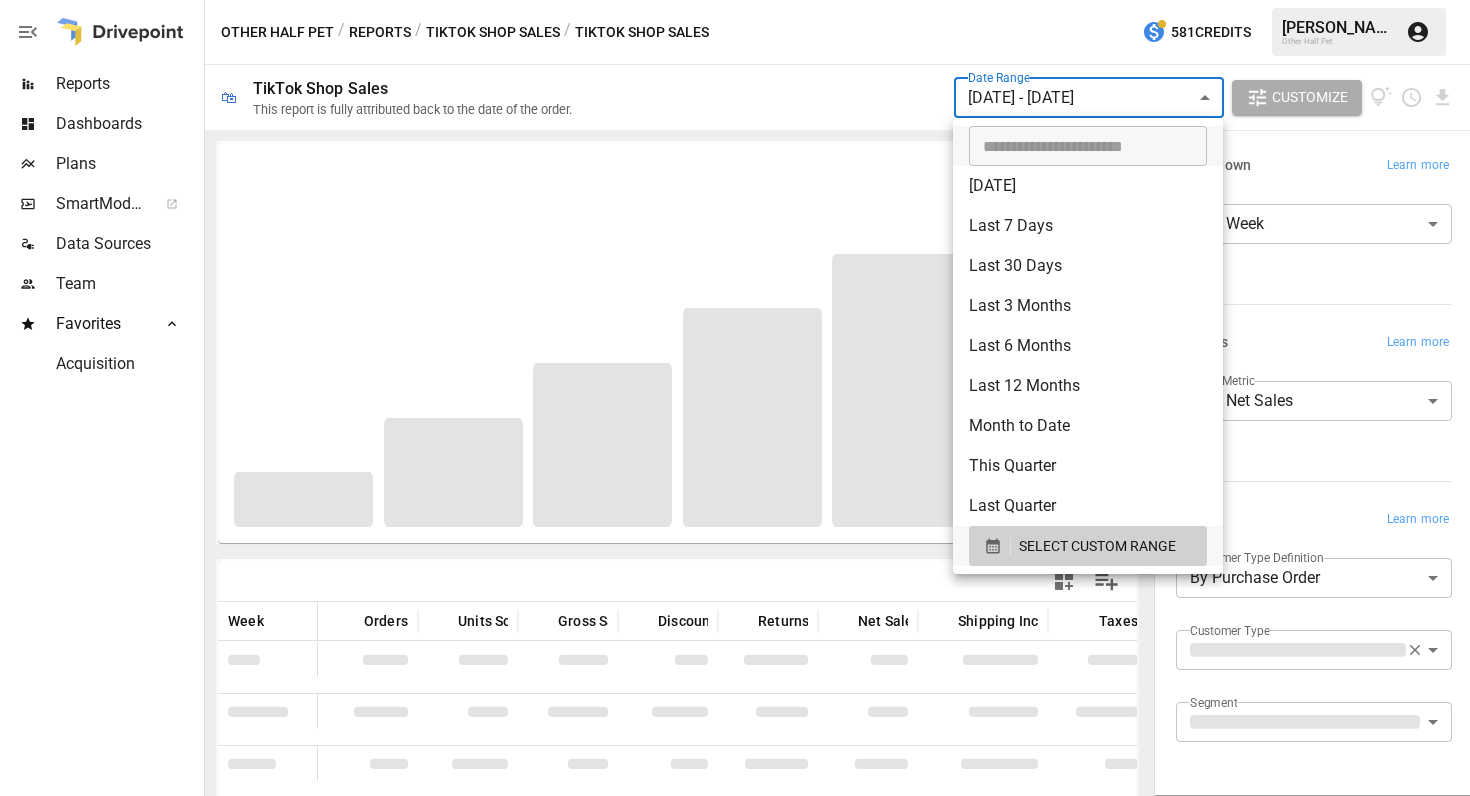 click at bounding box center (735, 398) 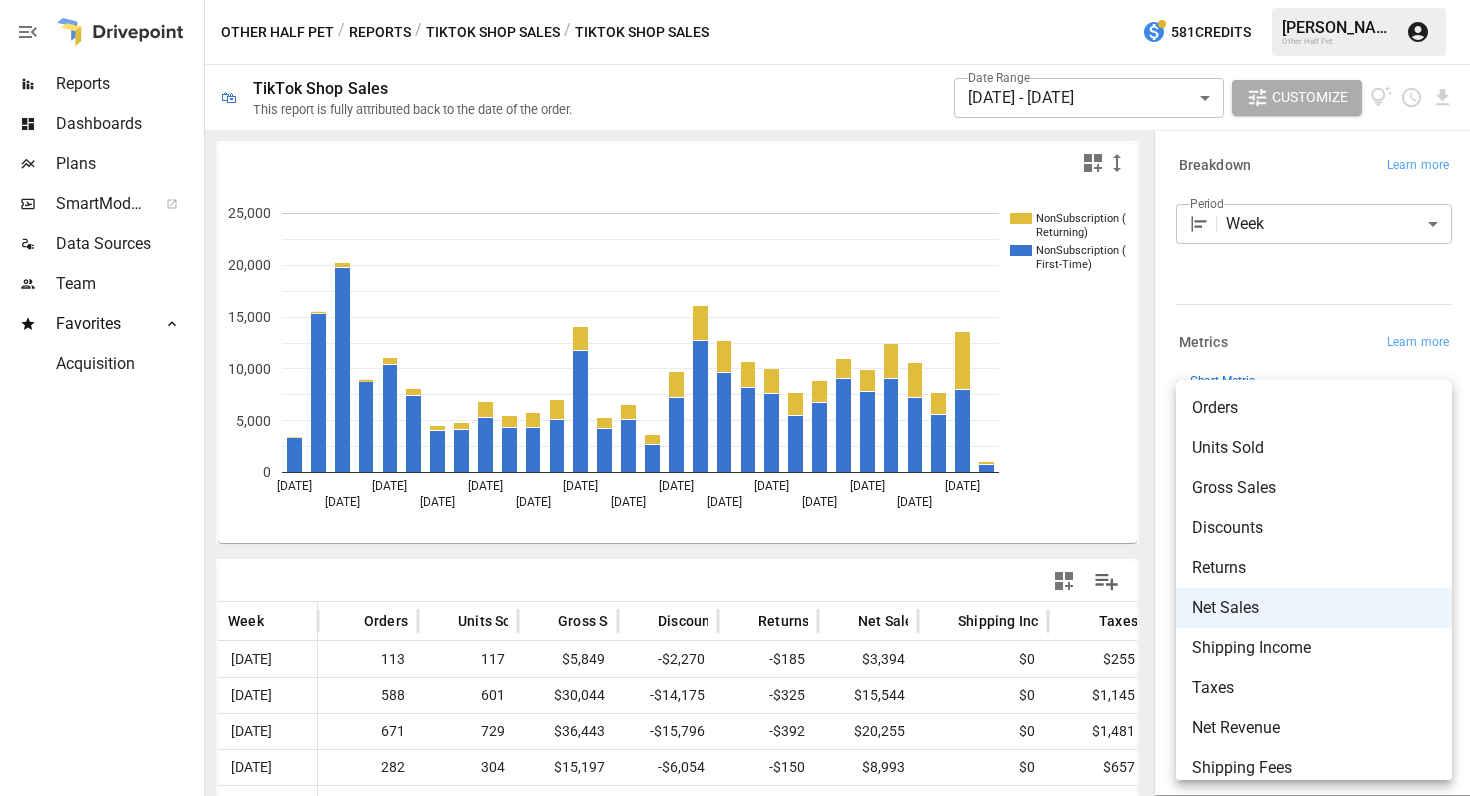 click on "Reports Dashboards Plans SmartModel ™ Data Sources Team Favorites Acquisition Other Half Pet / Reports / TikTok Shop Sales / TikTok Shop Sales 581  Credits [PERSON_NAME] Other Half Pet 🛍 TikTok Shop Sales This report is fully attributed back to the date of the order. Date Range [DATE] - [DATE] ****** ​ Customize NonSubscription ( Returning) NonSubscription ( First-Time) [DATE] [DATE] [DATE] [DATE] [DATE] [DATE] [DATE] [DATE] [DATE] [DATE] [DATE] [DATE] [DATE] [DATE] [DATE] 0 5,000 10,000 15,000 20,000 25,000 [DATE]… Week Orders Units Sold Gross Sales Discounts Returns Net Sales Shipping Income Taxes Net Revenue Shipping Fees [DATE] 113 117 $5,849 -$2,270 -$185 $3,394 $0 $255 $3,649 $0 [DATE] 588 601 $30,044 -$14,175 -$325 $15,544 $0 $1,145 $16,689 $0 [DATE] 671 729 $36,443 -$15,796 -$392 $20,255 $0 $1,481 $21,736 $0 [DATE] 282 304 $15,197 -$6,054 -$150 $8,993 $0 $657 $9,650 $0 [DATE]" at bounding box center [735, 0] 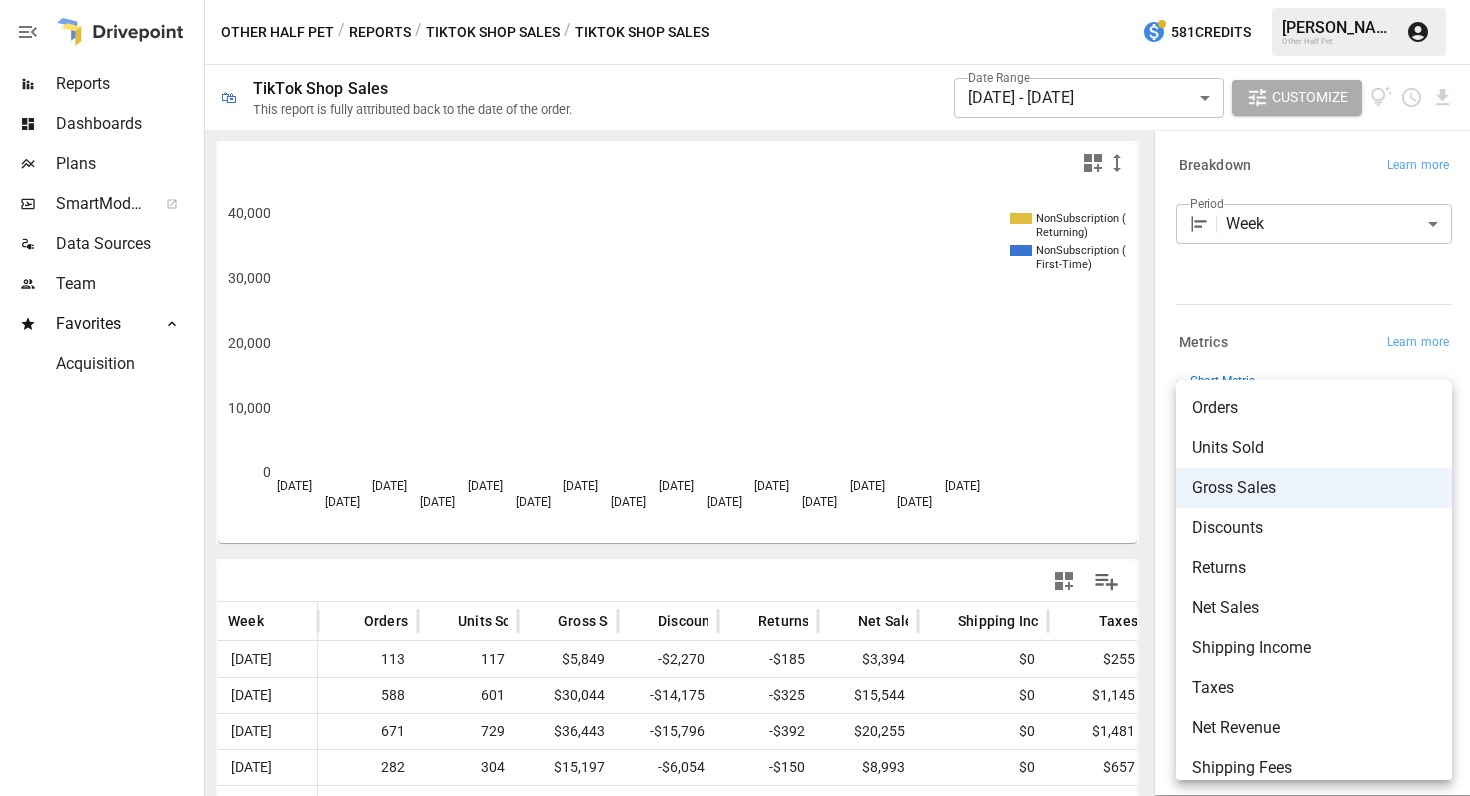 click on "Reports Dashboards Plans SmartModel ™ Data Sources Team Favorites Acquisition Other Half Pet / Reports / TikTok Shop Sales / TikTok Shop Sales 581  Credits [PERSON_NAME] Other Half Pet 🛍 TikTok Shop Sales This report is fully attributed back to the date of the order. Date Range [DATE] - [DATE] ****** ​ Customize NonSubscription ( Returning) NonSubscription ( First-Time) [DATE] [DATE] [DATE] [DATE] [DATE] [DATE] [DATE] [DATE] [DATE] [DATE] [DATE] [DATE] [DATE] [DATE] [DATE] 0 10,000 20,000 30,000 40,000 40,000 Week Orders Units Sold Gross Sales Discounts Returns Net Sales Shipping Income Taxes Net Revenue Shipping Fees [DATE] 113 117 $5,849 -$2,270 -$185 $3,394 $0 $255 $3,649 $0 [DATE] 588 601 $30,044 -$14,175 -$325 $15,544 $0 $1,145 $16,689 $0 [DATE] 671 729 $36,443 -$15,796 -$392 $20,255 $0 $1,481 $21,736 $0 [DATE] 282 304 $15,197 -$6,054 -$150 $8,993 $0 $657 $9,650 $0 [DATE] 352 381 $0" at bounding box center [735, 0] 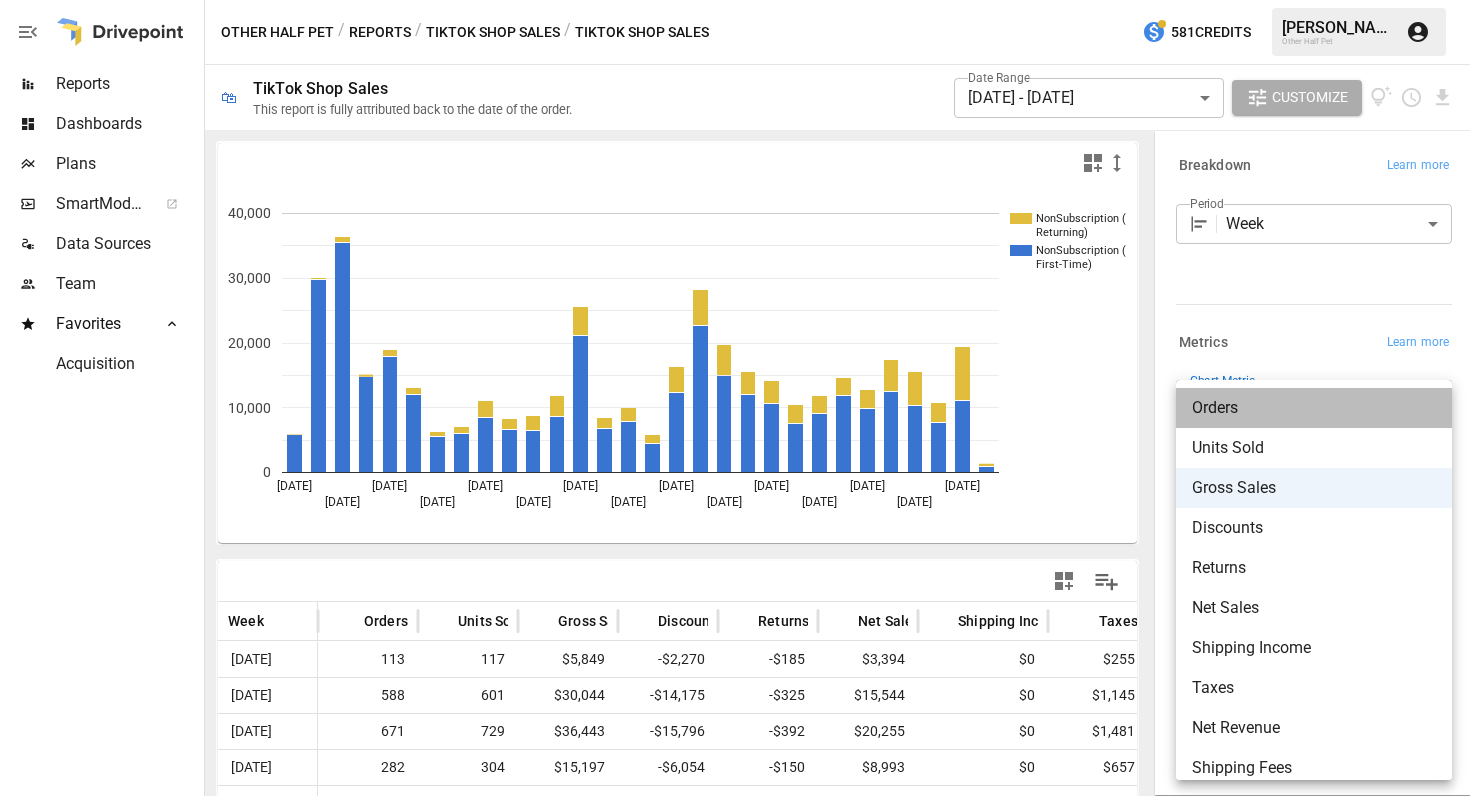 click on "Orders" at bounding box center (1314, 408) 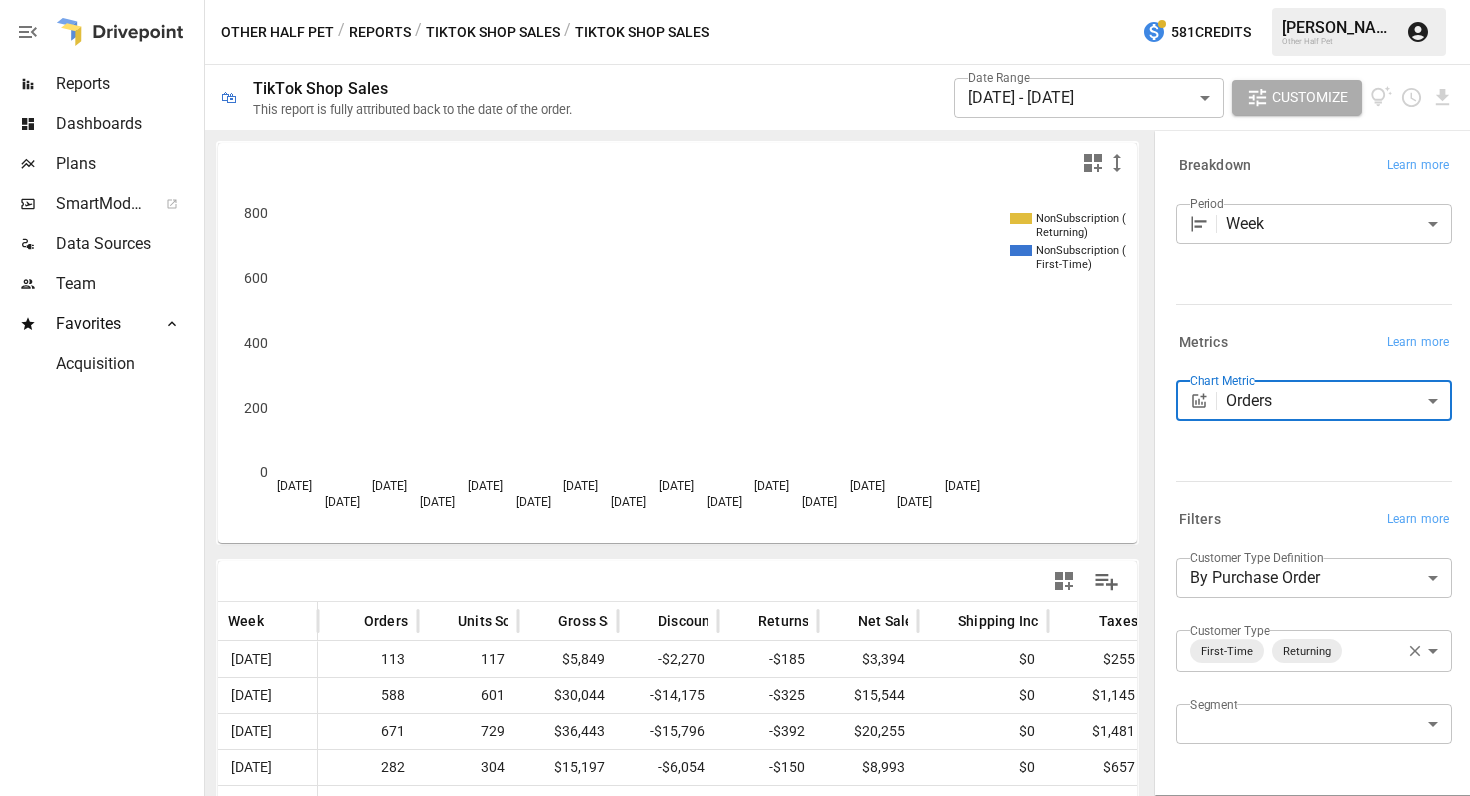 click on "Reports Dashboards Plans SmartModel ™ Data Sources Team Favorites Acquisition Other Half Pet / Reports / TikTok Shop Sales / TikTok Shop Sales 581  Credits [PERSON_NAME] Other Half Pet 🛍 TikTok Shop Sales This report is fully attributed back to the date of the order. Date Range [DATE] - [DATE] ****** ​ Customize NonSubscription ( Returning) NonSubscription ( First-Time) [DATE] [DATE] [DATE] [DATE] [DATE] [DATE] [DATE] [DATE] [DATE] [DATE] [DATE] [DATE] [DATE] [DATE] [DATE] 0 200 400 600 800 800 Week Orders Units Sold Gross Sales Discounts Returns Net Sales Shipping Income Taxes Net Revenue Shipping Fees [DATE] 113 117 $5,849 -$2,270 -$185 $3,394 $0 $255 $3,649 $0 [DATE] 588 601 $30,044 -$14,175 -$325 $15,544 $0 $1,145 $16,689 $0 [DATE] 671 729 $36,443 -$15,796 -$392 $20,255 $0 $1,481 $21,736 $0 [DATE] 282 304 $15,197 -$6,054 -$150 $8,993 $0 $657 $9,650 $0 [DATE] 352 381 $19,046 -$7,620" at bounding box center (735, 0) 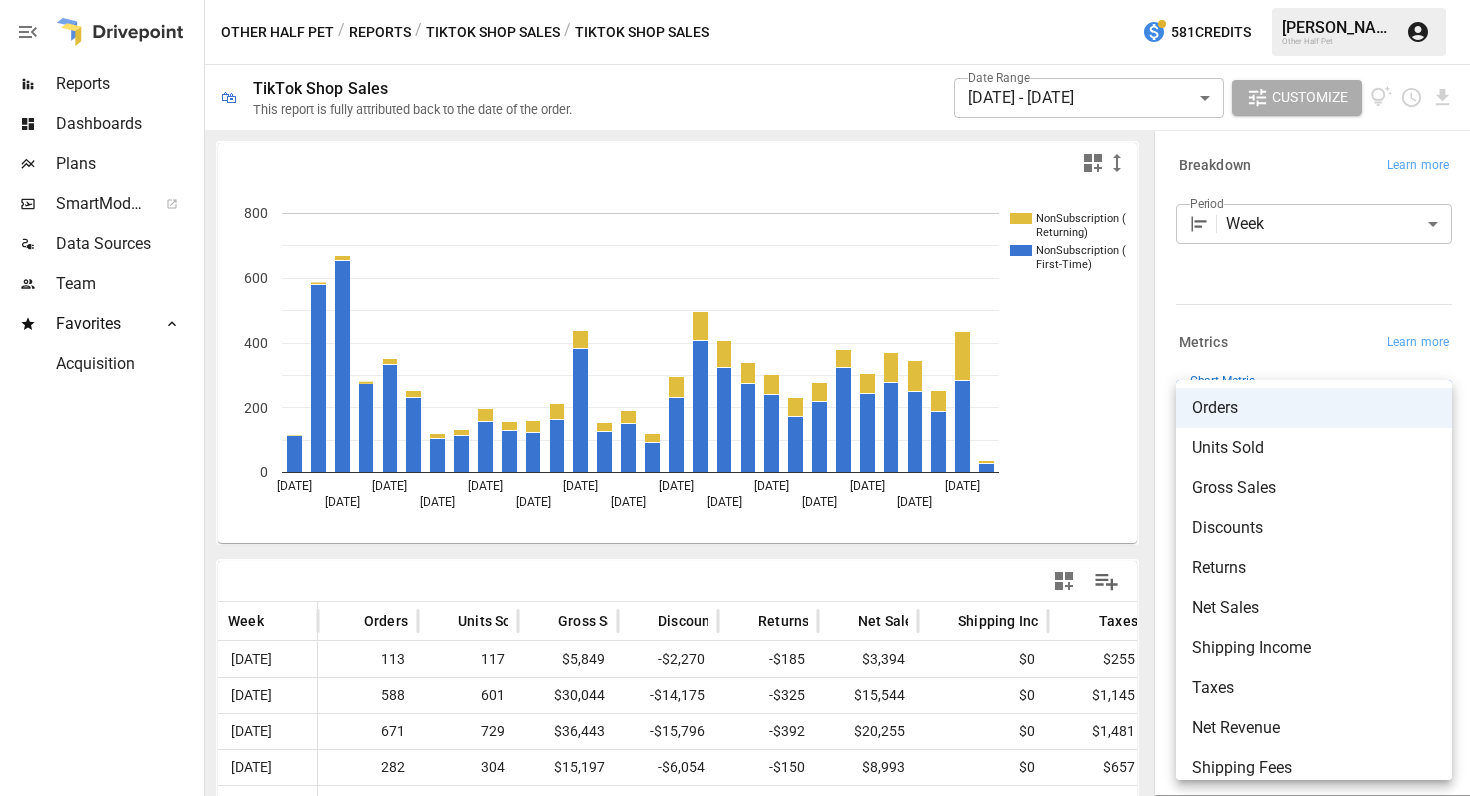 click on "Net Sales" at bounding box center (1314, 608) 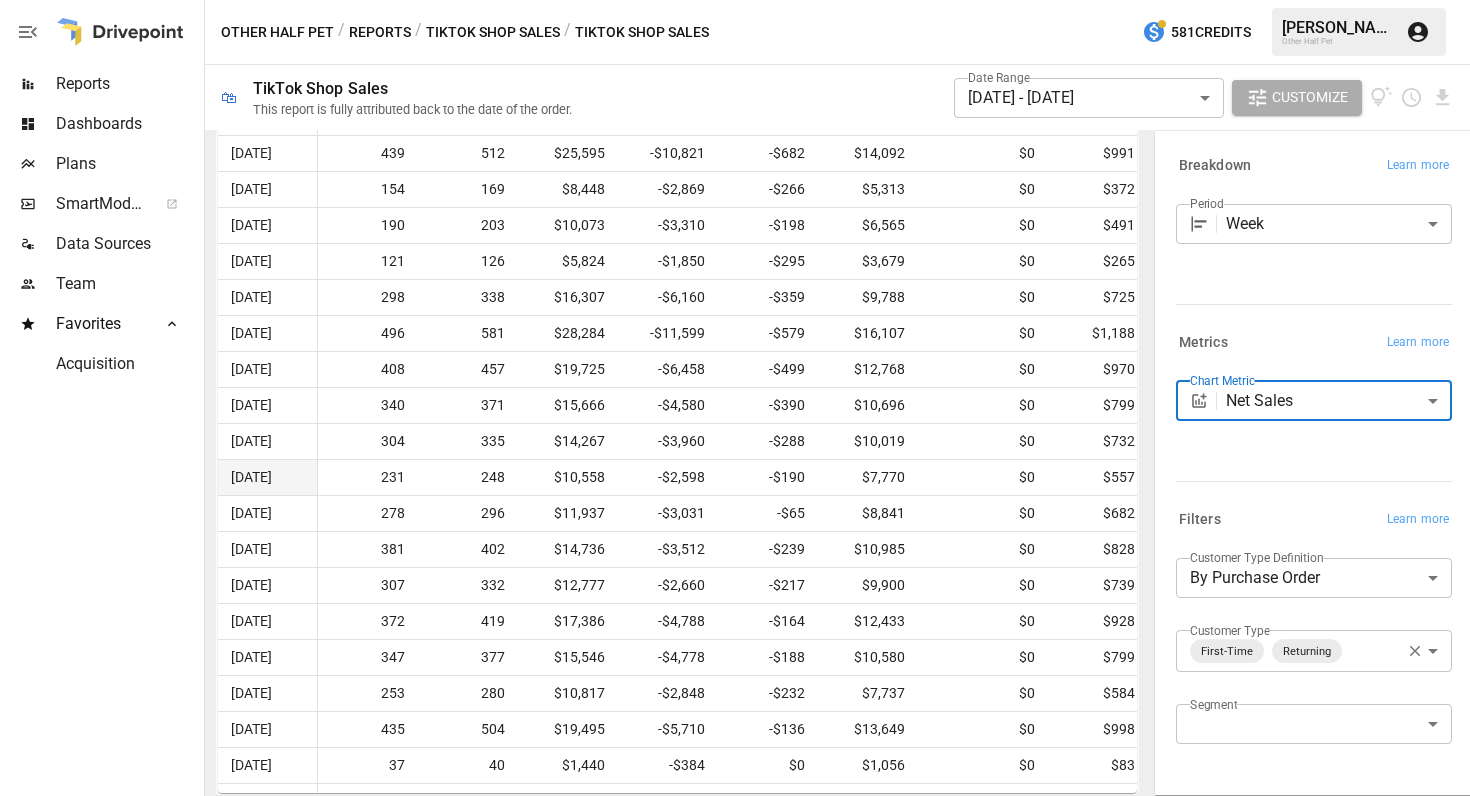 scroll, scrollTop: 938, scrollLeft: 0, axis: vertical 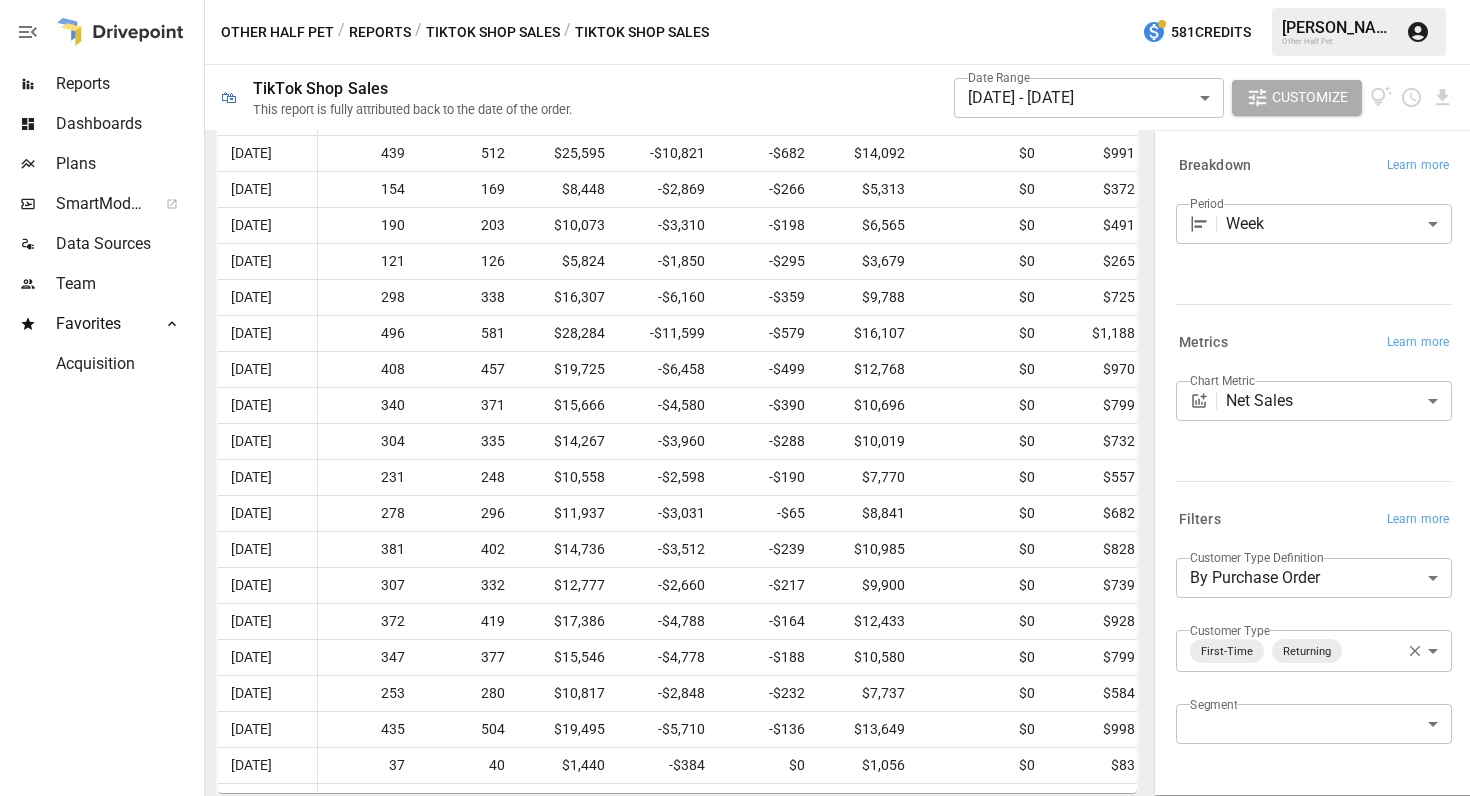 click on "Period Week **** ​" at bounding box center (1314, 246) 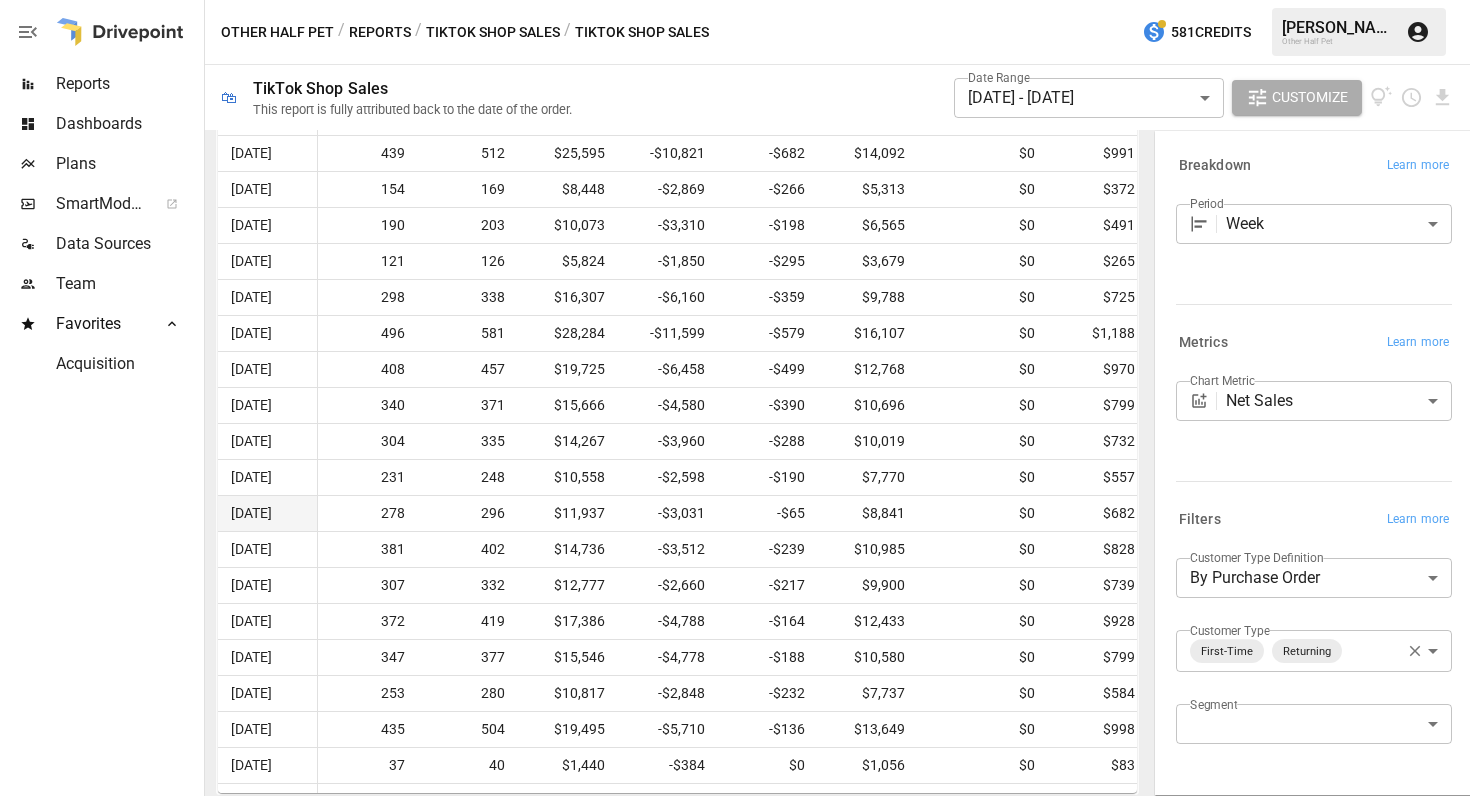 scroll, scrollTop: 0, scrollLeft: 362, axis: horizontal 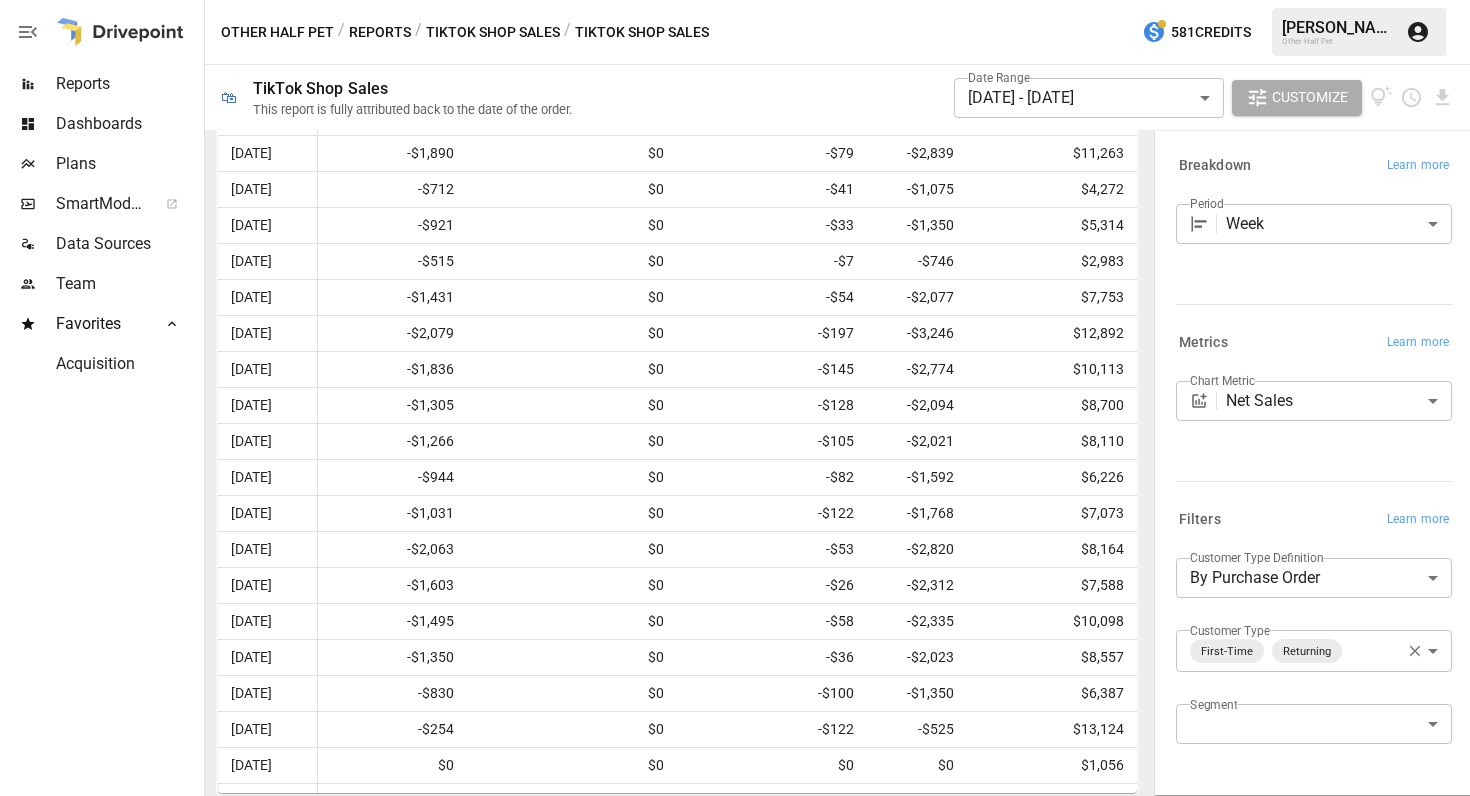 click on "Reports Dashboards Plans SmartModel ™ Data Sources Team Favorites Acquisition Other Half Pet / Reports / TikTok Shop Sales / TikTok Shop Sales 581  Credits [PERSON_NAME] Other Half Pet 🛍 TikTok Shop Sales This report is fully attributed back to the date of the order. Date Range [DATE] - [DATE] ****** ​ Customize NonSubscription ( Returning) NonSubscription ( First-Time) [DATE] [DATE] [DATE] [DATE] [DATE] [DATE] [DATE] [DATE] [DATE] [DATE] [DATE] [DATE] [DATE] [DATE] [DATE] 0 5,000 10,000 15,000 20,000 25,000 800 Week Shipping Fees Referral Fees Affiliate Commission Affiliate Partner Commission Affiliate Ads Commission Total Fees Net Revenue Less Fees [DATE] $0 $0 -$103 $0 $0 -$206 $3,188 [DATE] $0 $0 -$1,176 $0 $0 -$1,645 $13,899 [DATE] $0 $0 -$1,513 $0 $0 -$2,122 $18,133 [DATE] $0 $0 -$581 $0 $0 -$851 $8,142 [DATE] $0 $0 -$907 $0 $0 -$1,571 $9,495 [DATE] $0 $0 -$706 $0 $0 -$1,194" at bounding box center (735, 0) 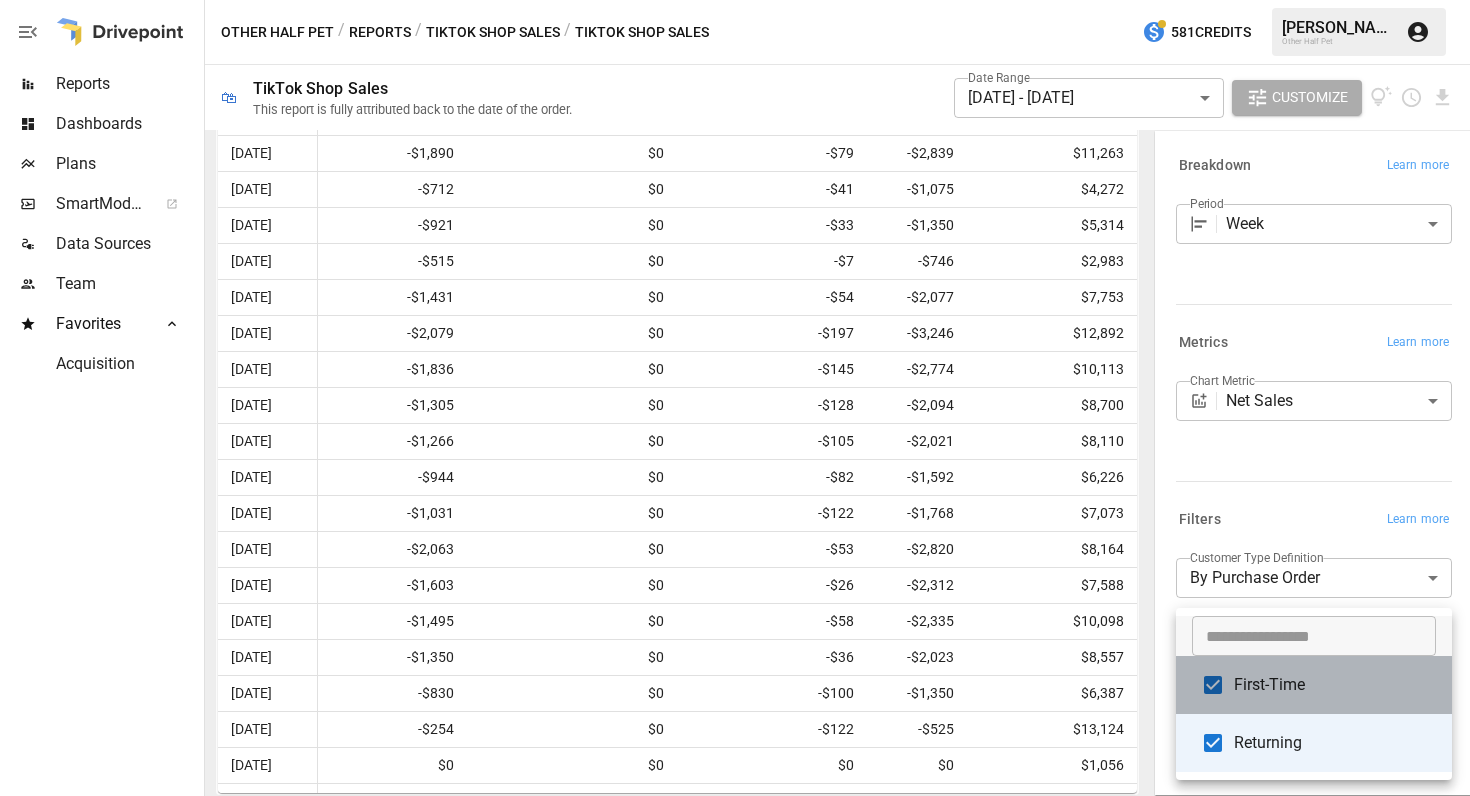 click on "First-Time" at bounding box center (1335, 685) 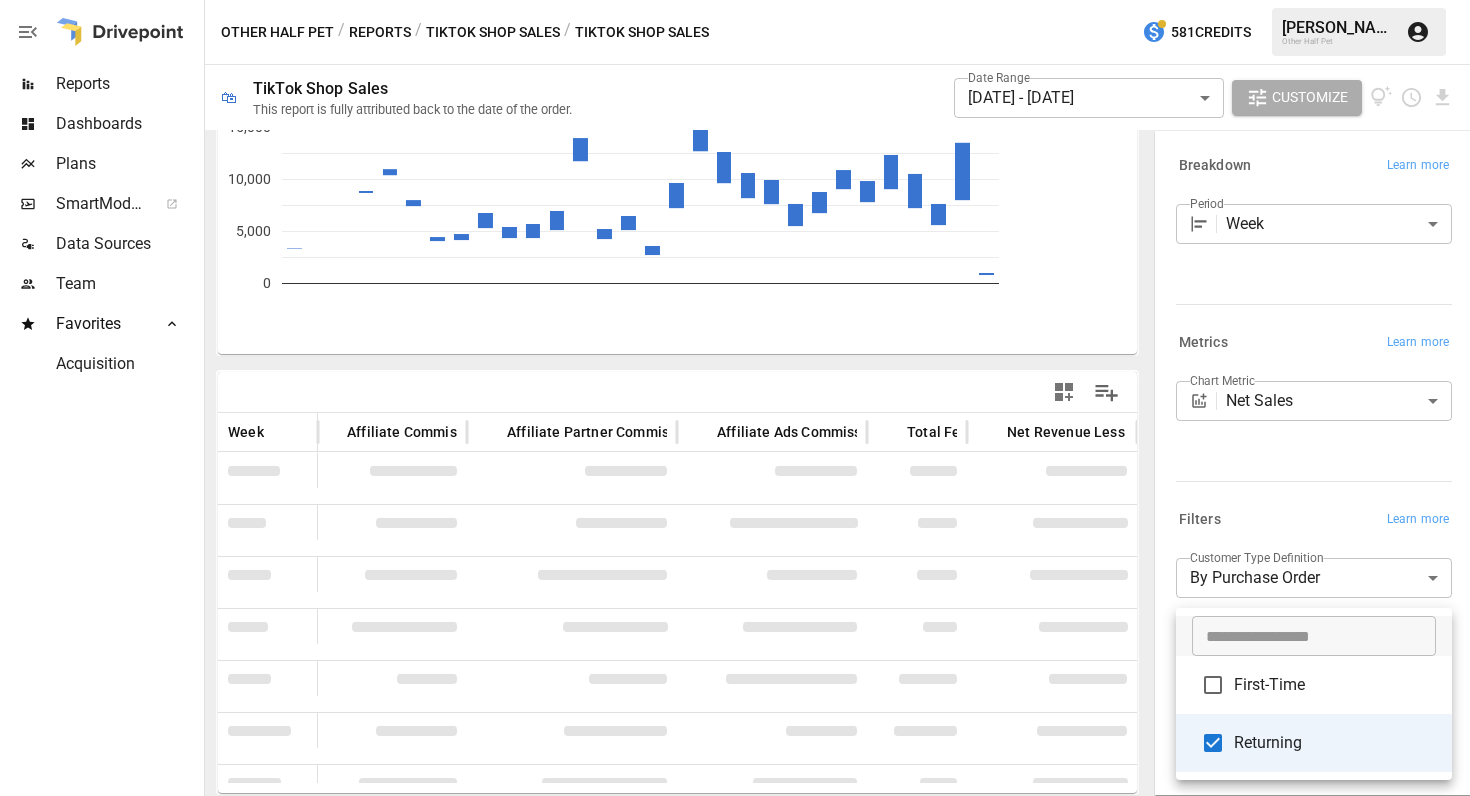 scroll, scrollTop: 189, scrollLeft: 0, axis: vertical 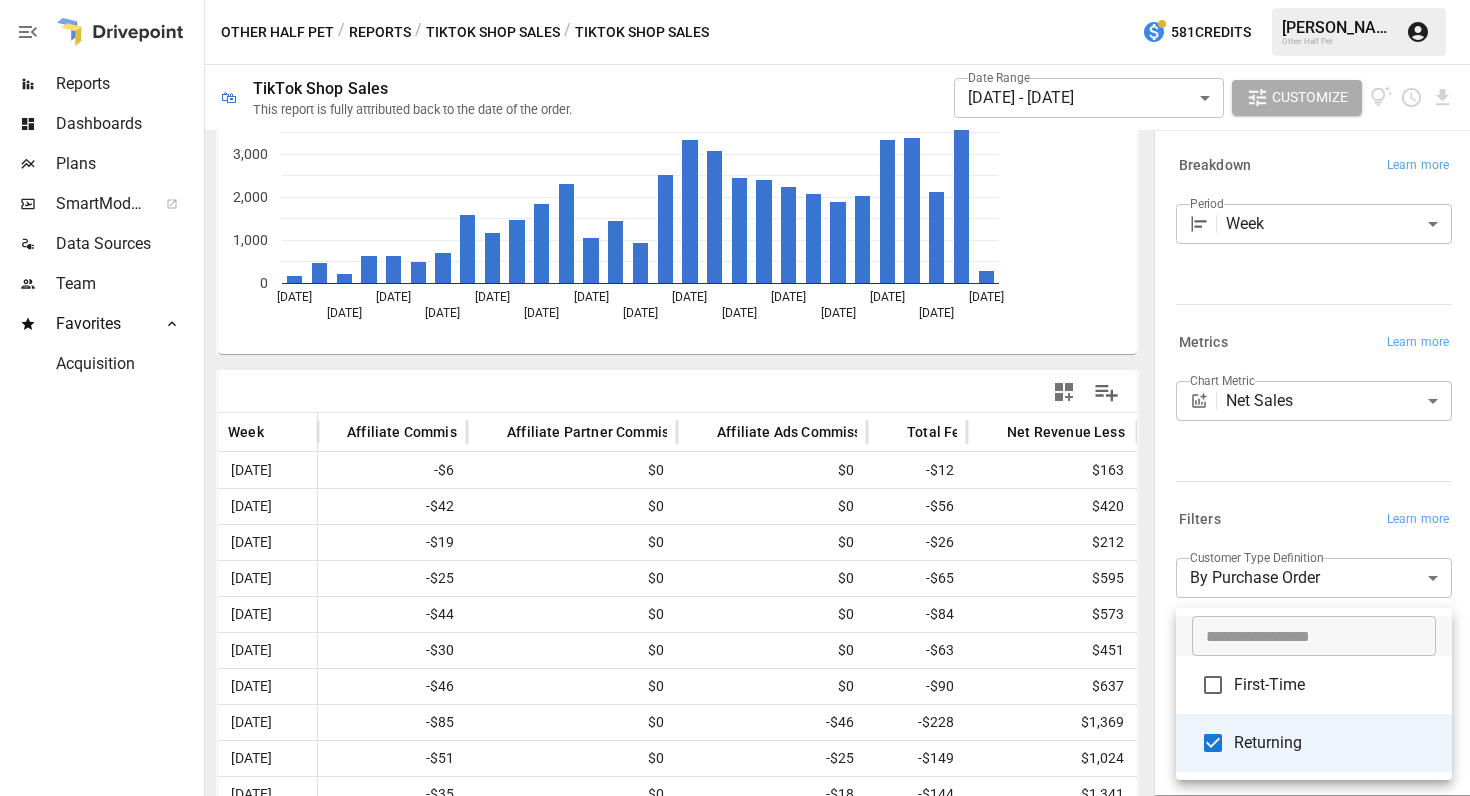click at bounding box center [735, 398] 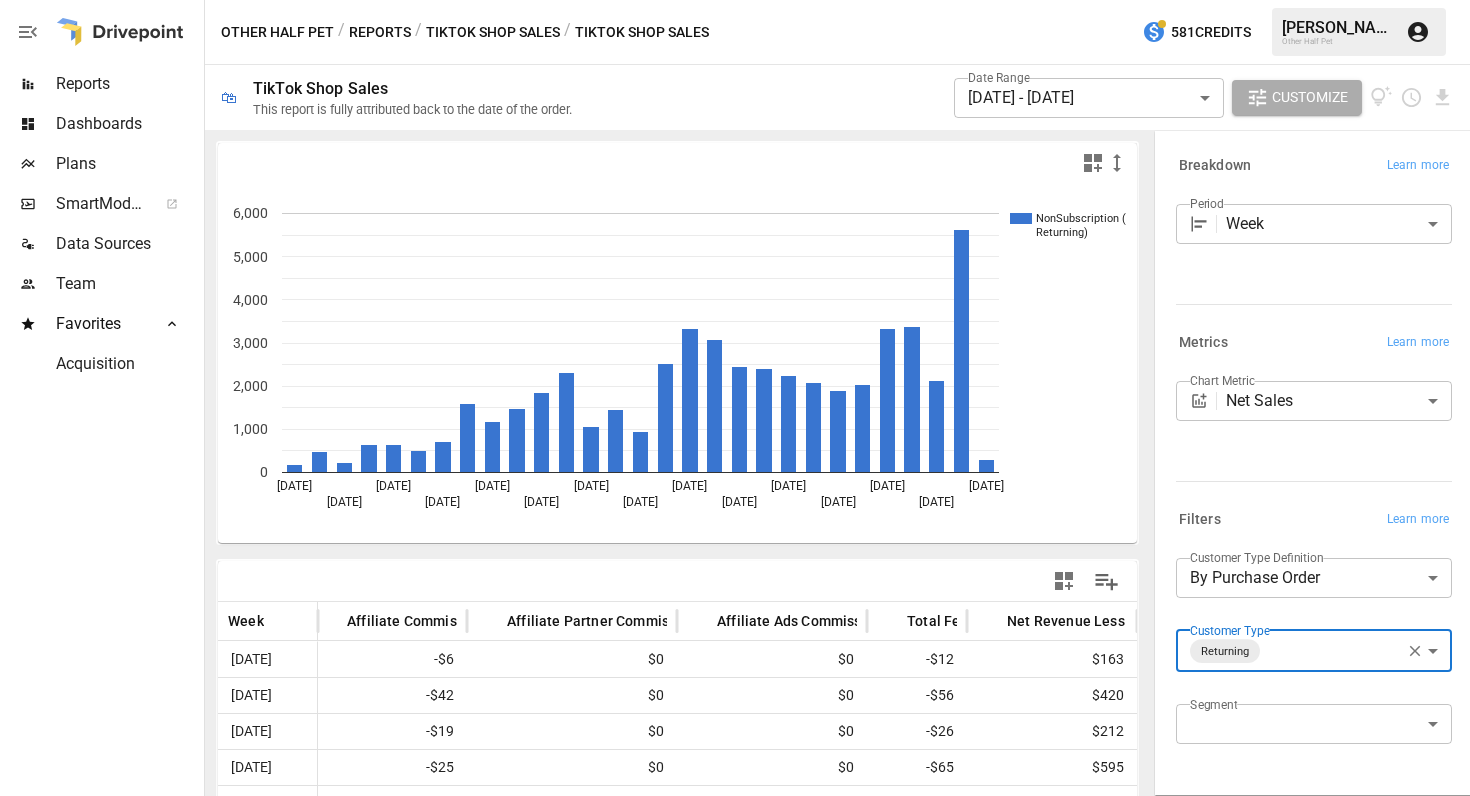 scroll, scrollTop: 0, scrollLeft: 0, axis: both 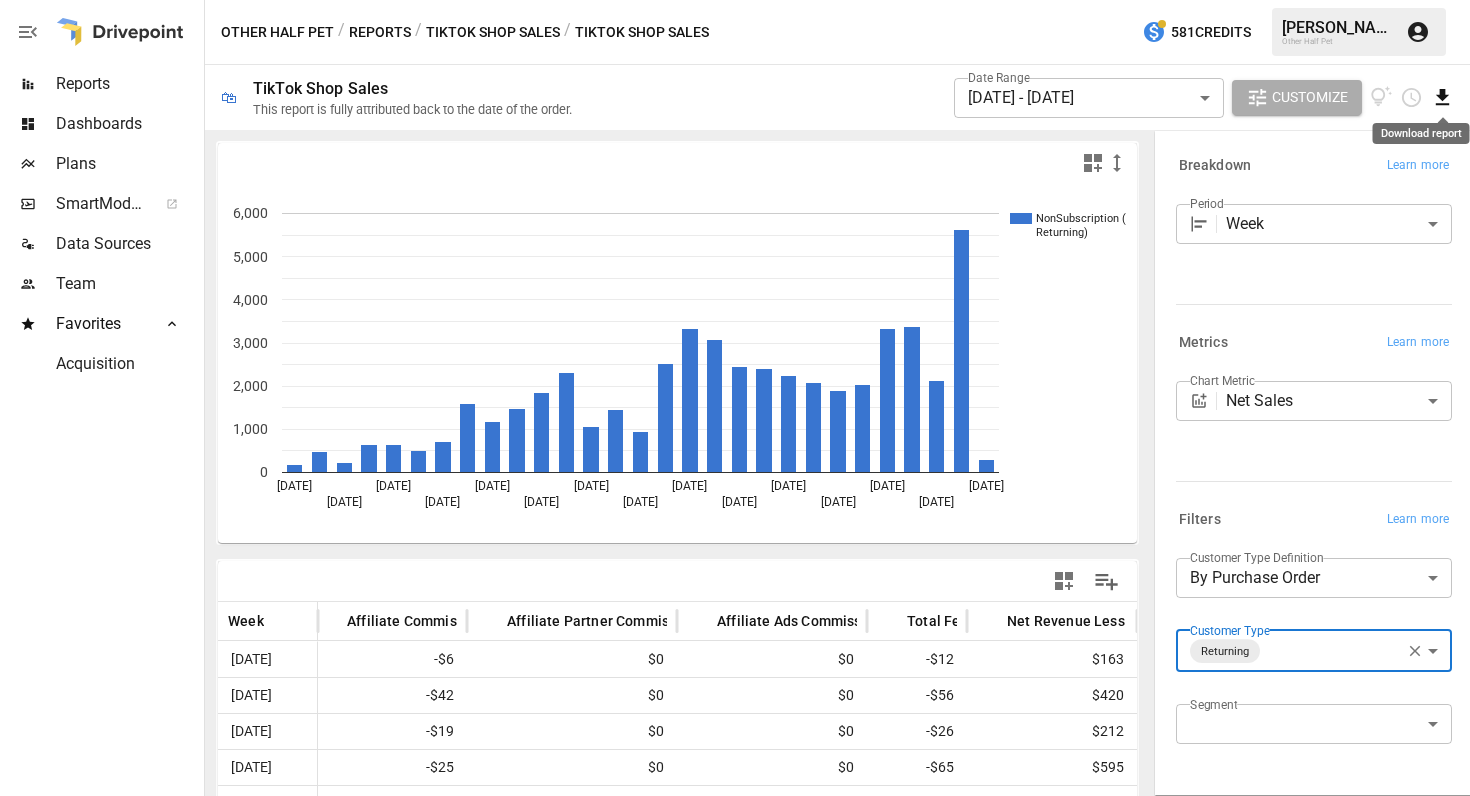 click 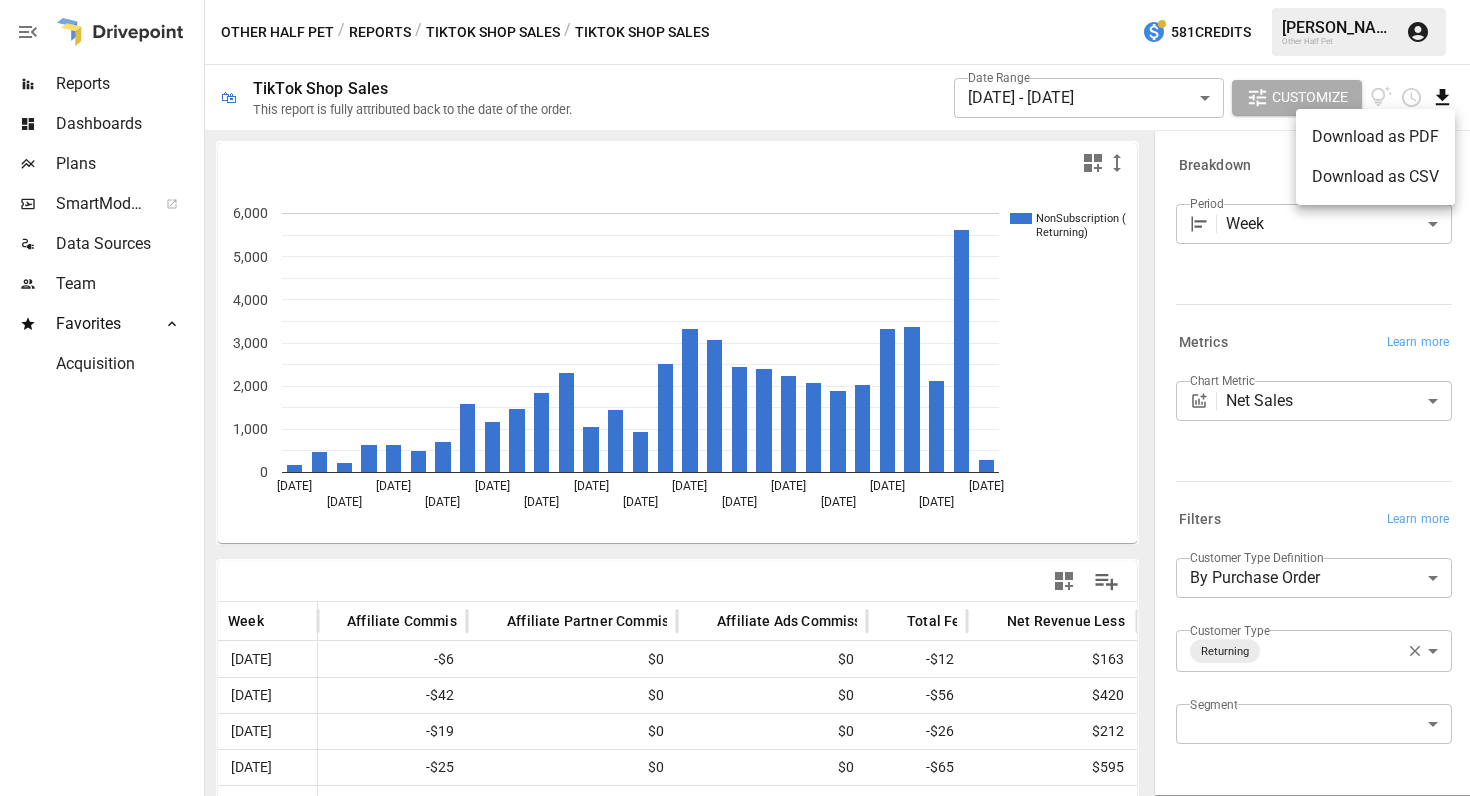 click on "Download as CSV" at bounding box center (1375, 177) 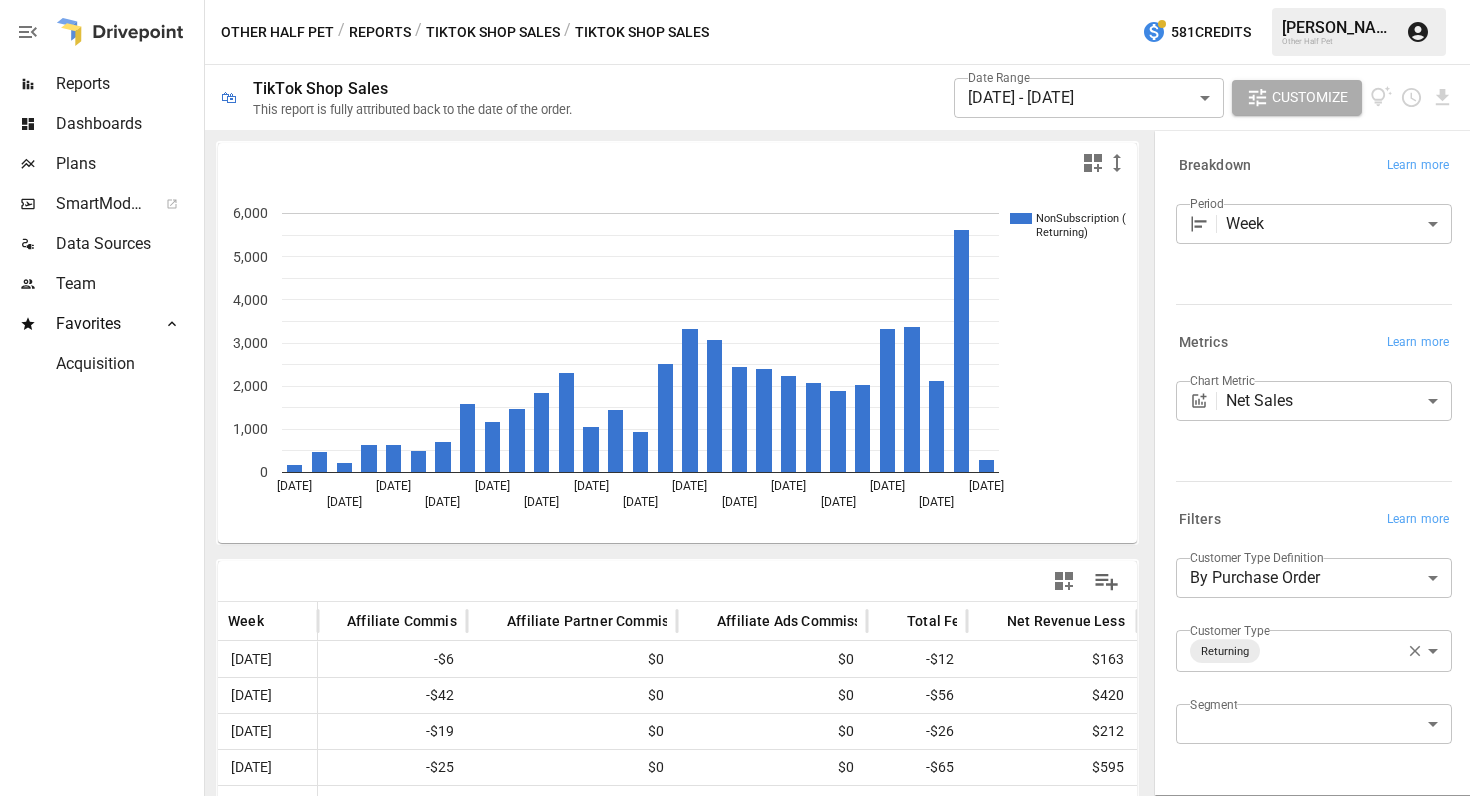 click on "Period Week **** ​" at bounding box center (1314, 246) 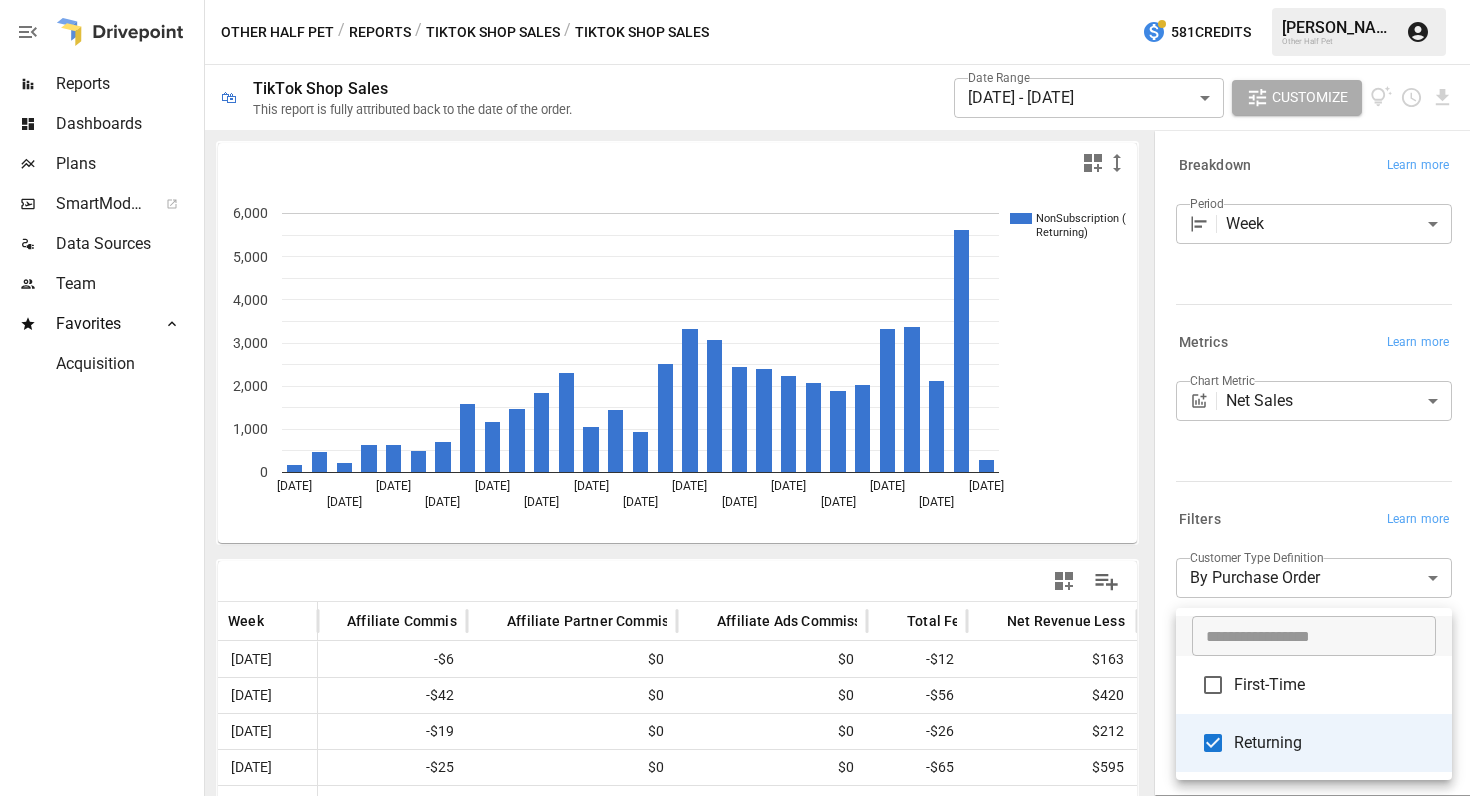 click on "Reports Dashboards Plans SmartModel ™ Data Sources Team Favorites Acquisition Other Half Pet / Reports / TikTok Shop Sales / TikTok Shop Sales 581  Credits [PERSON_NAME] Other Half Pet 🛍 TikTok Shop Sales This report is fully attributed back to the date of the order. Date Range [DATE] - [DATE] ****** ​ Customize NonSubscription ( Returning) [DATE] [DATE] [DATE] [DATE] [DATE] [DATE] [DATE] [DATE] [DATE] [DATE] [DATE] [DATE] [DATE] [DATE] [DATE] 0 1,000 2,000 3,000 4,000 5,000 6,000 6,000 Week Shipping Fees Referral Fees Affiliate Commission Affiliate Partner Commission Affiliate Ads Commission Total Fees Net Revenue Less Fees [DATE] $0 $0 -$6 $0 $0 -$12 $163 [DATE] $0 $0 -$42 $0 $0 -$56 $420 [DATE] $0 $0 -$19 $0 $0 -$26 $212 [DATE] $0 $0 -$25 $0 $0 -$65 $595 [DATE] $0 $0 -$44 $0 $0 -$84 $573 [DATE] $0 $0 -$30 $0 $0 -$63 $451 [DATE] $0 $0 -$46 $0 $0 -$90 $637 [DATE] $0 $0" at bounding box center [735, 0] 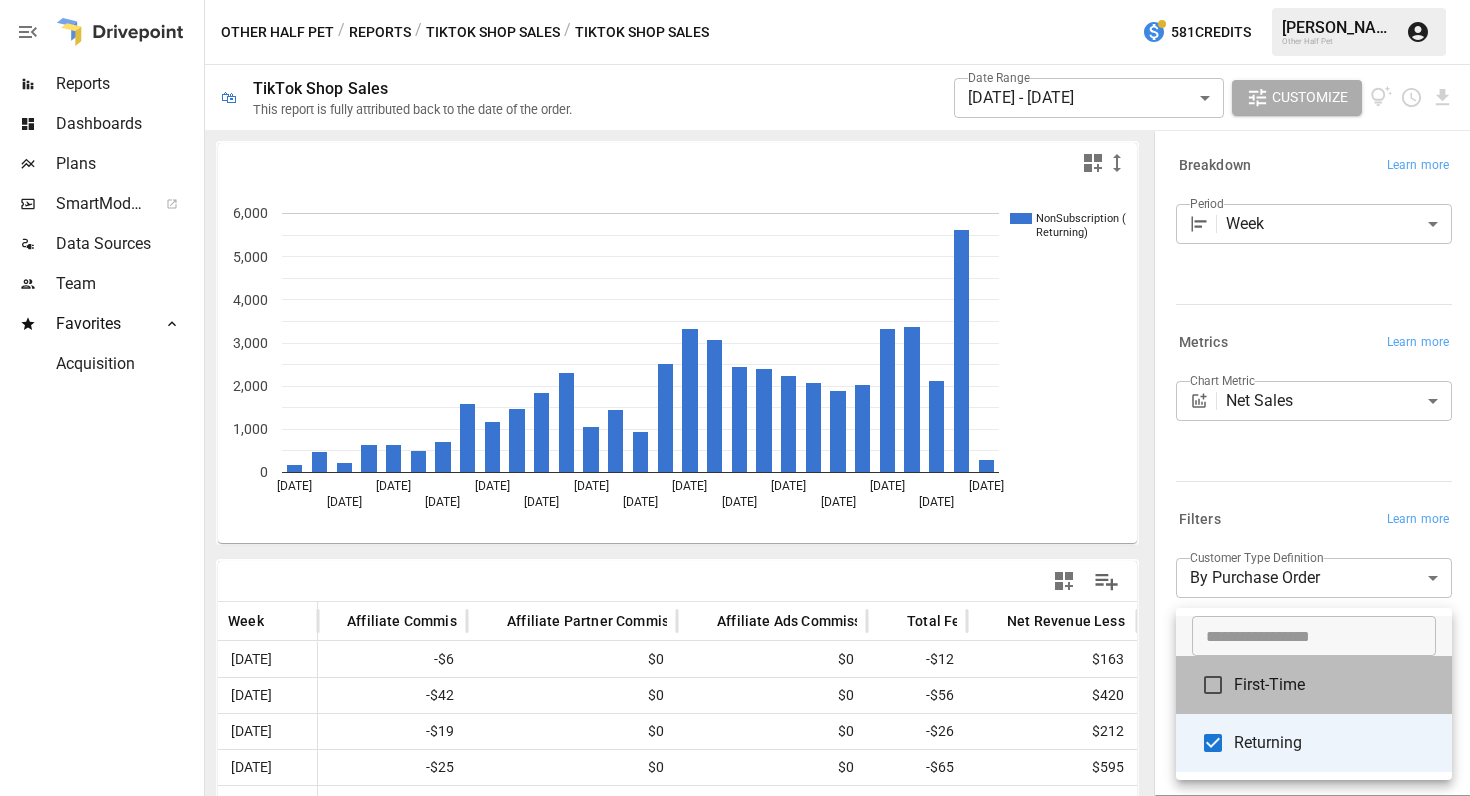 click on "First-Time" at bounding box center [1335, 685] 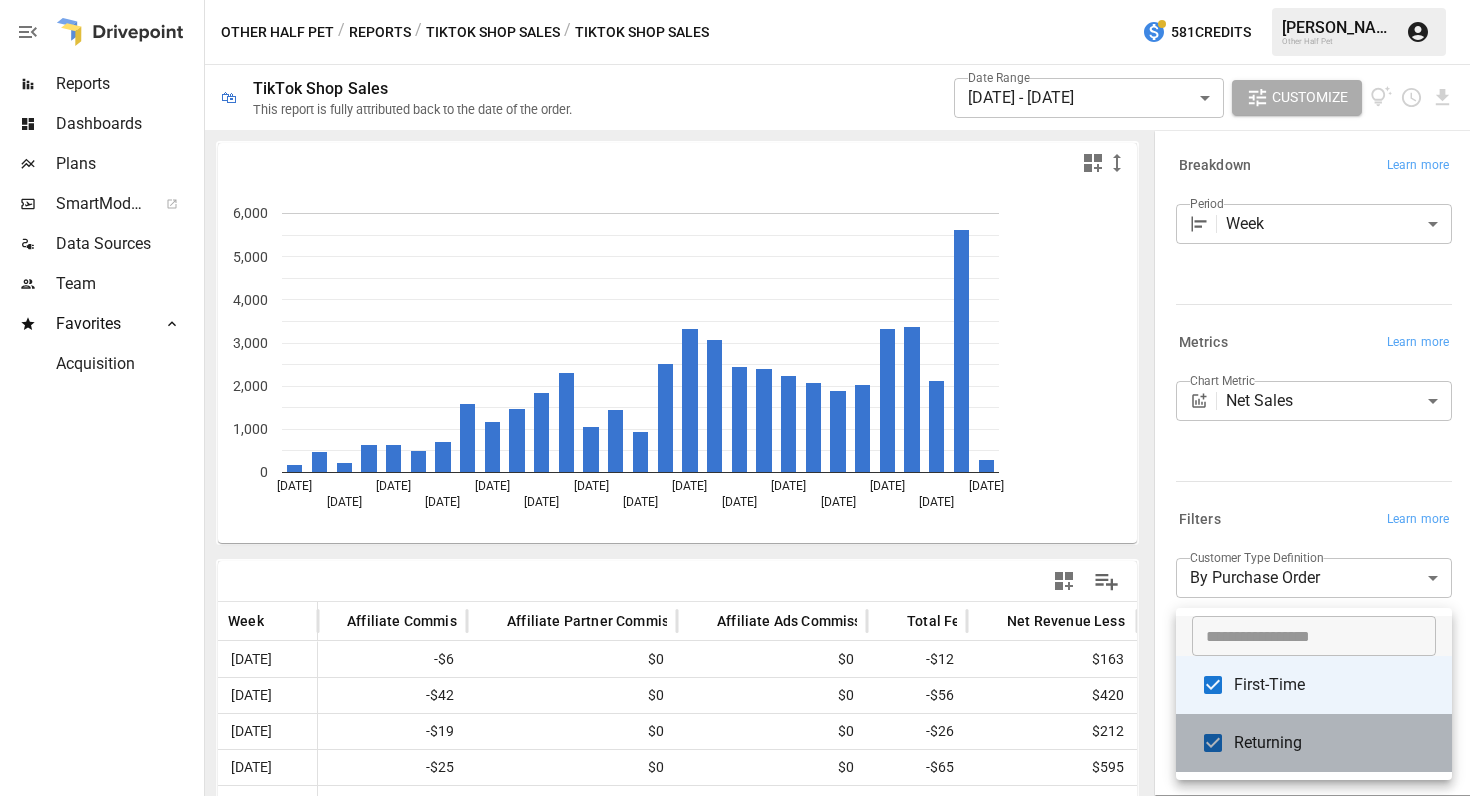 click on "Returning" at bounding box center (1335, 743) 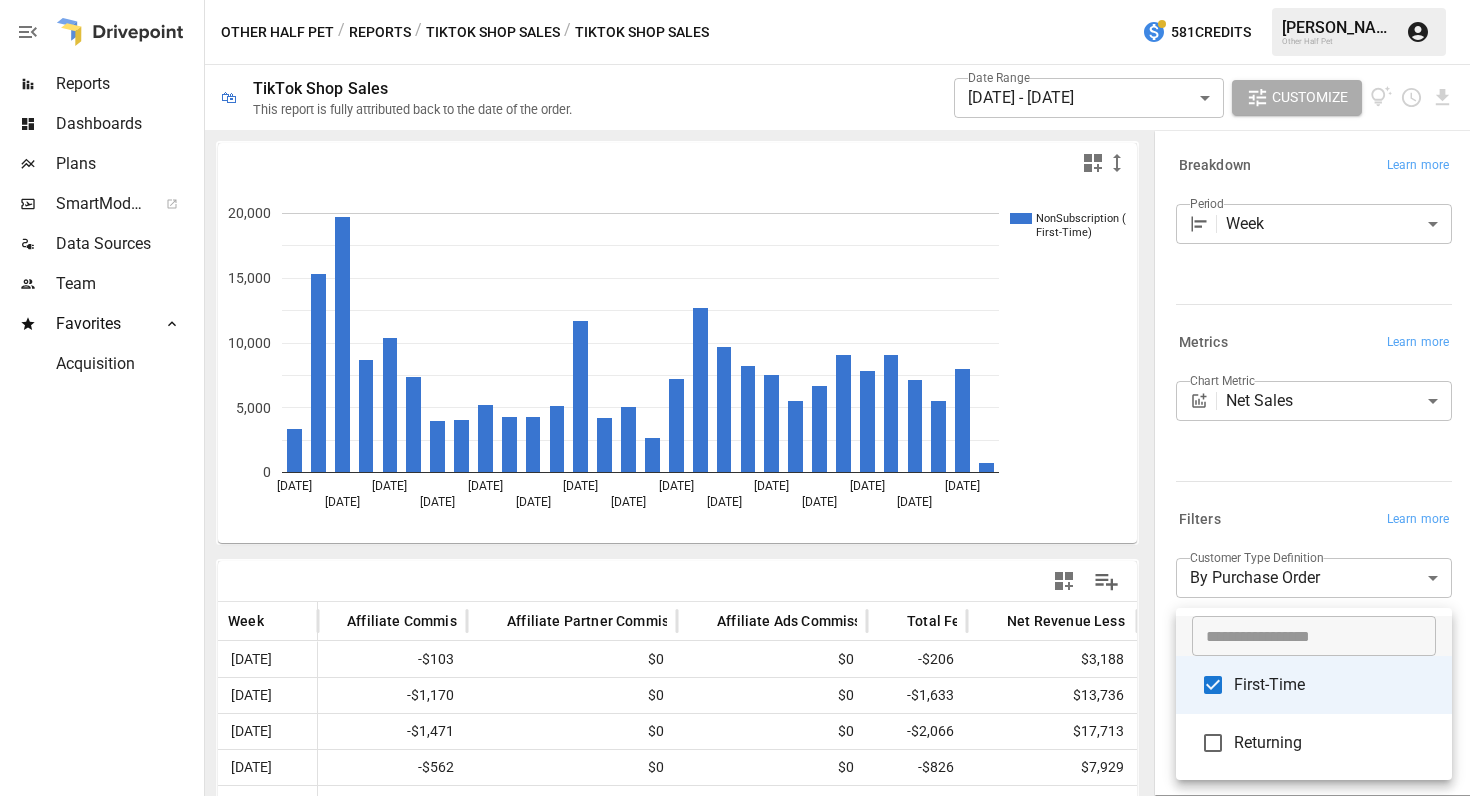 click at bounding box center (735, 398) 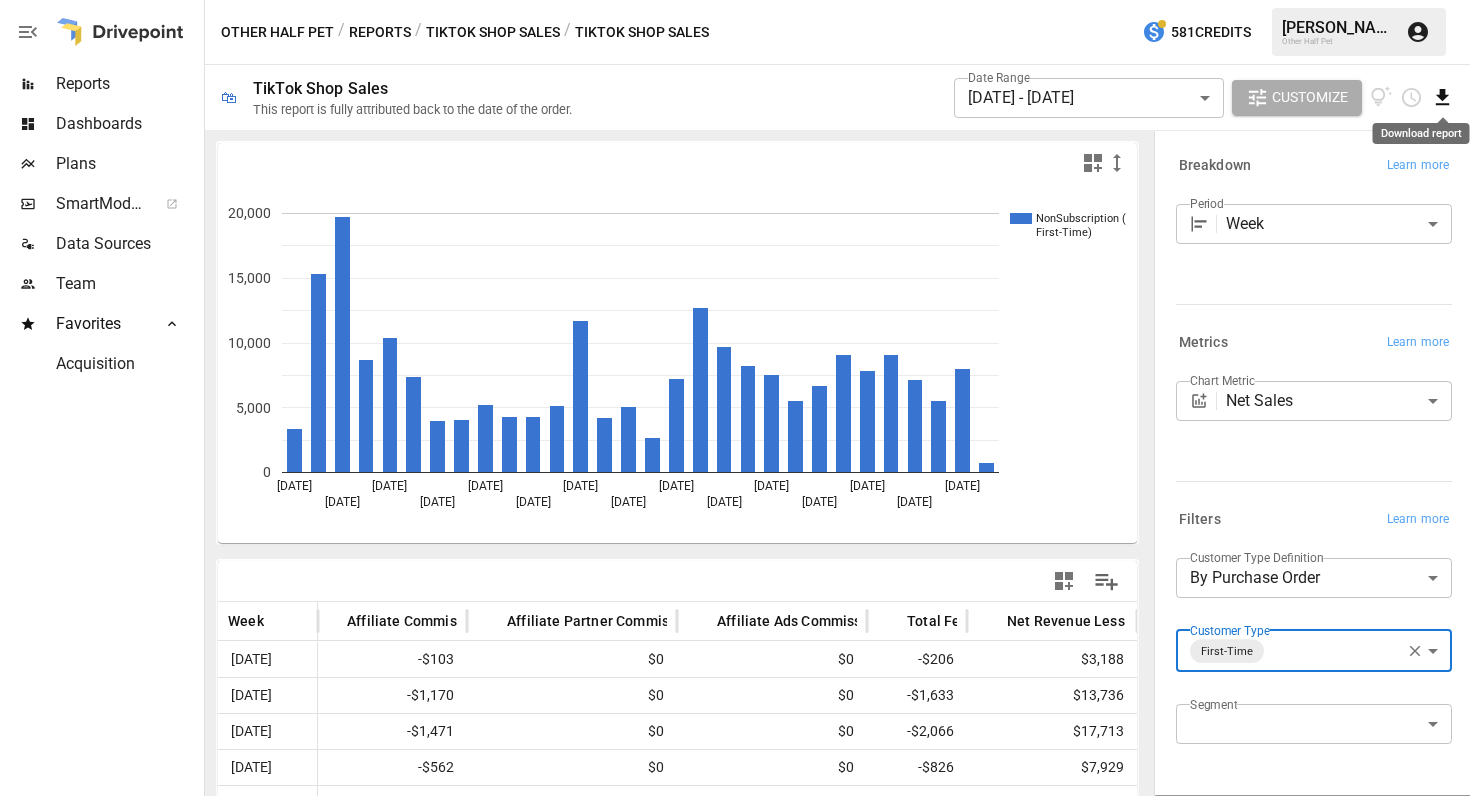 click 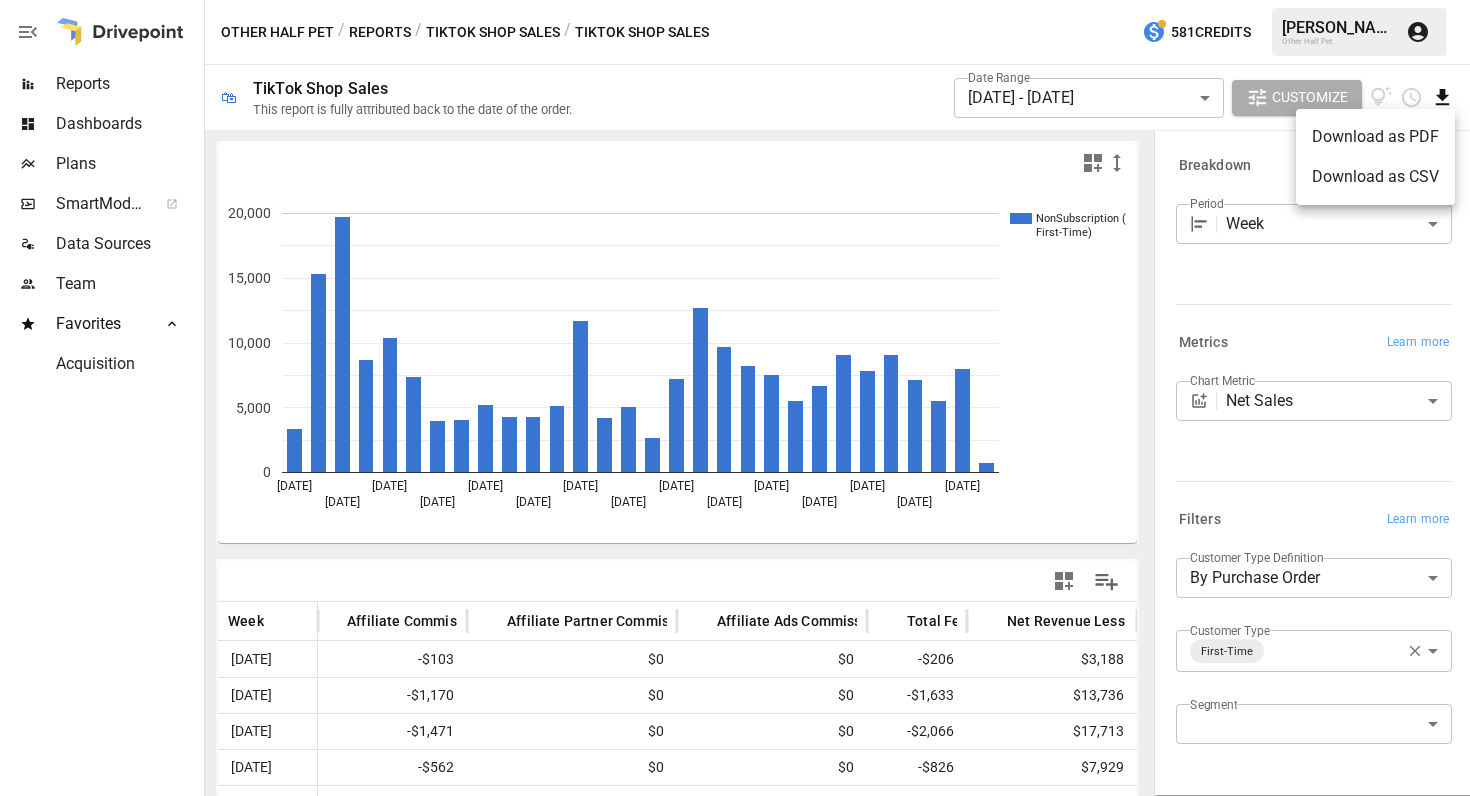 click on "Download as CSV" at bounding box center (1375, 177) 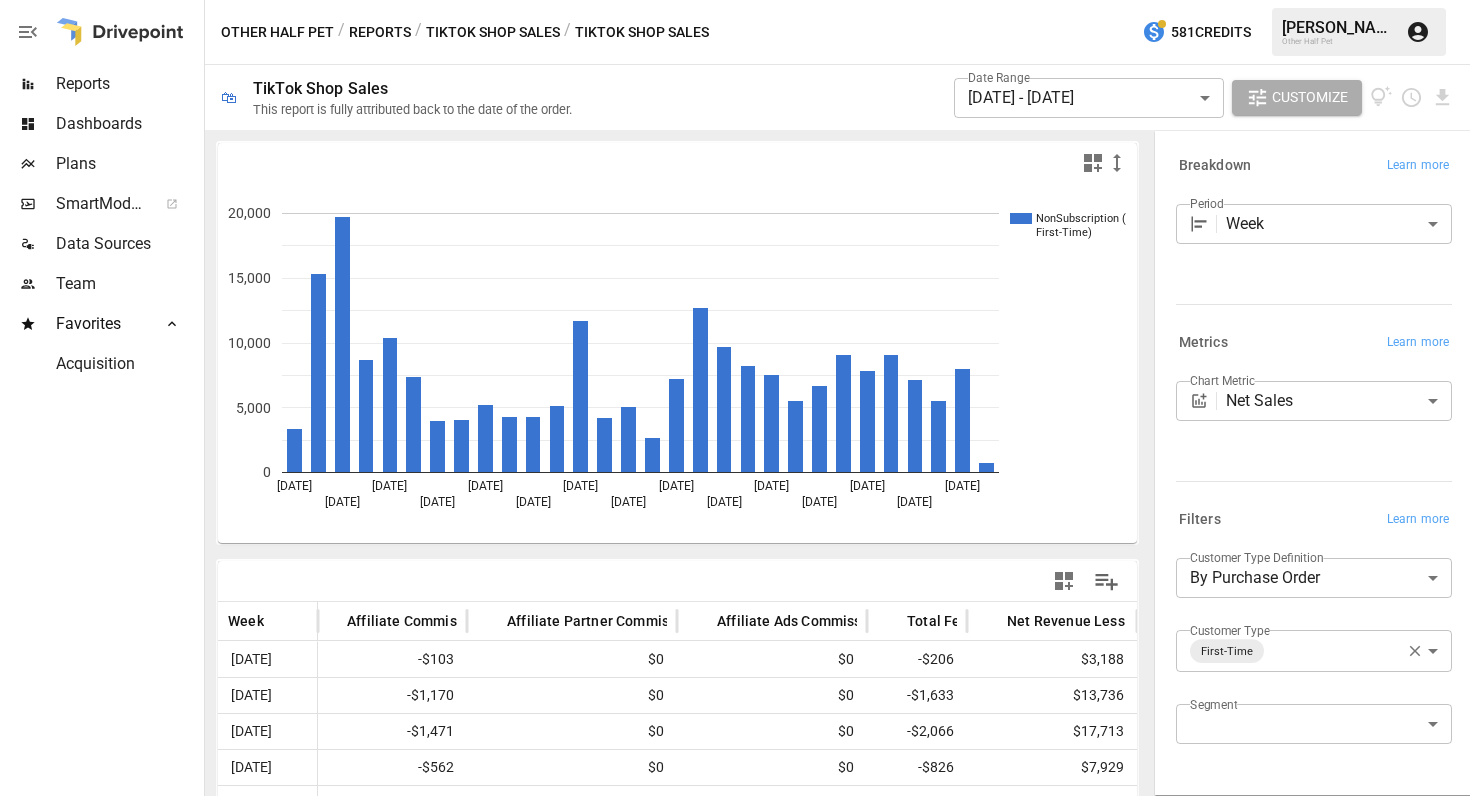 click on "Reports" at bounding box center (380, 32) 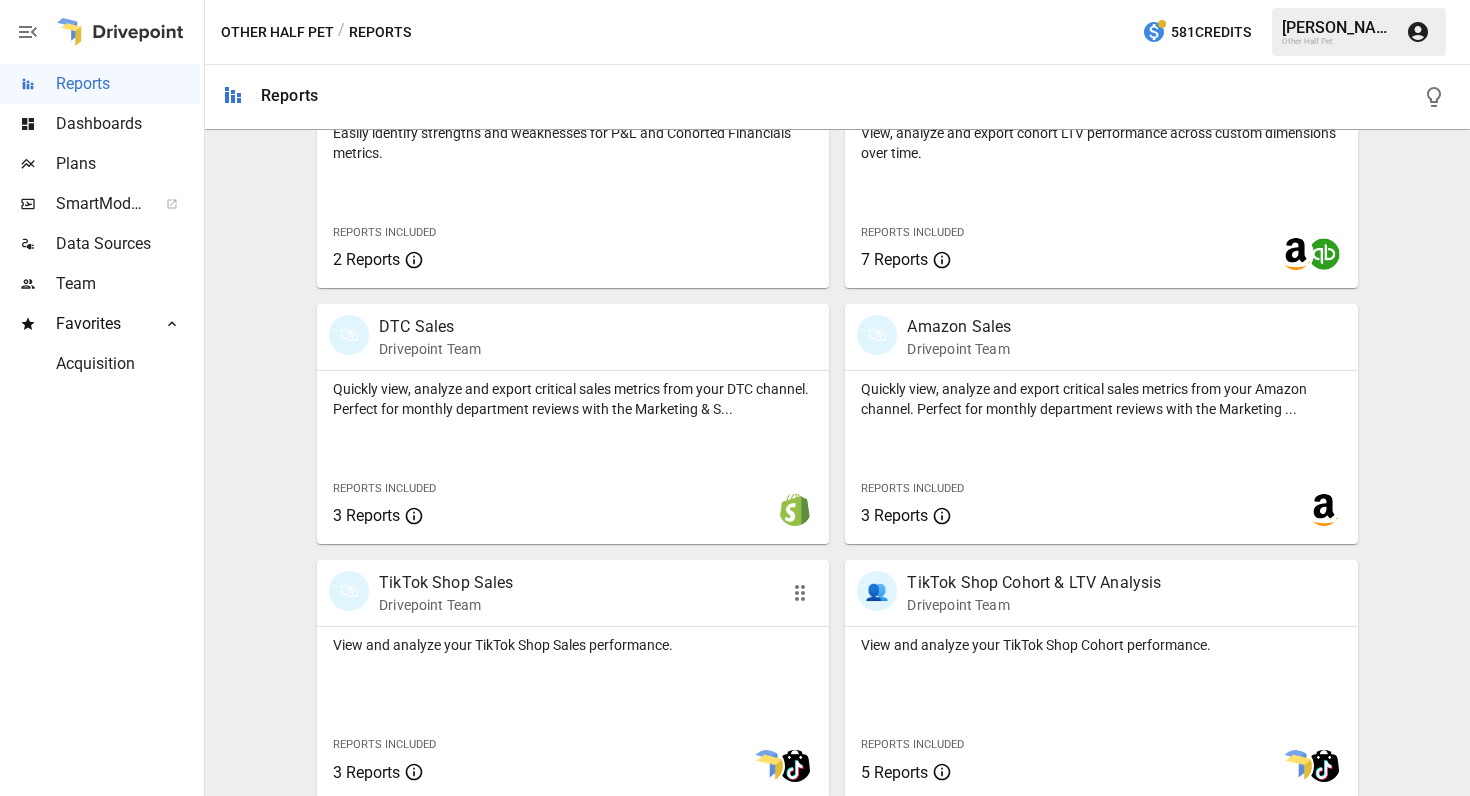 scroll, scrollTop: 1001, scrollLeft: 0, axis: vertical 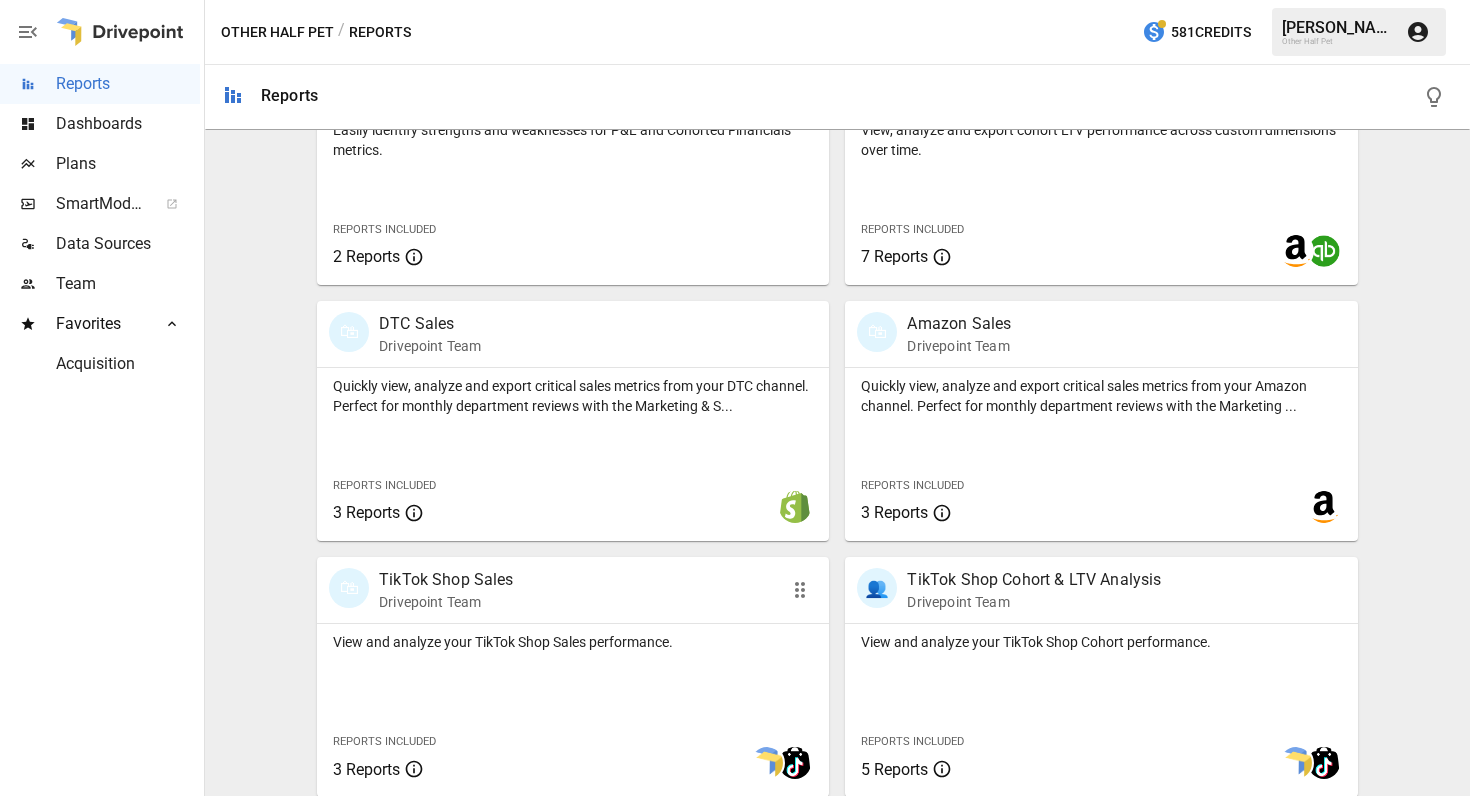 click on "View and analyze your TikTok Shop Sales performance." at bounding box center (573, 638) 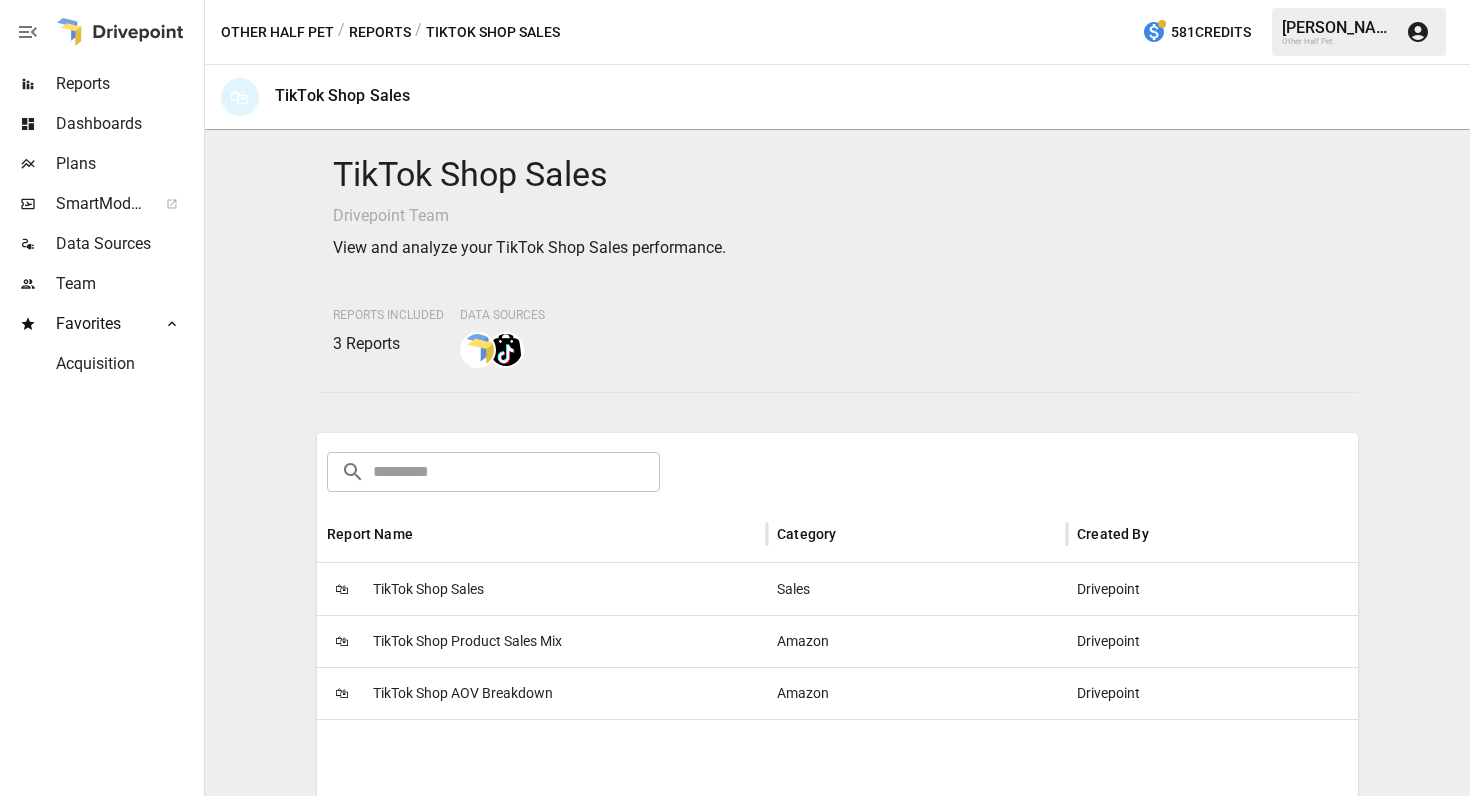 click on "TikTok Shop Sales" at bounding box center (428, 589) 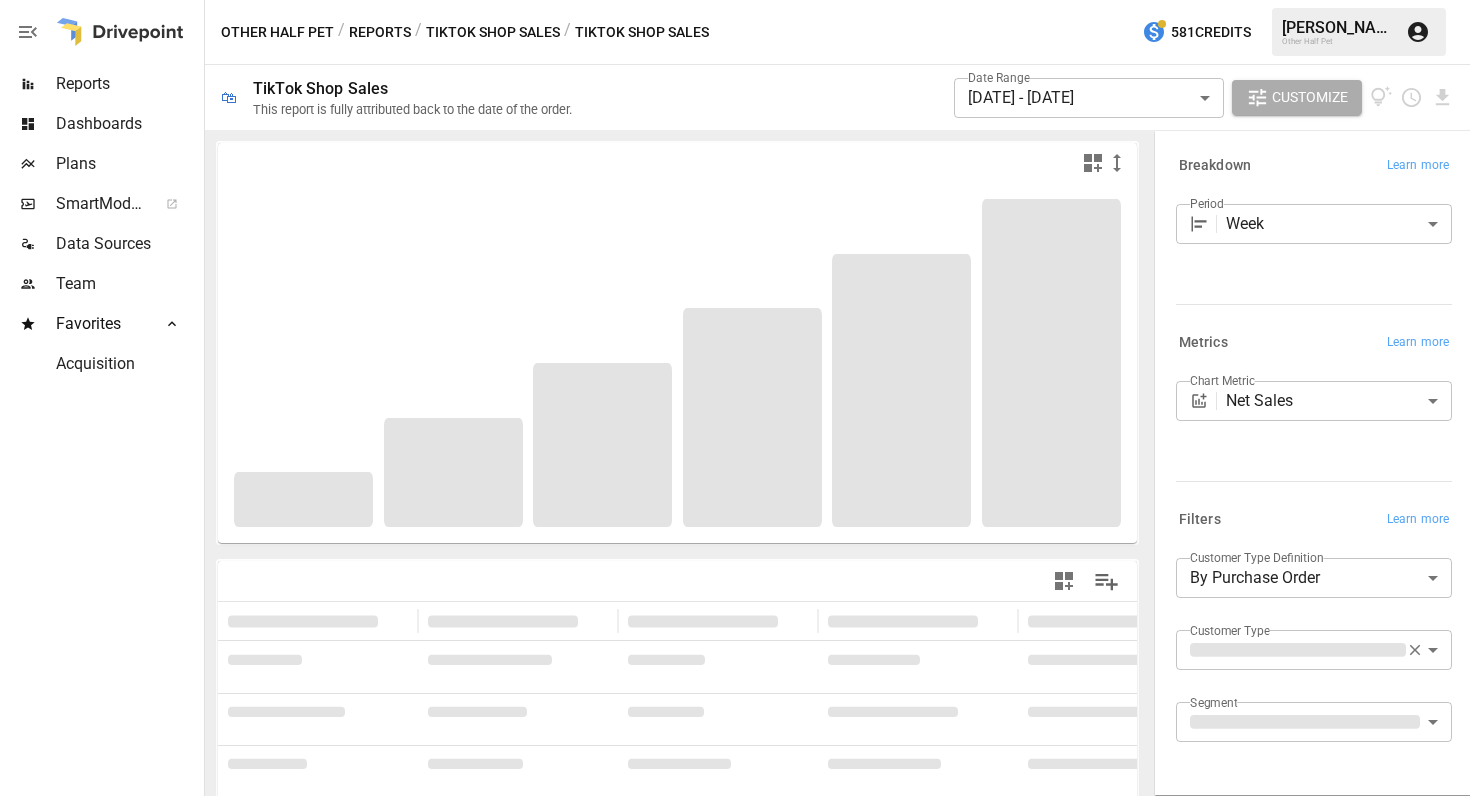 click on "**********" at bounding box center [735, 0] 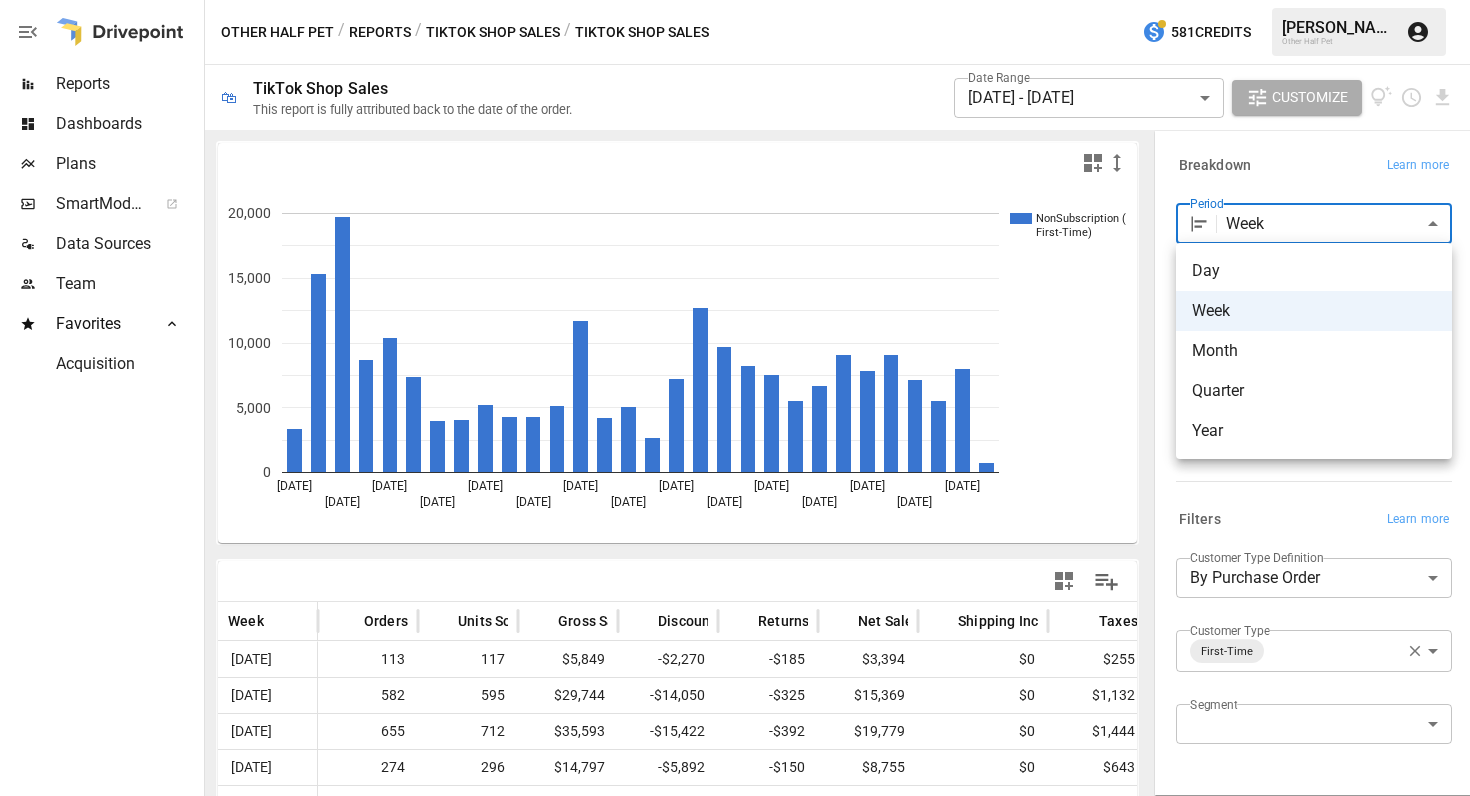 click on "Month" at bounding box center (1314, 351) 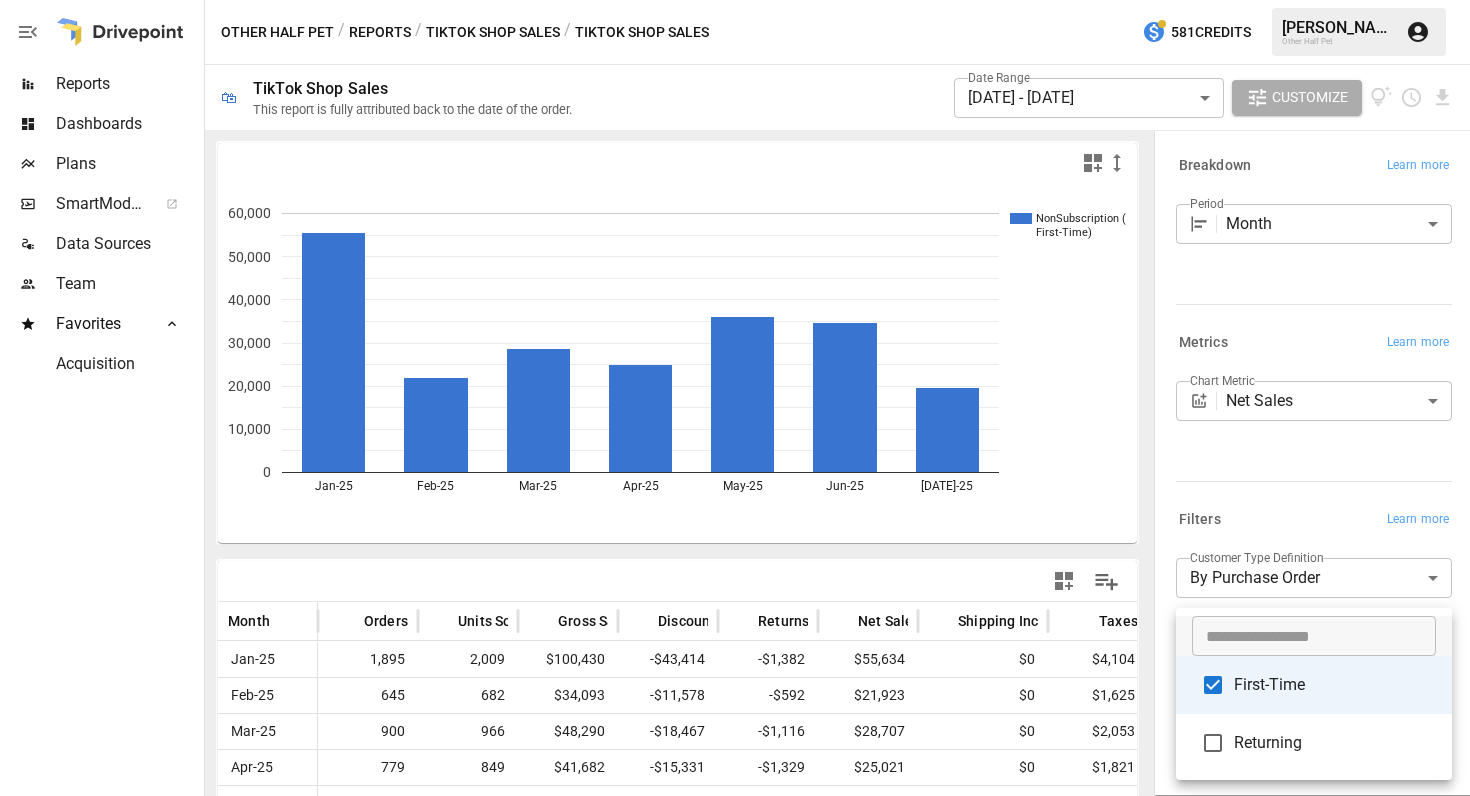click on "Reports Dashboards Plans SmartModel ™ Data Sources Team Favorites Acquisition Other Half Pet / Reports / TikTok Shop Sales / TikTok Shop Sales 581  Credits [PERSON_NAME] Other Half Pet 🛍 TikTok Shop Sales This report is fully attributed back to the date of the order. Date Range [DATE] - [DATE] ****** ​ Customize NonSubscription ( First-Time) Jan-25 Feb-25 Mar-25 Apr-25 May-25 Jun-25 [DATE]-25 0 10,000 20,000 30,000 40,000 50,000 60,000 60,000 Month Orders Units Sold Gross Sales Discounts Returns Net Sales Shipping Income Taxes Net Revenue Shipping Fees Jan-25 1,895 2,009 $100,430 -$43,414 -$1,382 $55,634 $0 $4,104 $59,739 $0 Feb-25 645 682 $34,093 -$11,578 -$592 $21,923 $0 $1,625 $23,548 $0 Mar-25 900 966 $48,290 -$18,467 -$1,116 $28,707 $0 $2,053 $30,761 $10 Apr-25 779 849 $41,682 -$15,331 -$1,329 $25,021 $0 $1,821 $26,843 $186 May-25 1,177 1,265 $54,157 -$16,714 -$1,350 $36,093 $0 $2,669 $38,762 $293 Jun-25 1,130 1,208 $46,028 -$10,909 -$451 $34,668 $0 $2,631 $37,299 $0 [DATE]-25 690 743 $27,523 -$7,478 -$340" at bounding box center [735, 0] 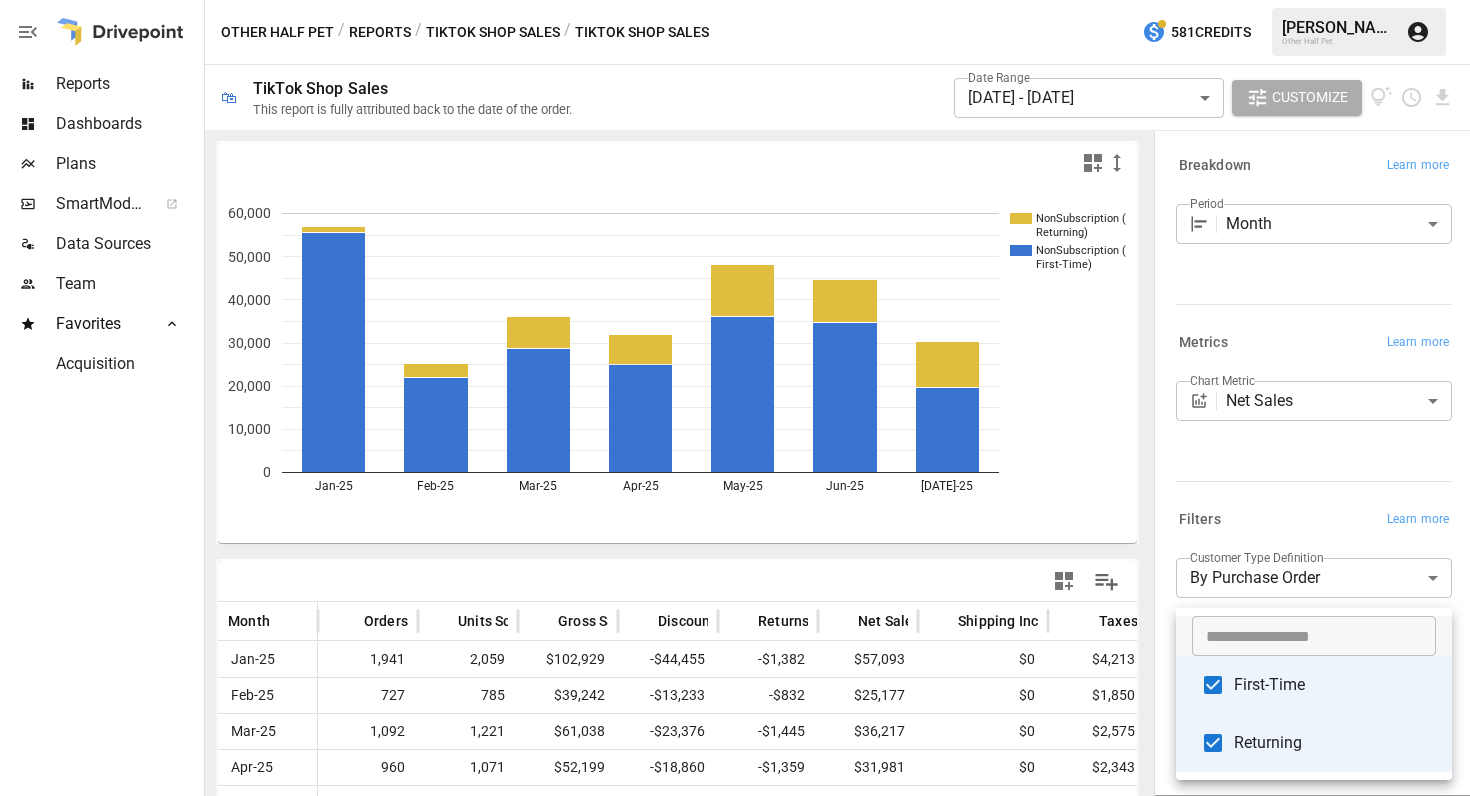 click at bounding box center (735, 398) 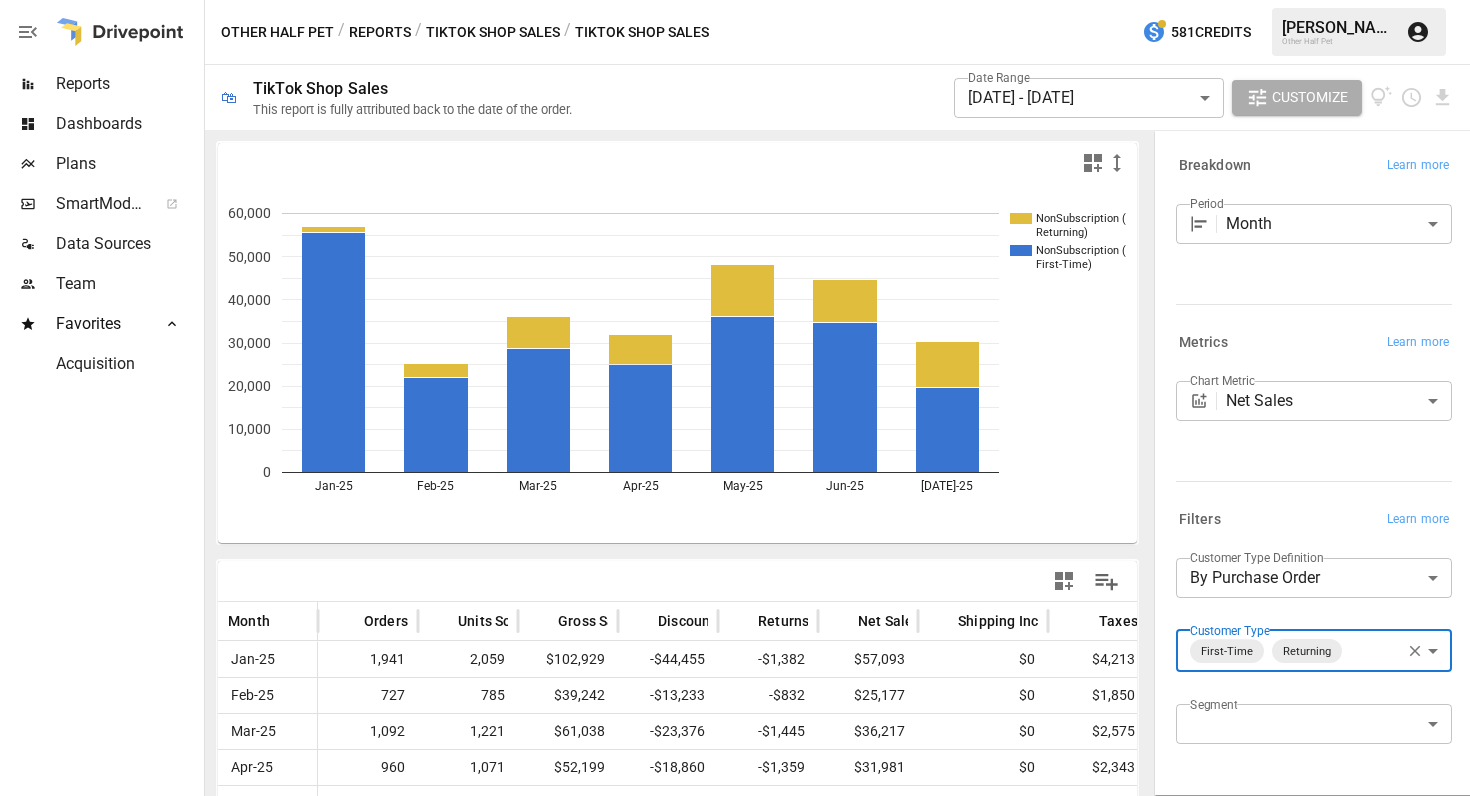 scroll, scrollTop: 0, scrollLeft: 0, axis: both 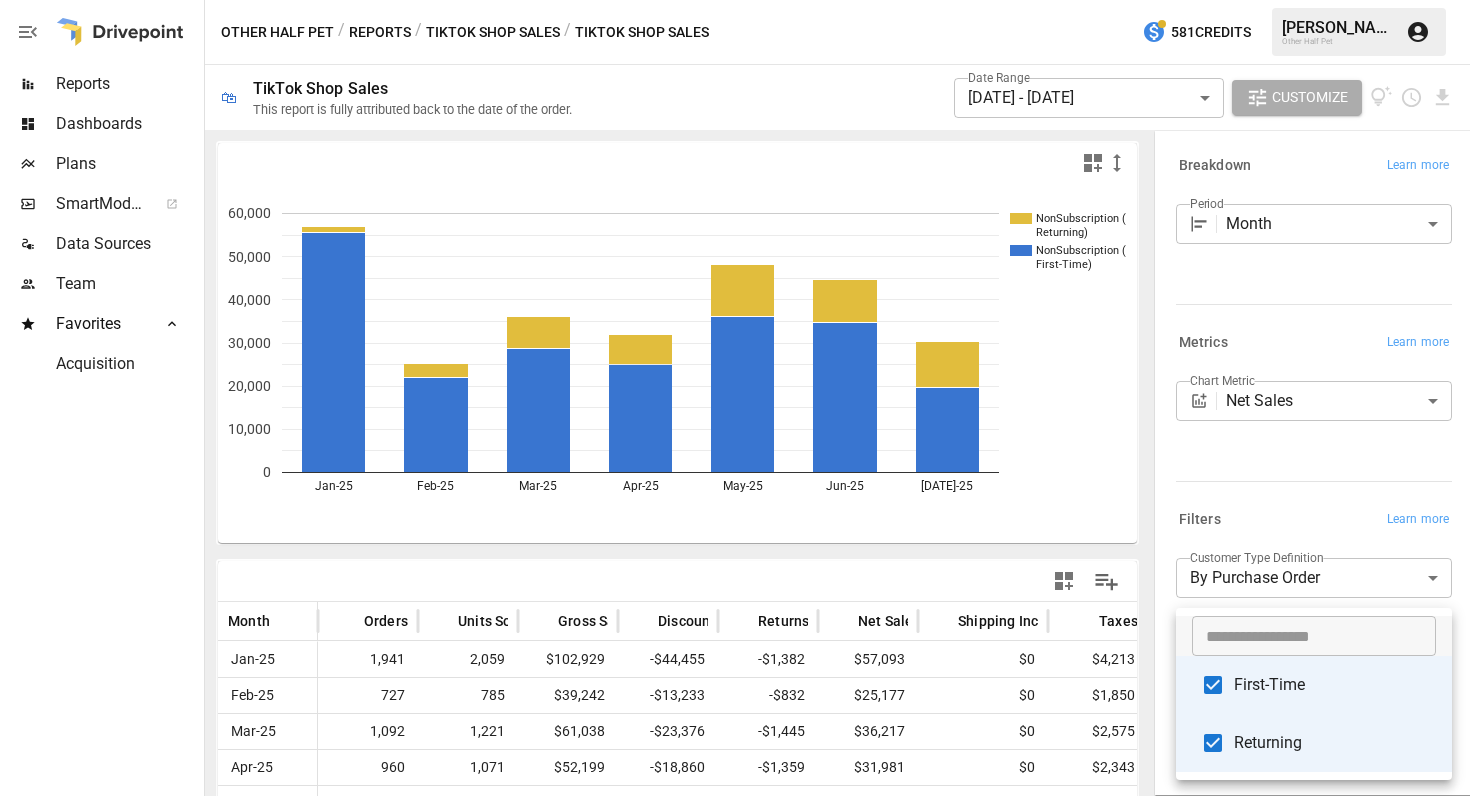 click at bounding box center (735, 398) 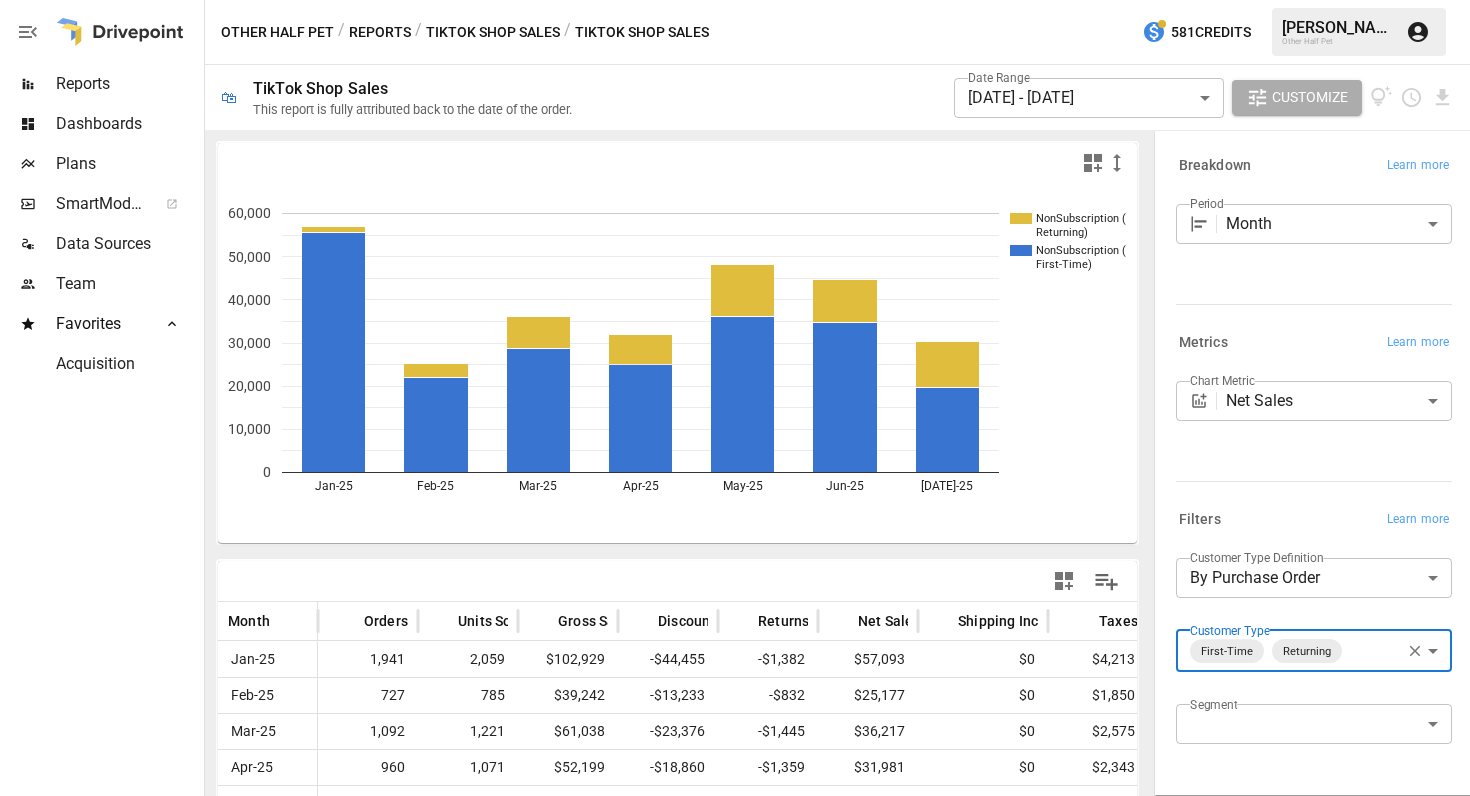 click on "Reports" at bounding box center (380, 32) 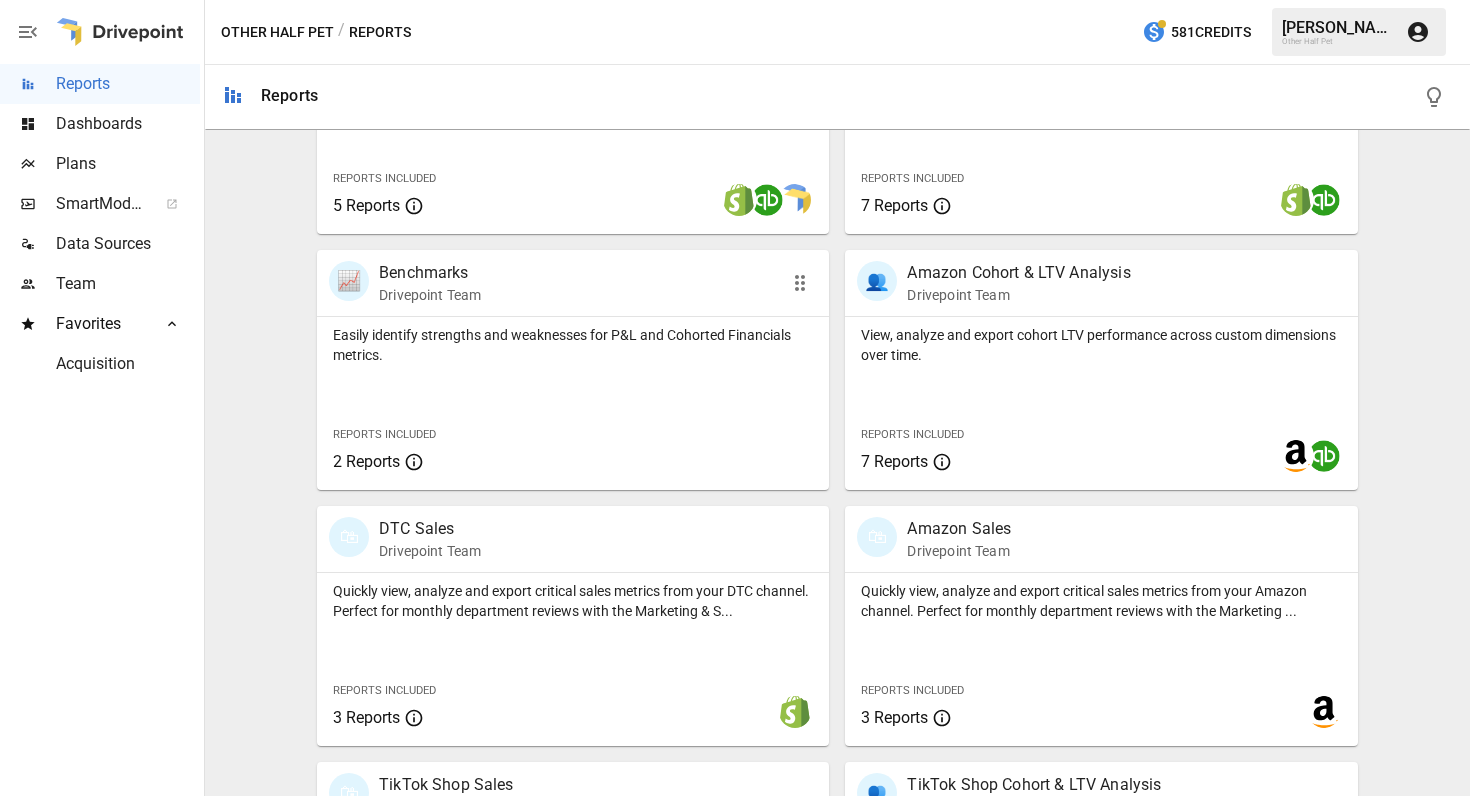 scroll, scrollTop: 797, scrollLeft: 0, axis: vertical 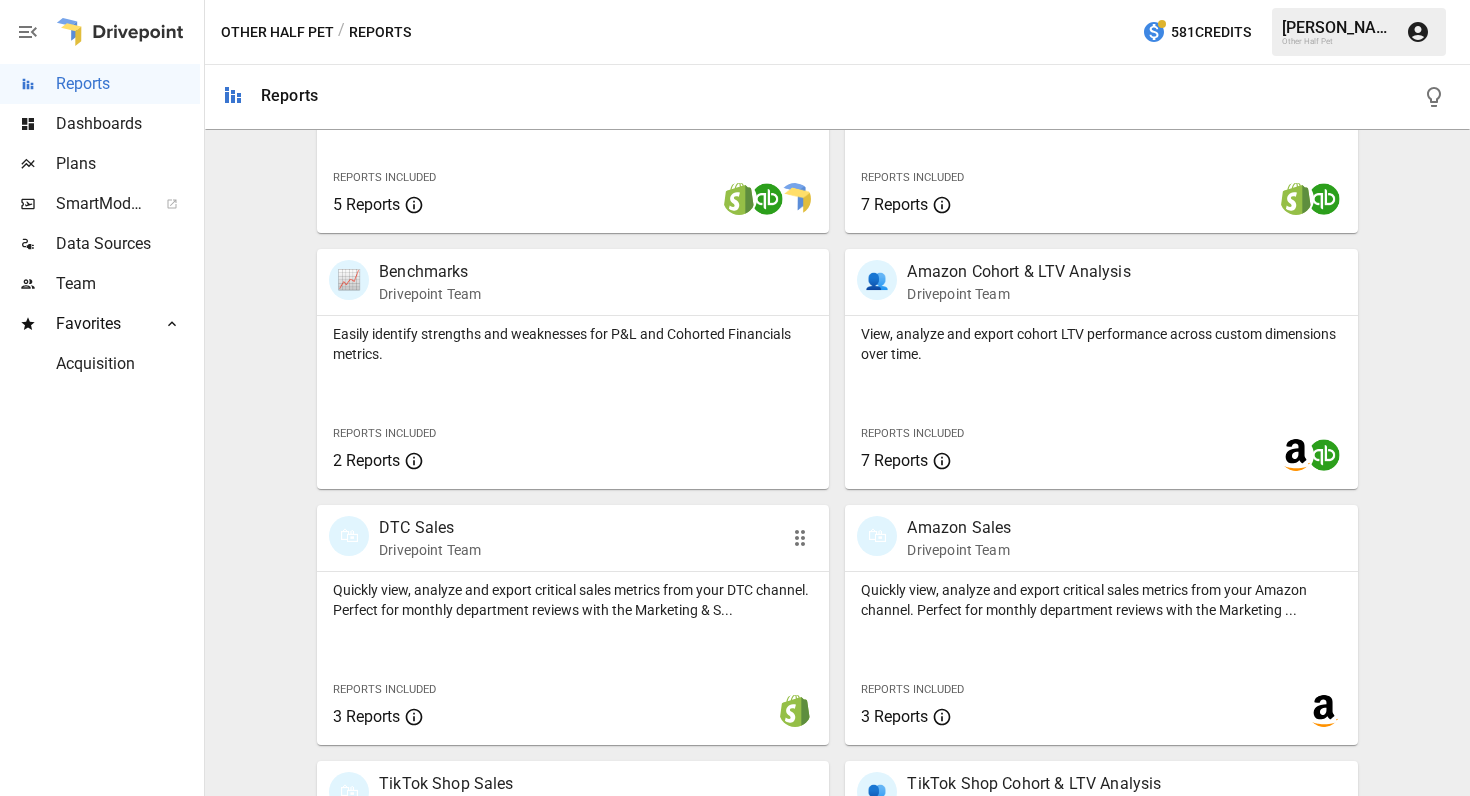 click on "🛍 DTC Sales Drivepoint Team" at bounding box center [573, 538] 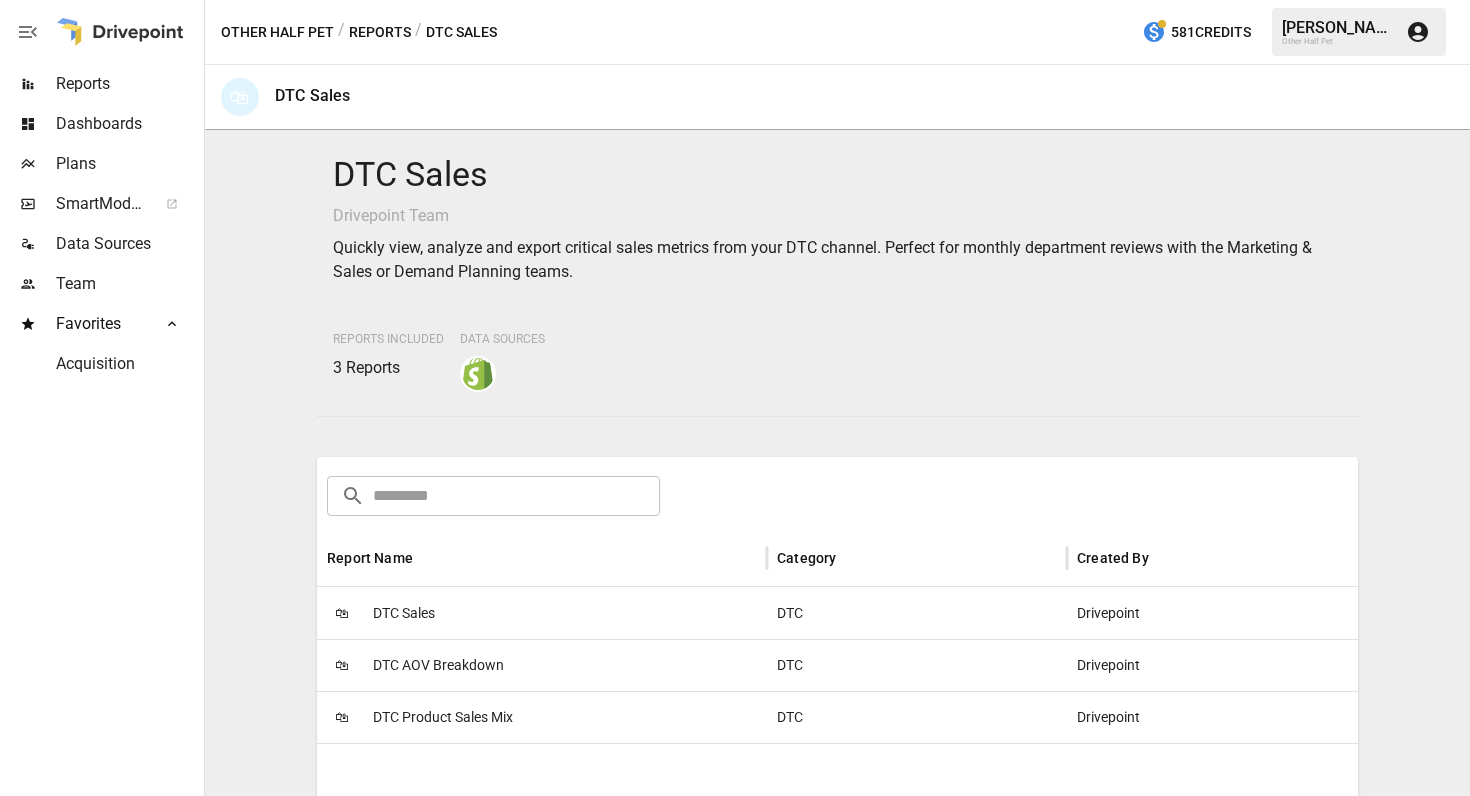 click on "DTC Sales" at bounding box center [404, 613] 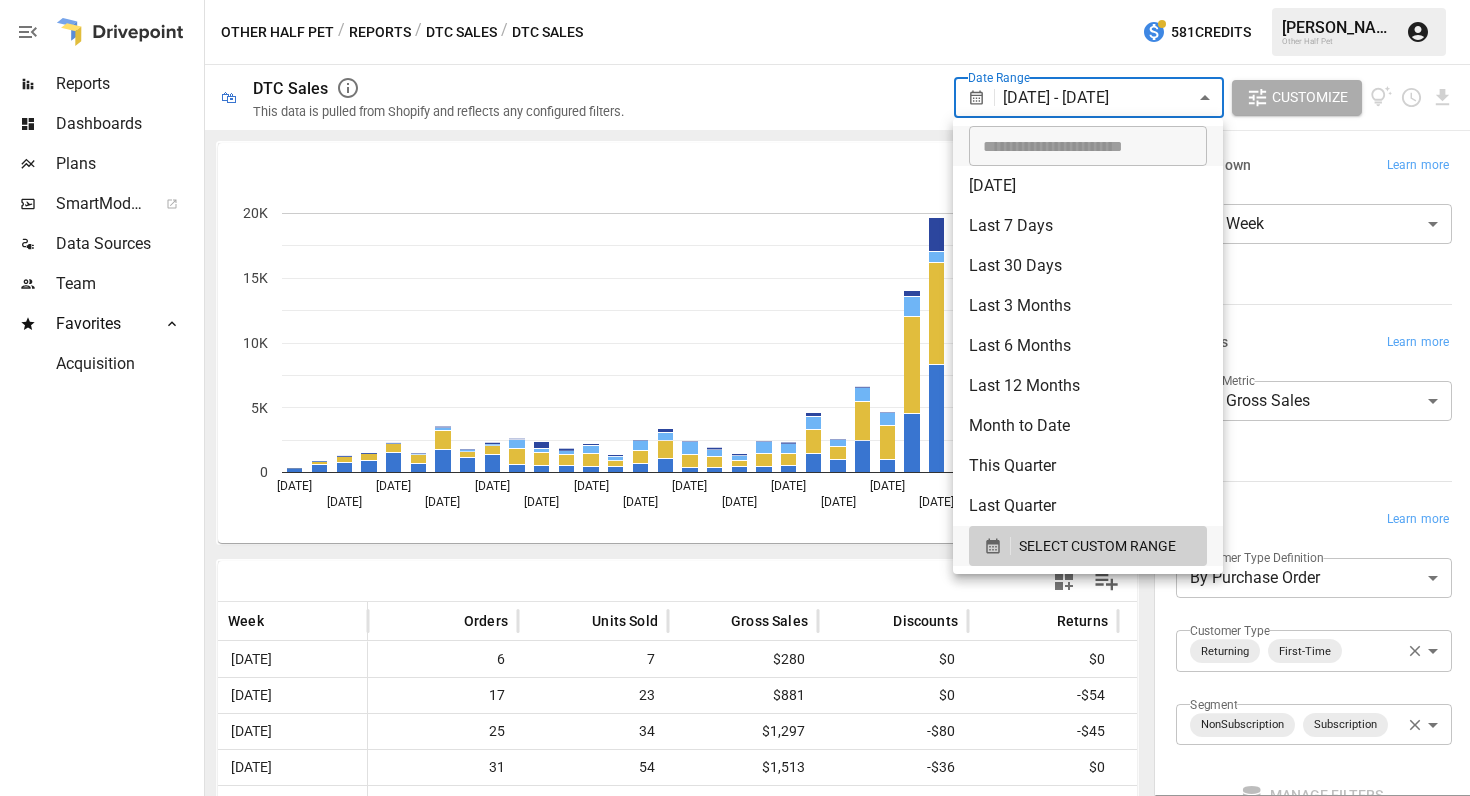 click on "Reports Dashboards Plans SmartModel ™ Data Sources Team Favorites Acquisition Other Half Pet / Reports / DTC Sales / DTC Sales 581  Credits [PERSON_NAME] Other Half Pet 🛍 DTC Sales This data is pulled from Shopify and reflects any configured filters. Date Range [DATE] - [DATE] ****** ​ Customize NonSubscription ( Returning) Subscription ( Returning) Subscription ( First-Time) NonSubscription ( First-Time) [DATE] [DATE] [DATE] [DATE] [DATE] [DATE] [DATE] [DATE] [DATE] [DATE] [DATE] [DATE] [DATE] [DATE] [DATE] 0 5K 10K 15K 20K First-Time) Week Orders Units Sold Gross Sales Discounts Returns Net Sales Shipping [DATE] 6 7 $280 $0 $0 $280 $25 [DATE] 17 23 $881 $0 -$54 $828 $64 [DATE] 25 34 $1,297 -$80 -$45 $1,172 $87 [DATE] 31 54 $1,513 -$36 $0 $1,477 $82 [DATE] 48 97 $2,293 -$70 $0 $2,223 $159 [DATE] 33 64 $1,446 -$56 $0 $1,391 $82 [DATE] 73 154 $3,562 -$124 -$206 $3,232 $157 39" at bounding box center (735, 0) 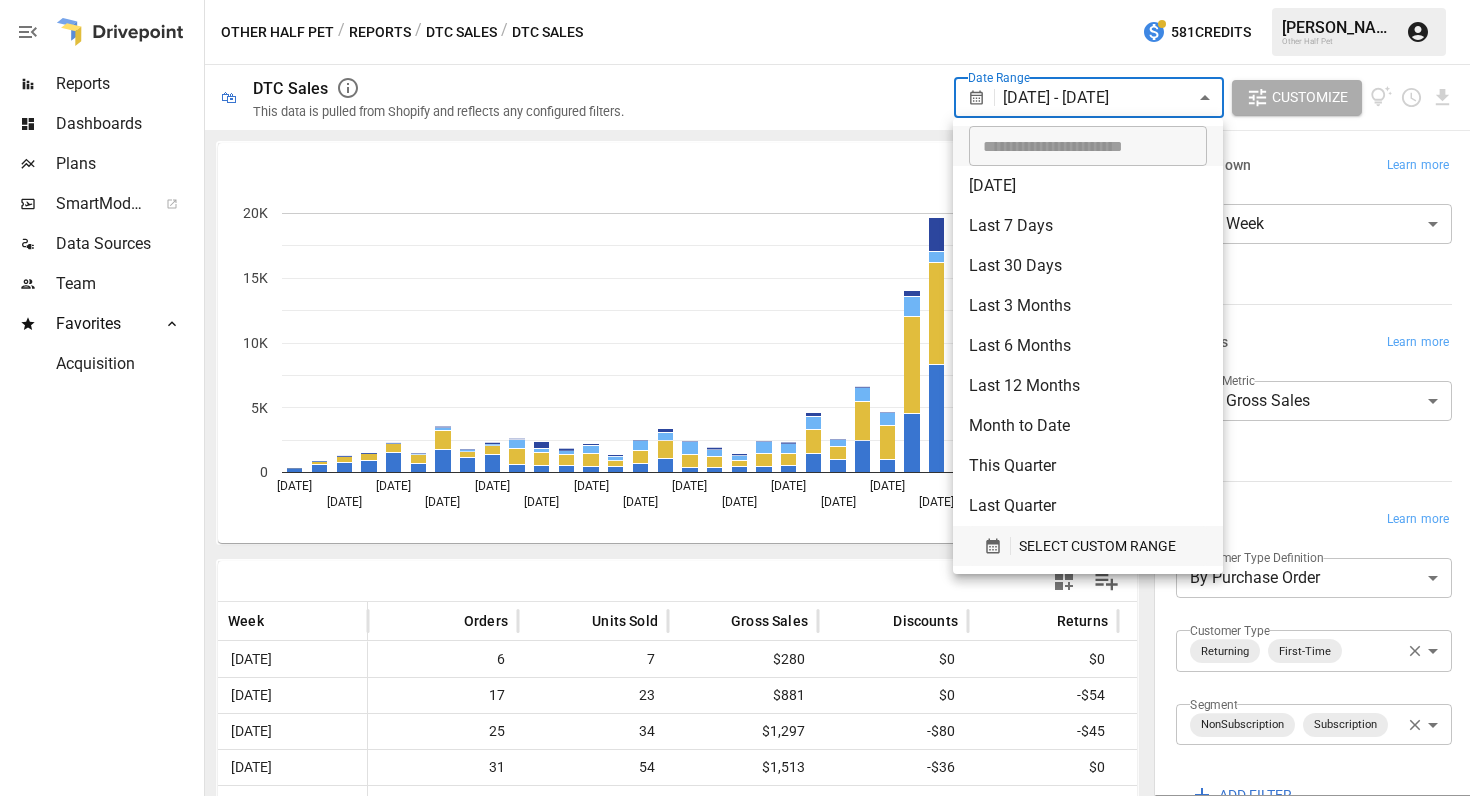 click on "SELECT CUSTOM RANGE" at bounding box center (1097, 546) 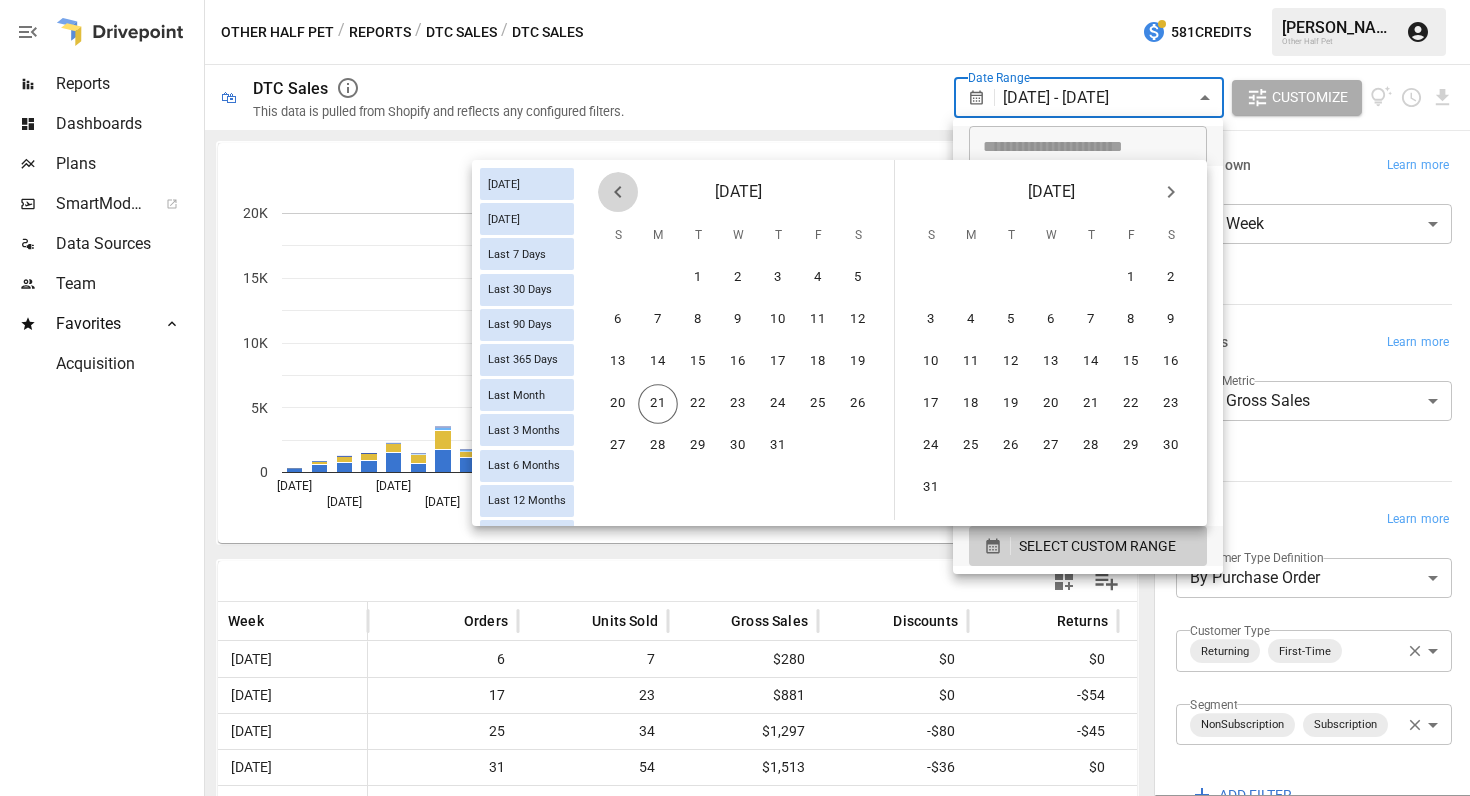 click 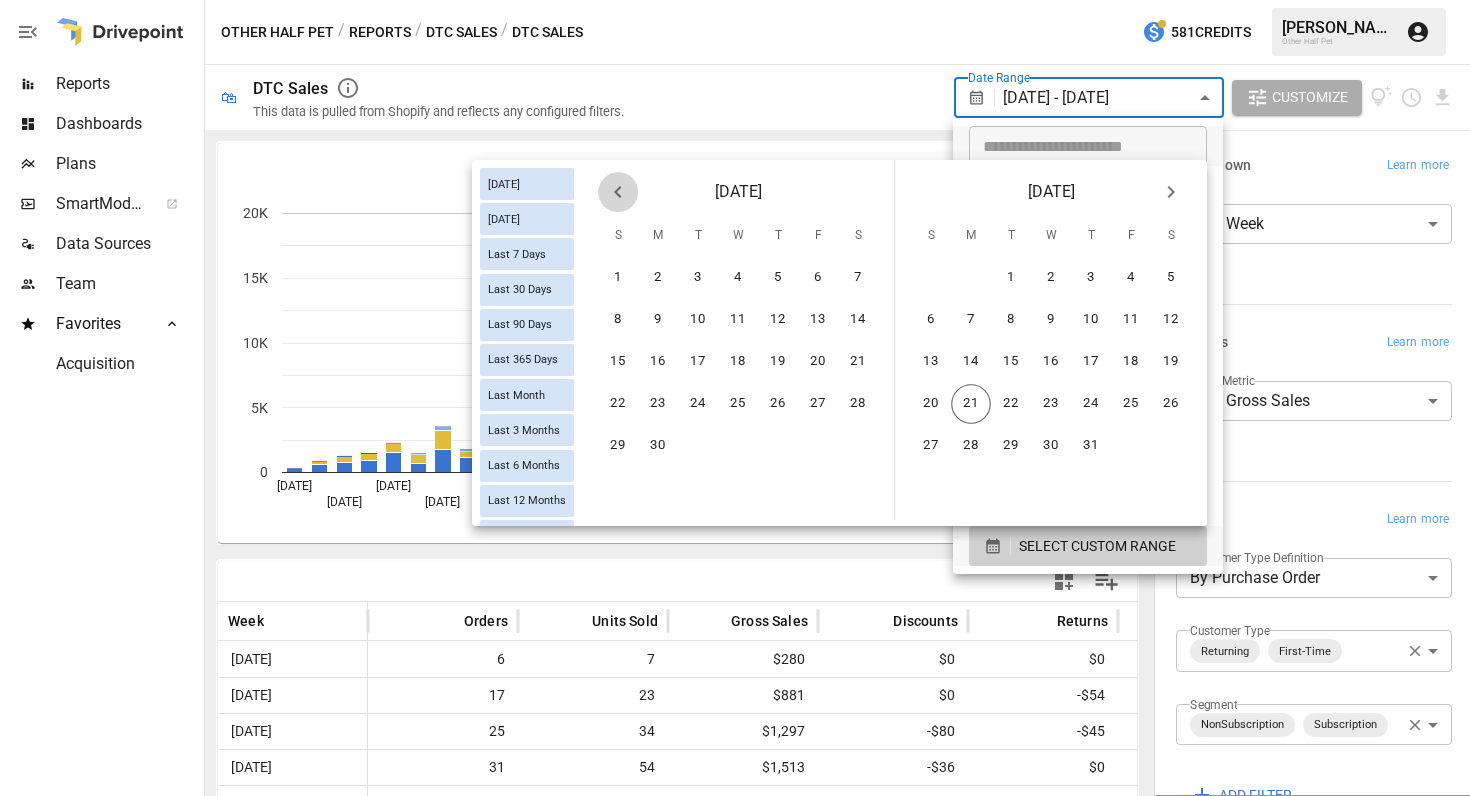 click 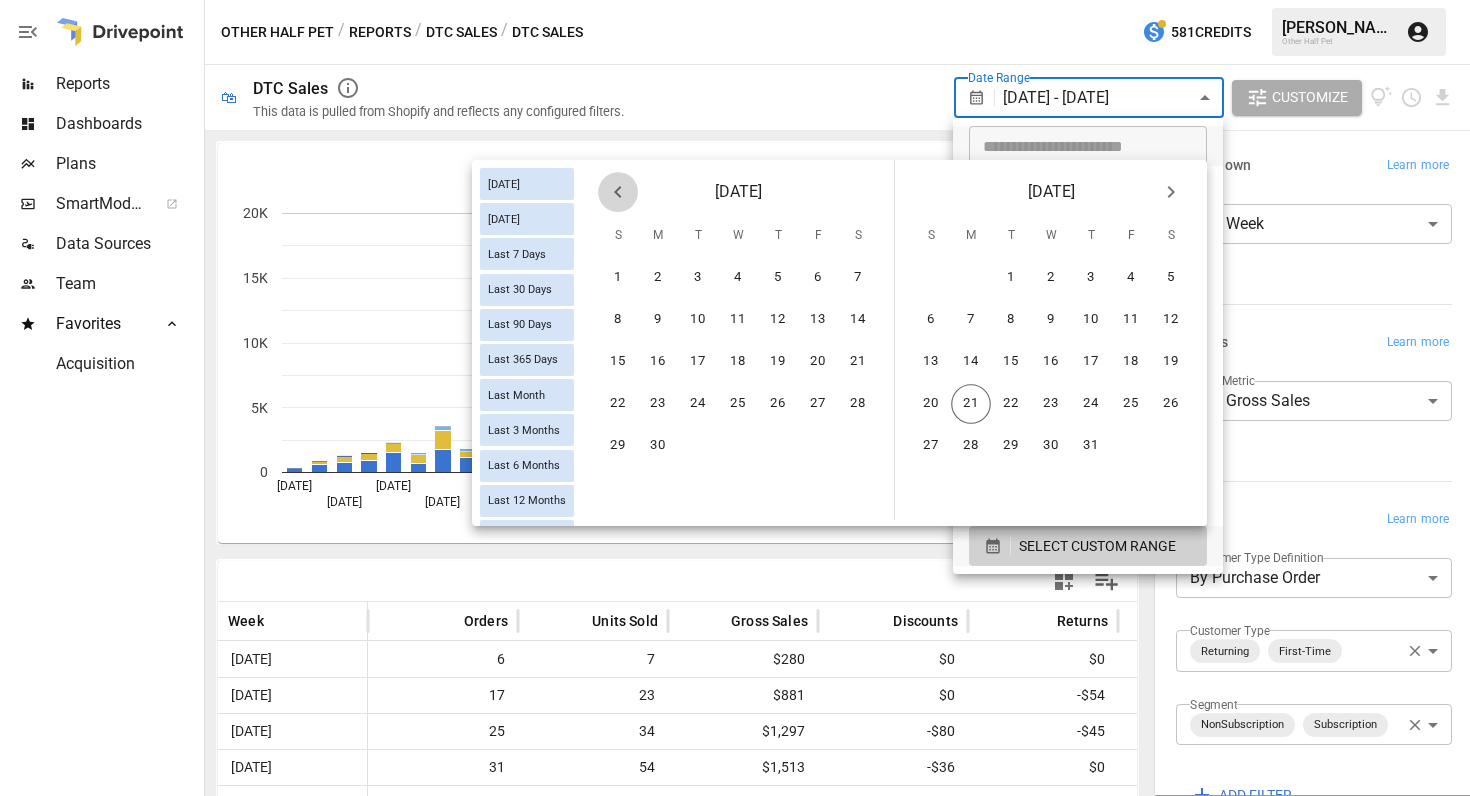 click 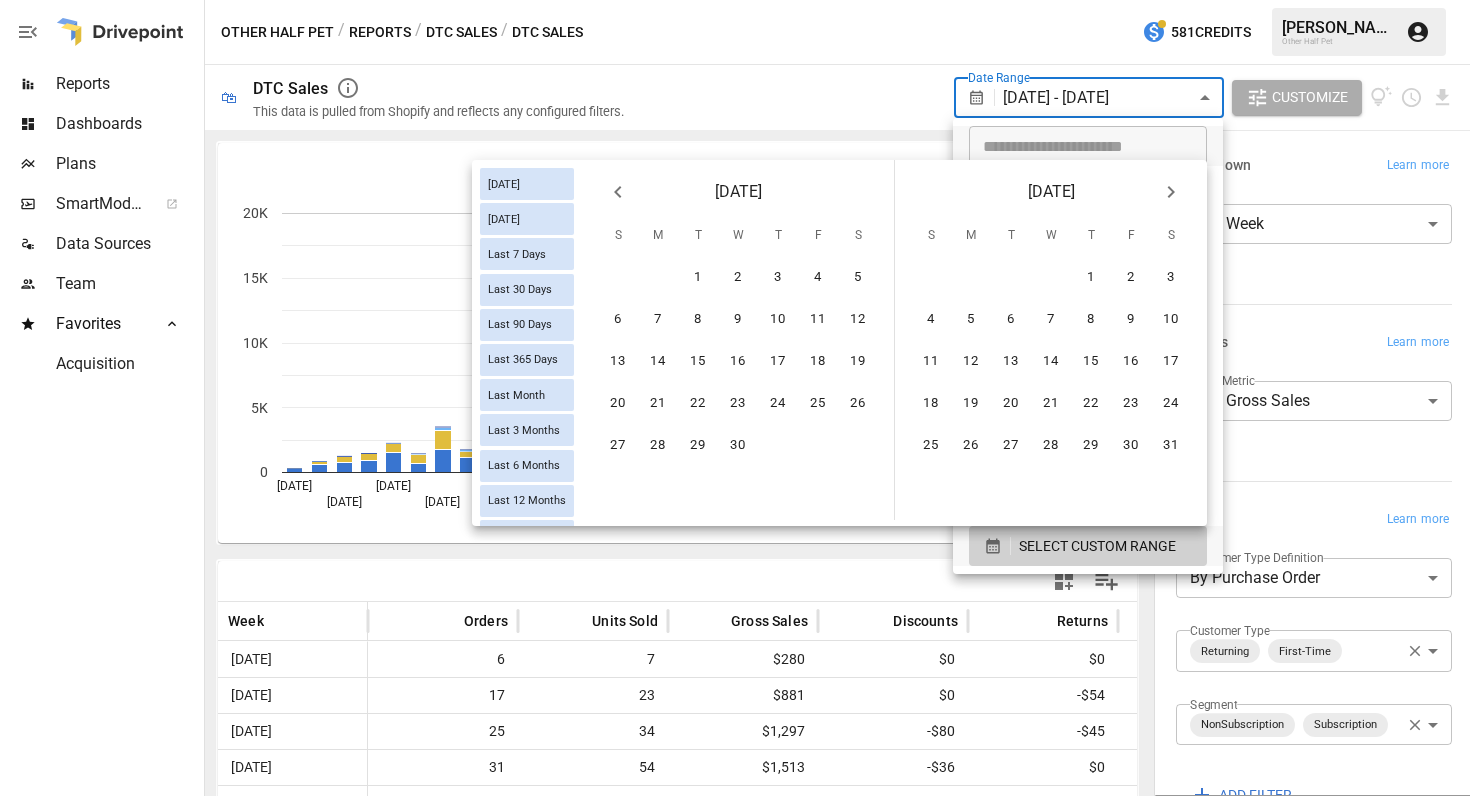 click 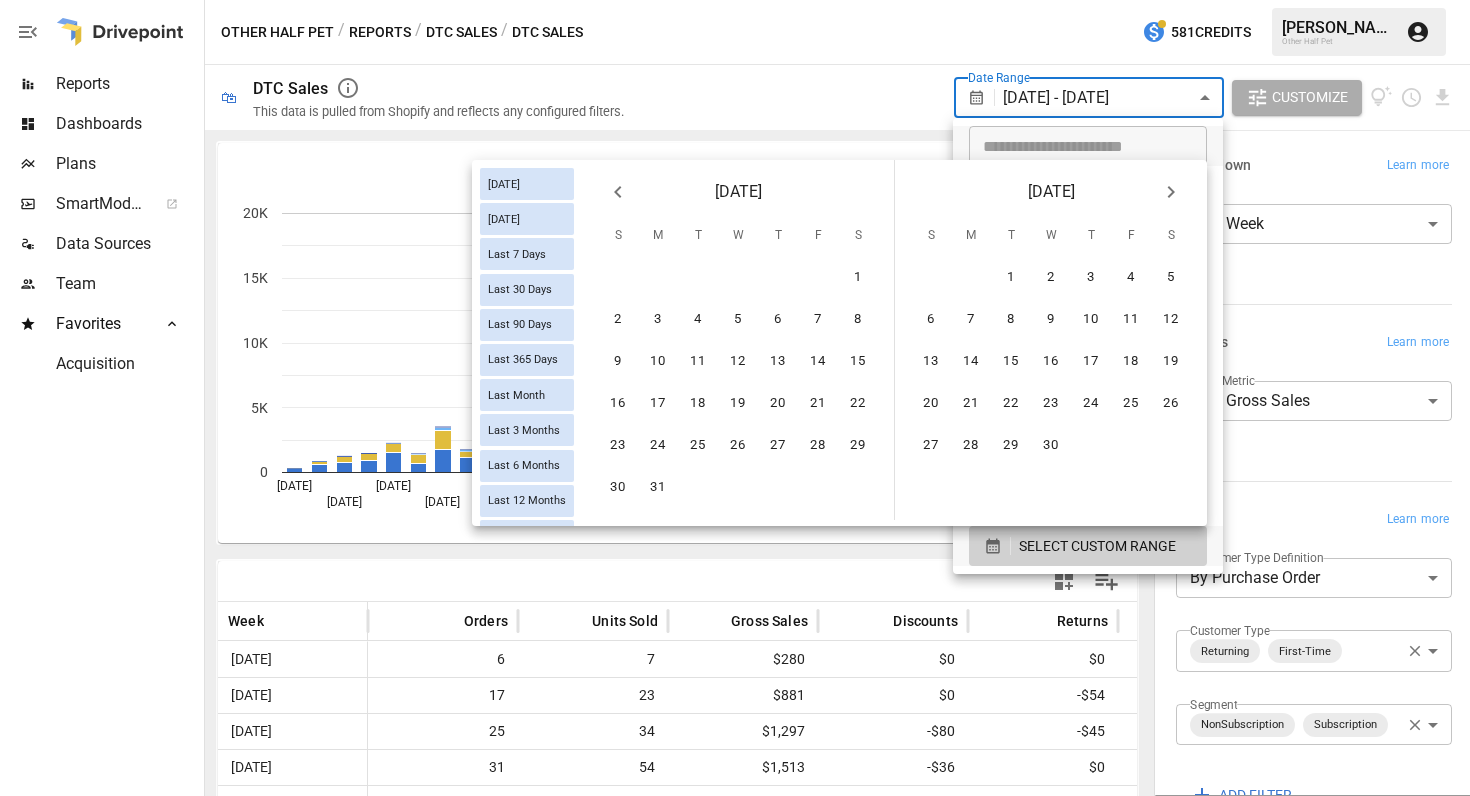 click 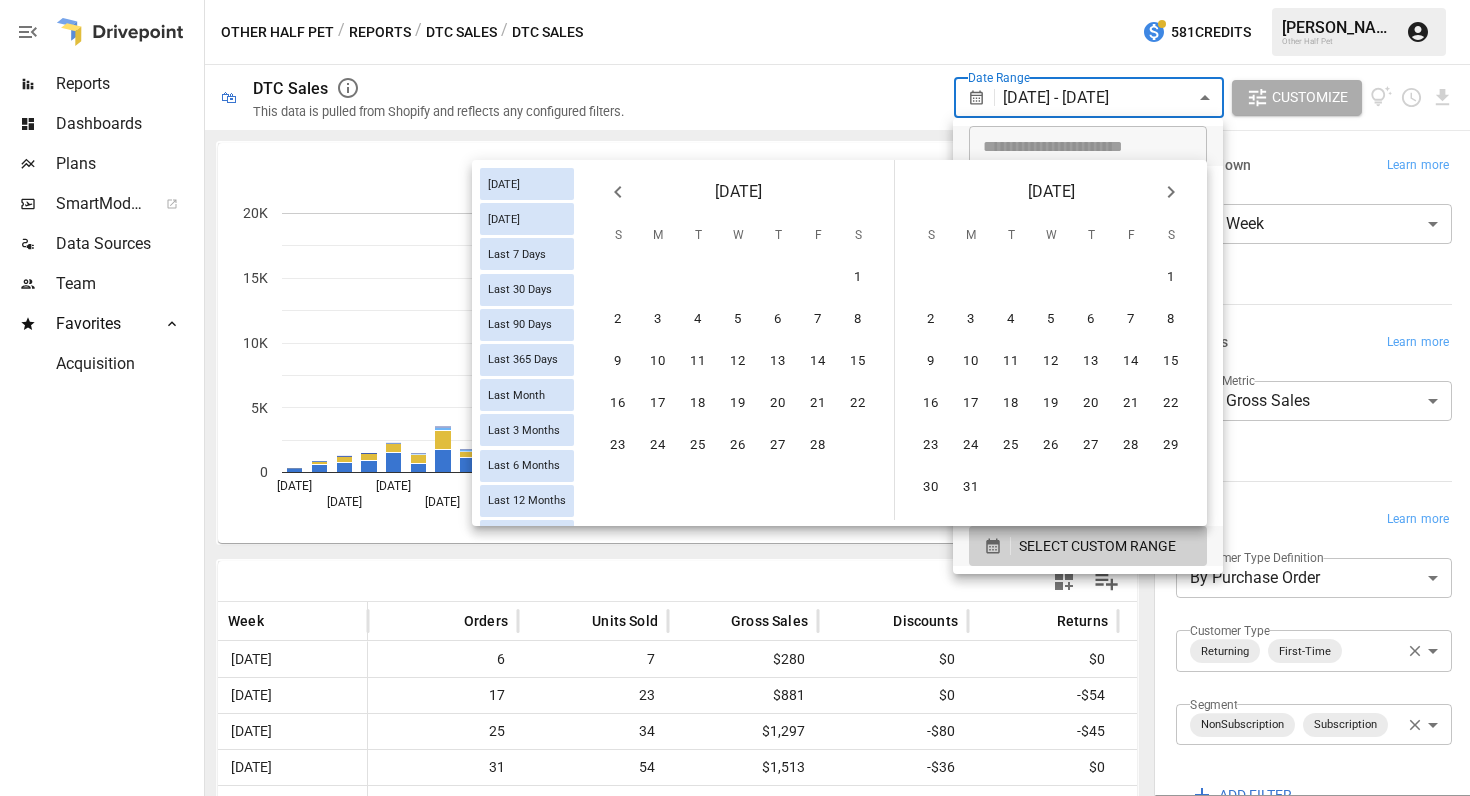 click 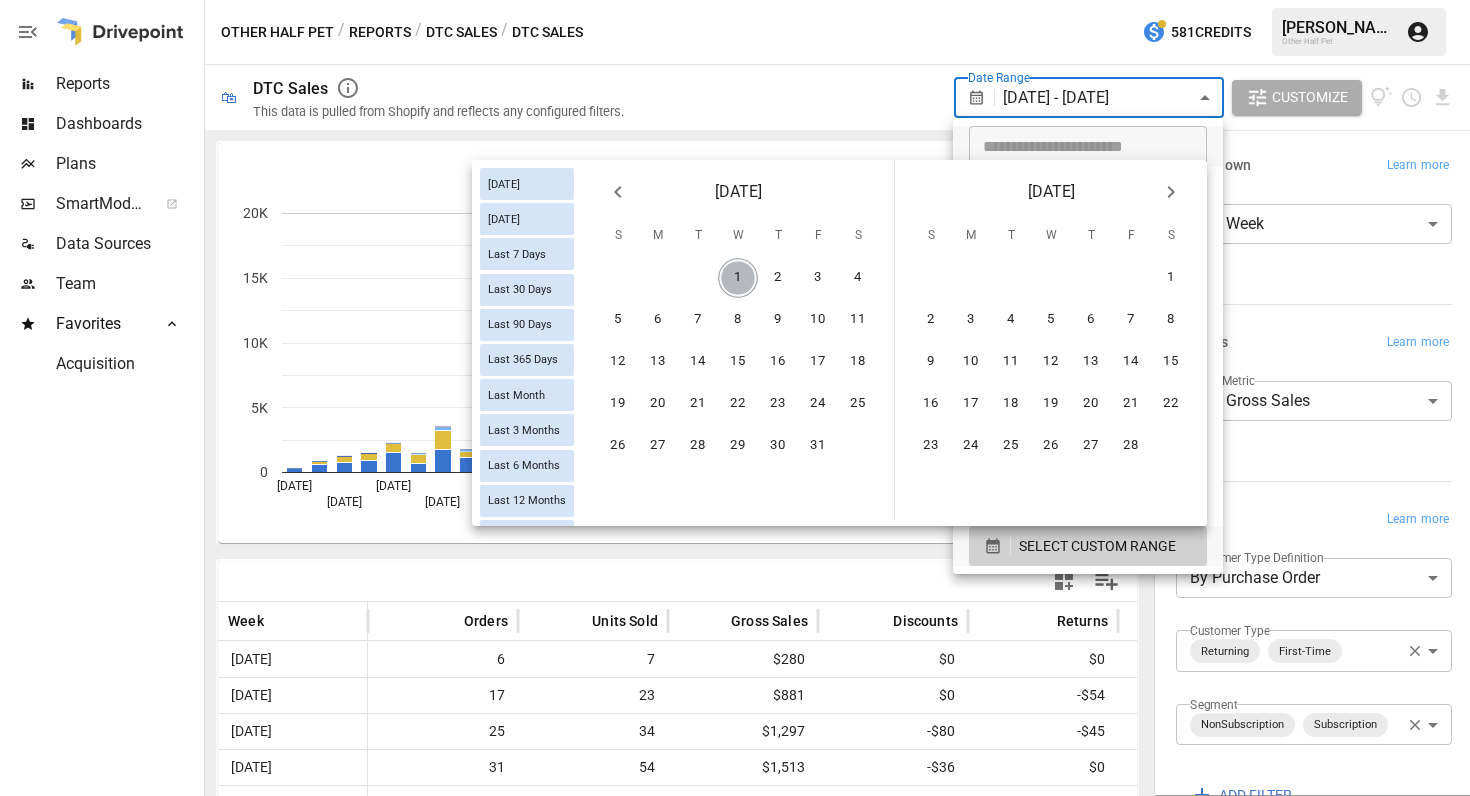 click on "1" at bounding box center (738, 278) 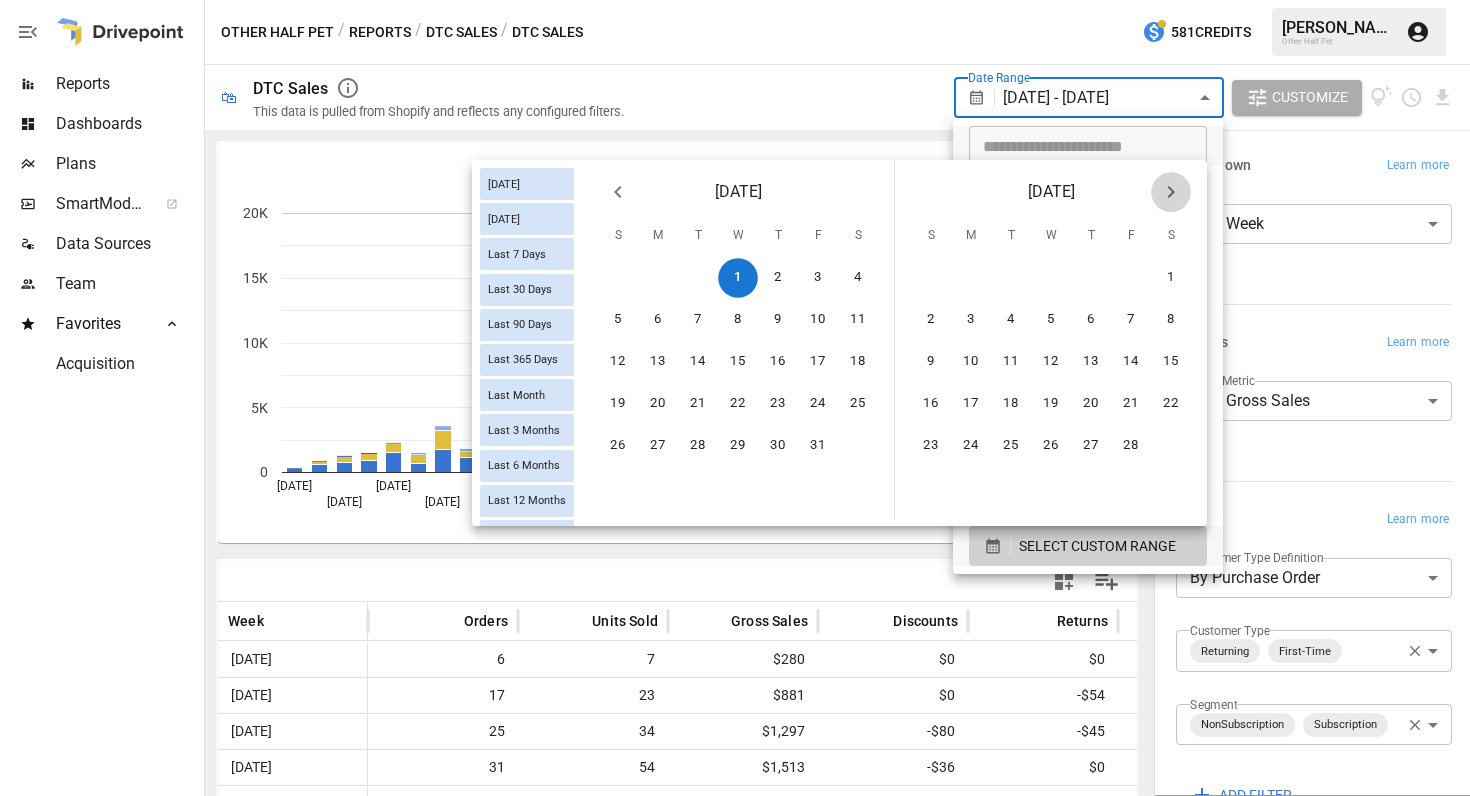 click 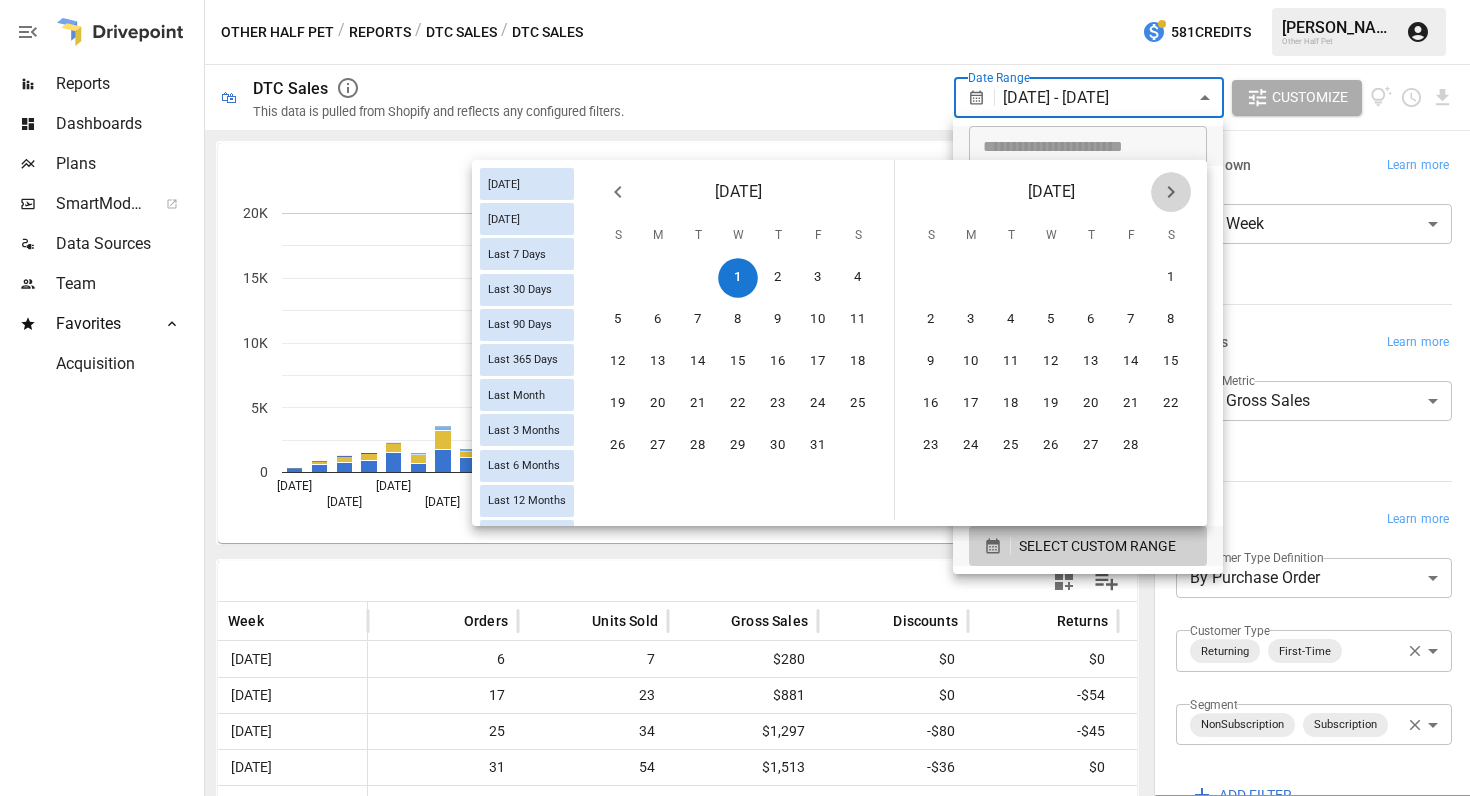 click 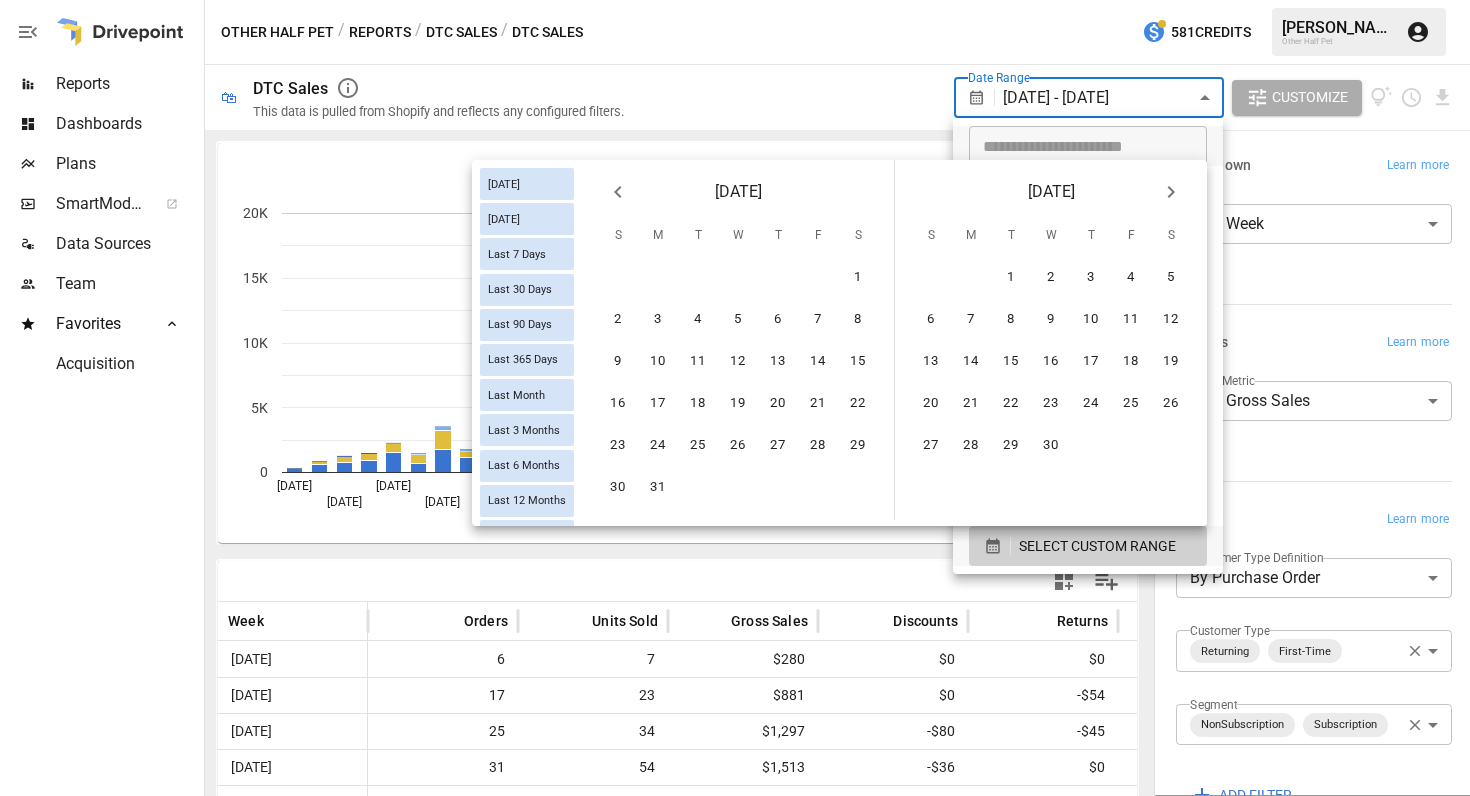 click 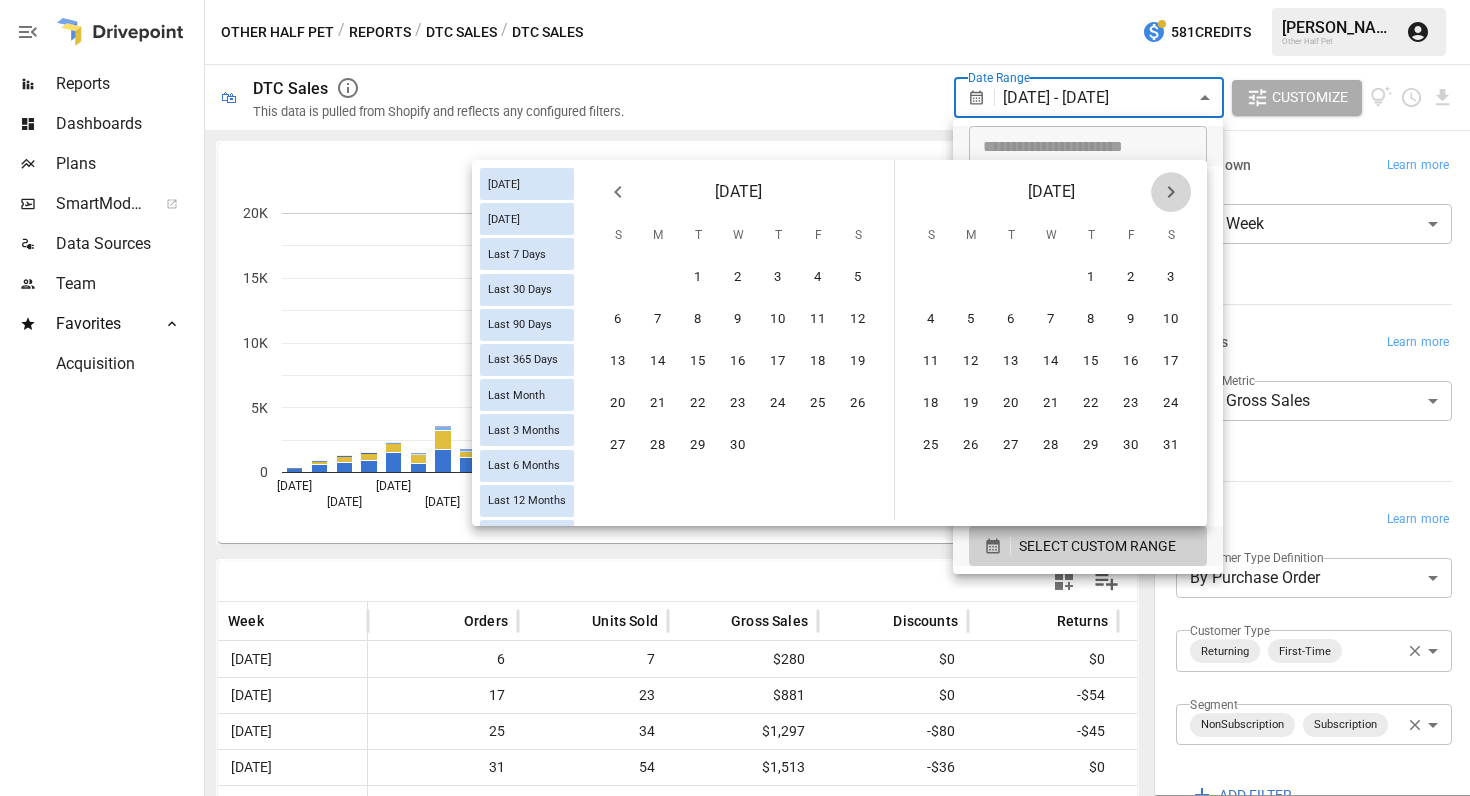 click 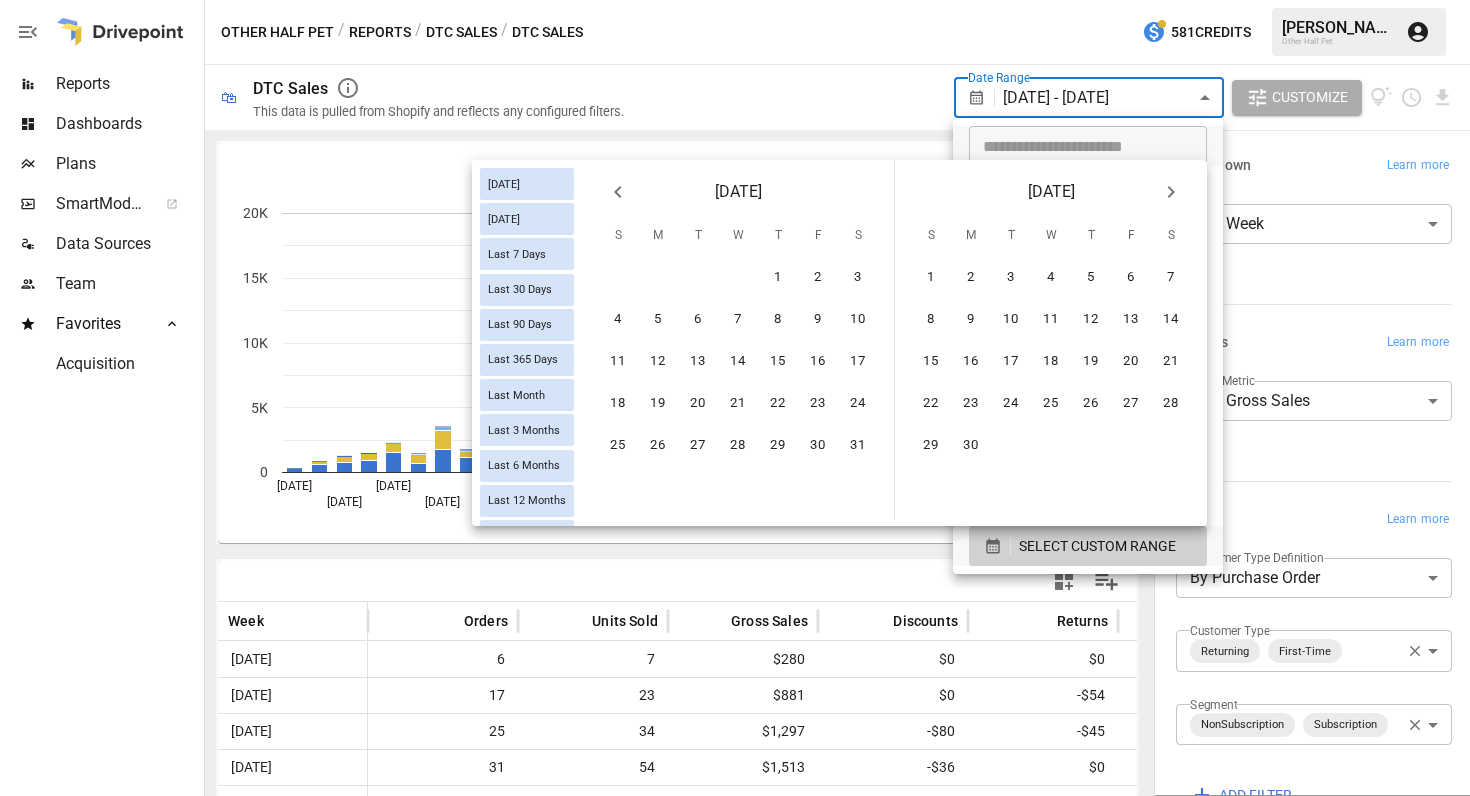 scroll, scrollTop: 0, scrollLeft: 0, axis: both 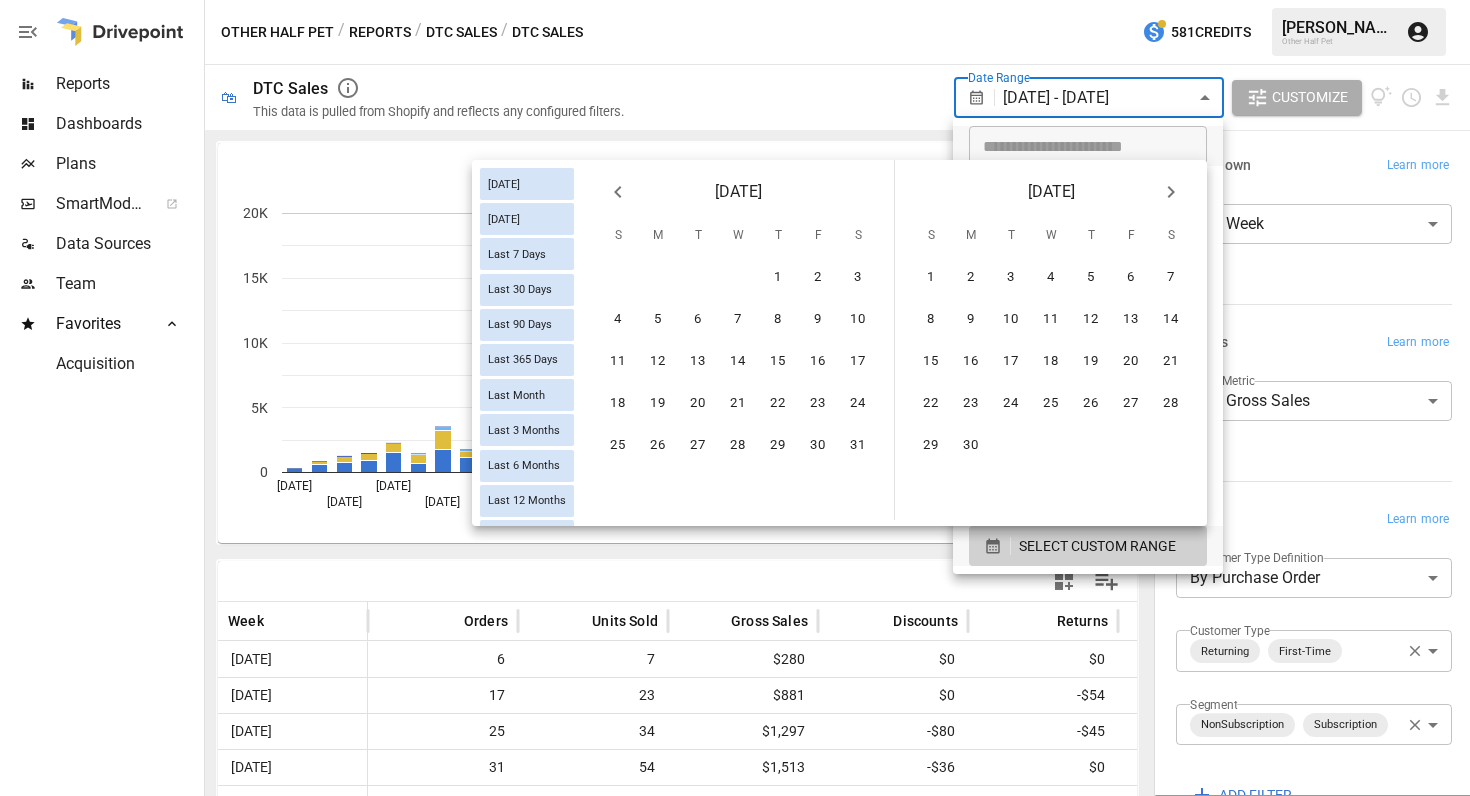 click 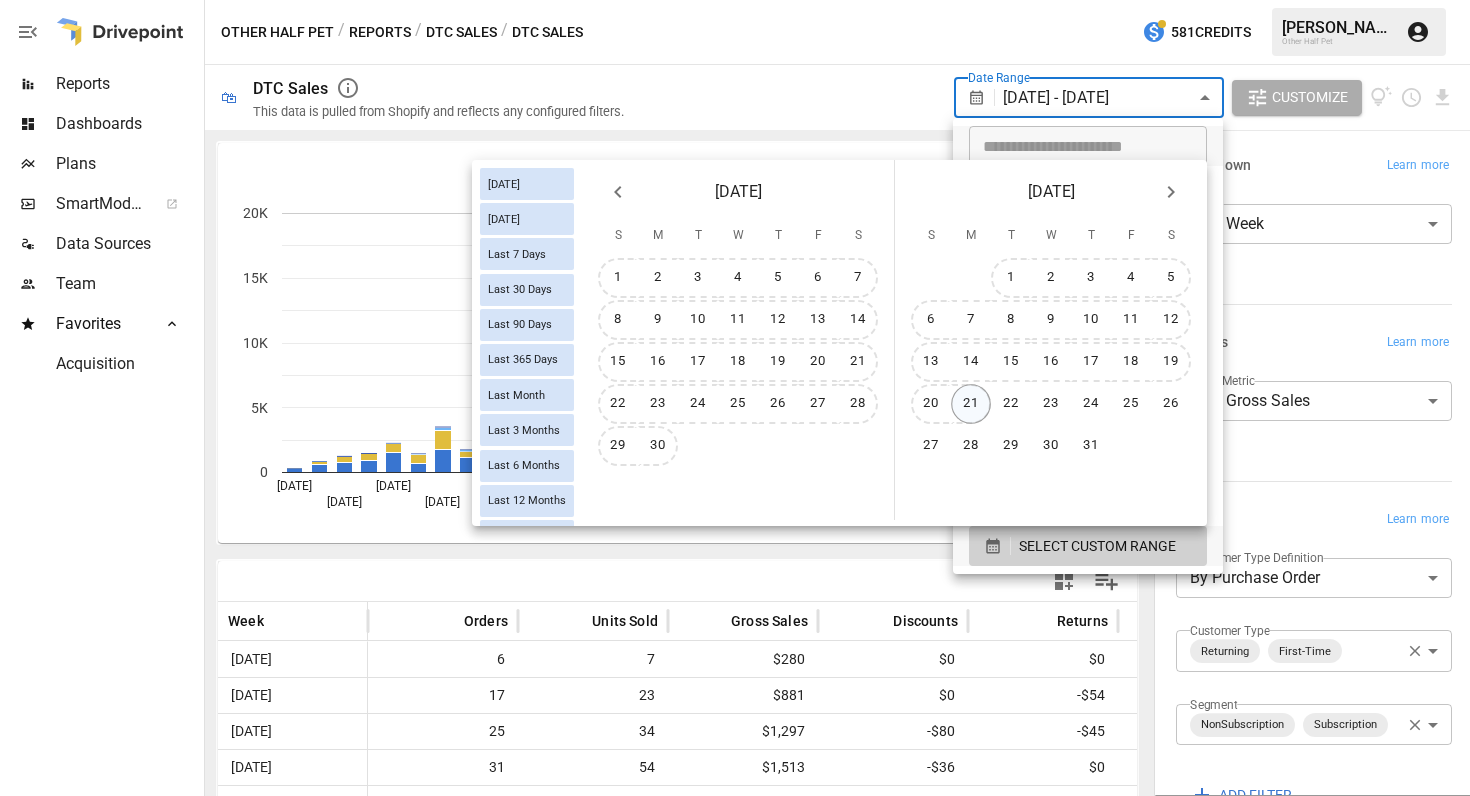 click on "21" at bounding box center (971, 404) 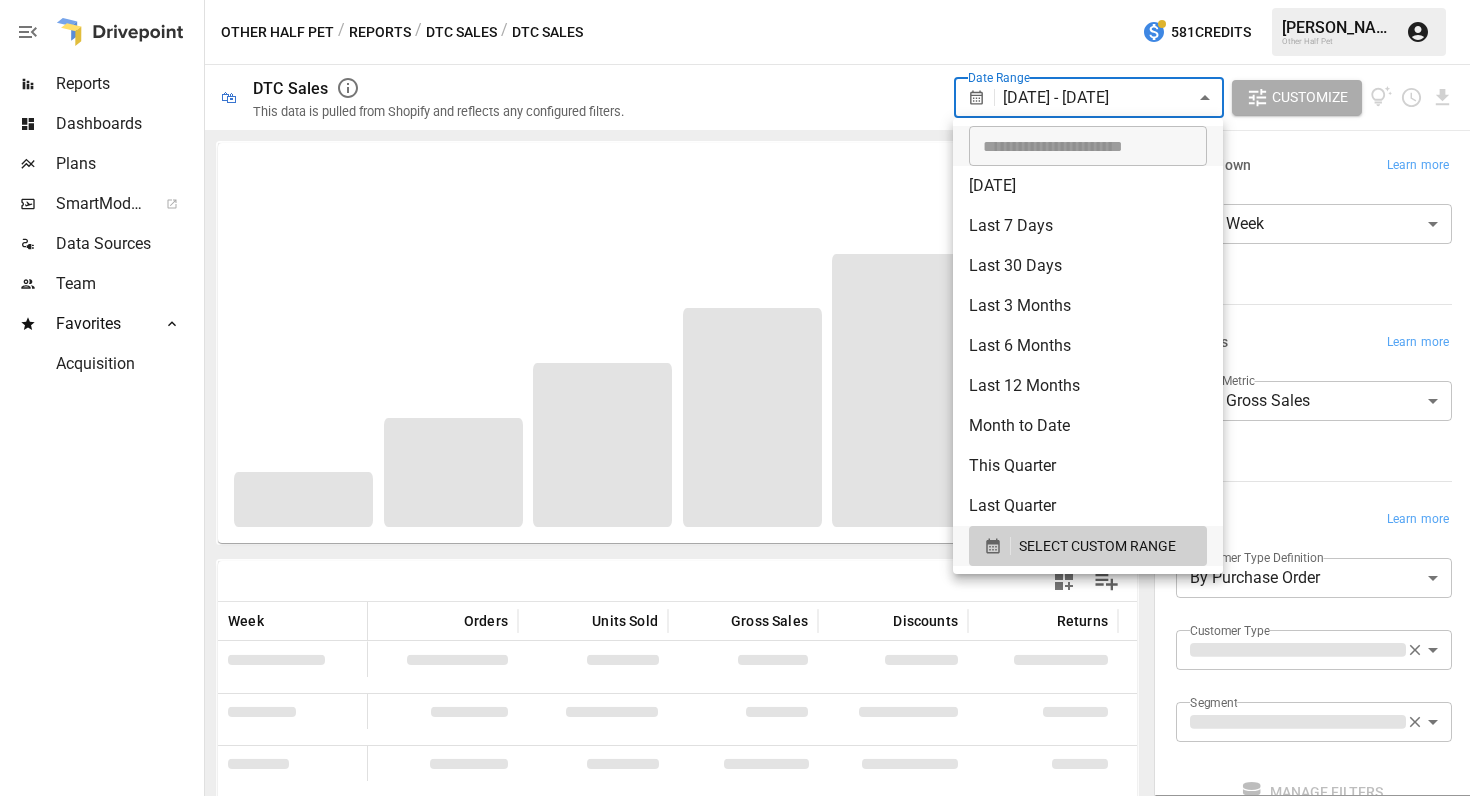 click at bounding box center (735, 398) 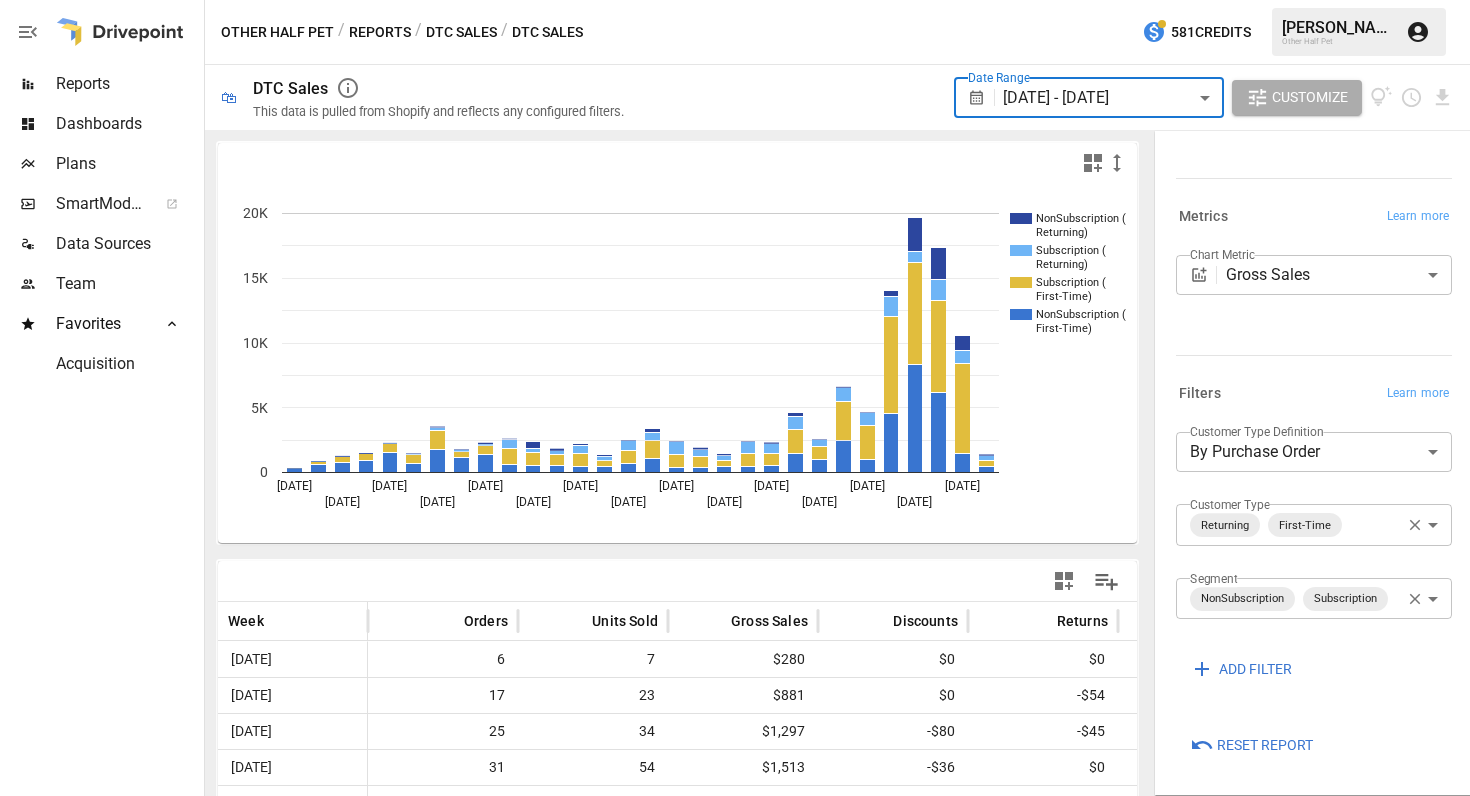 scroll, scrollTop: 143, scrollLeft: 0, axis: vertical 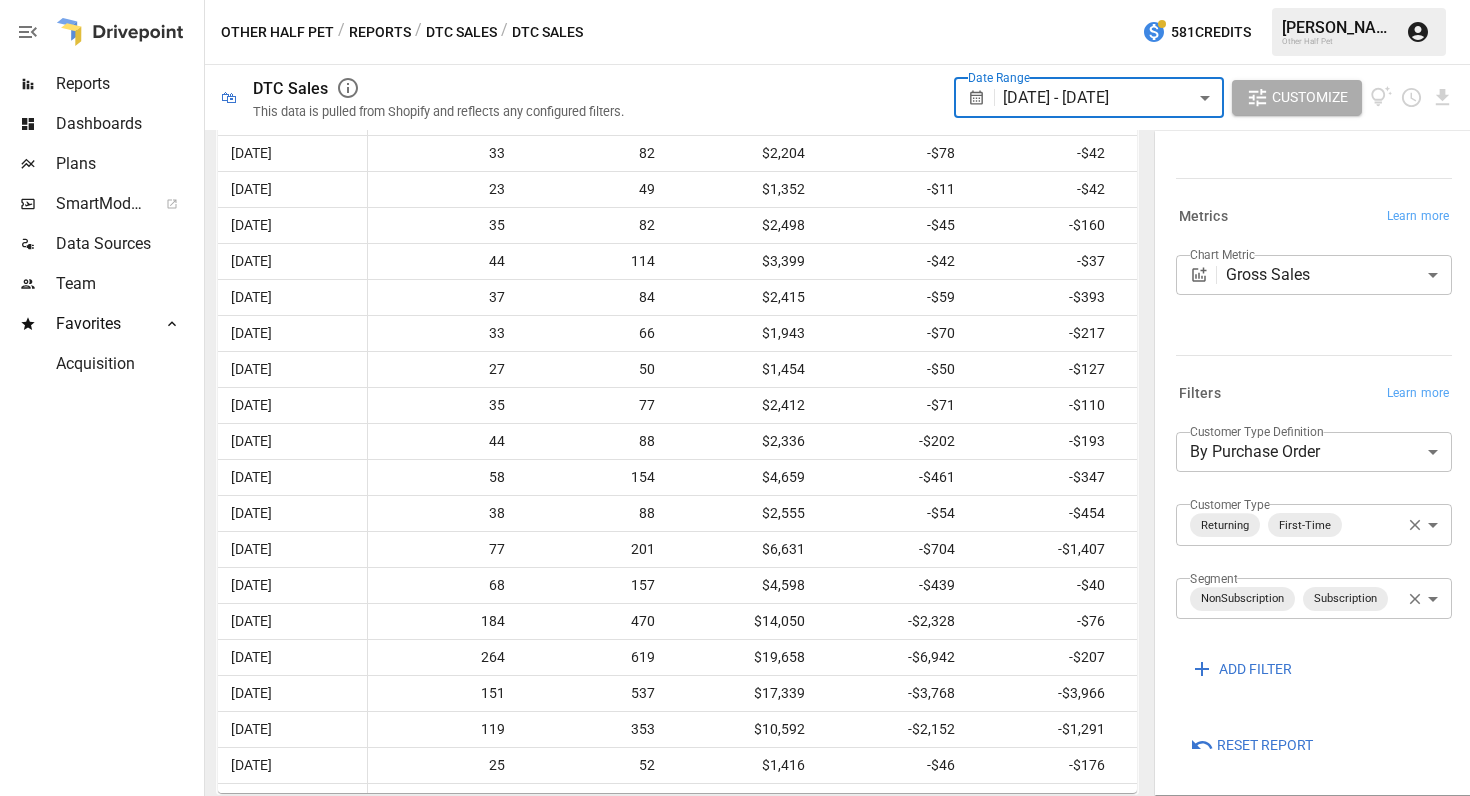 click at bounding box center (1310, 351) 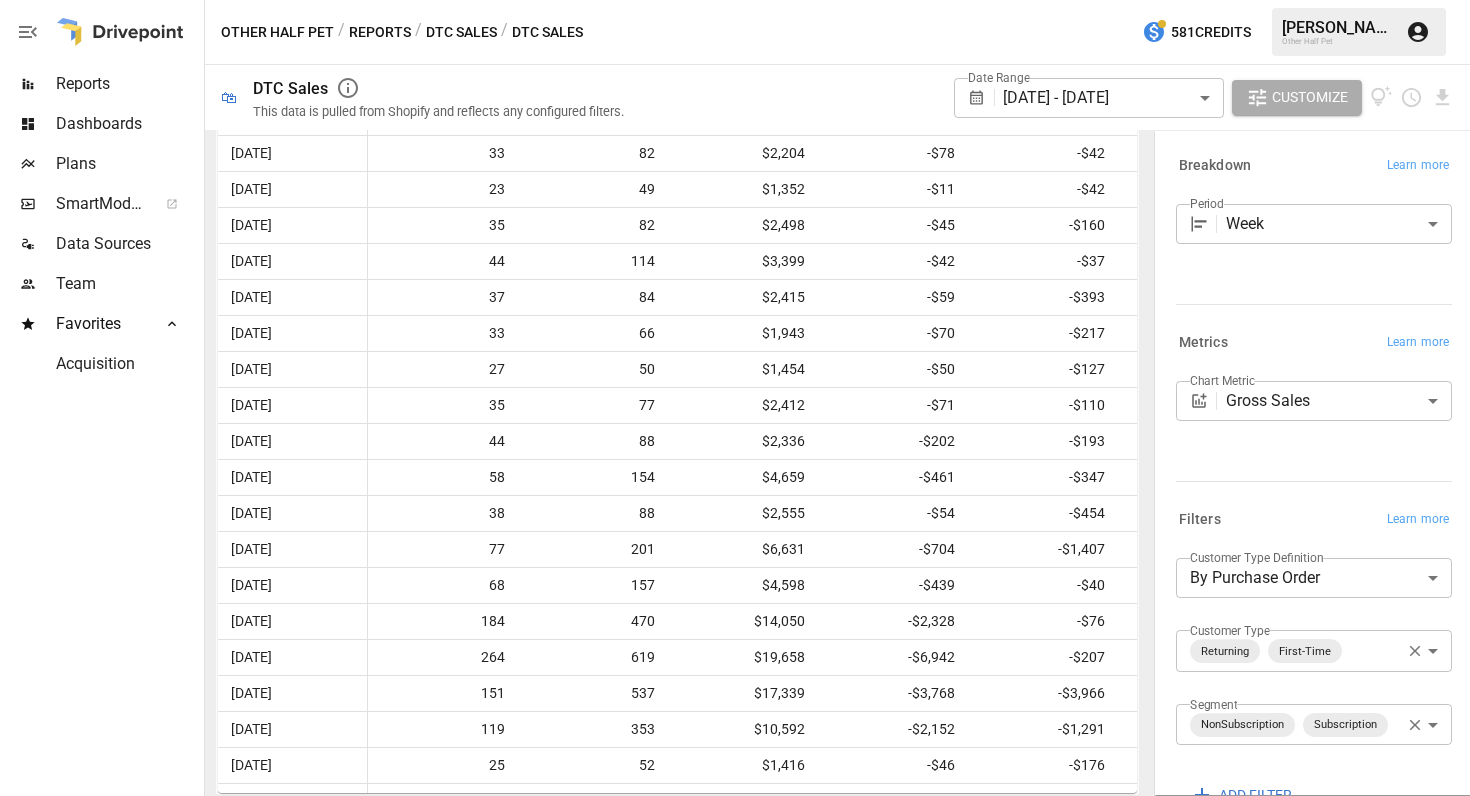 scroll, scrollTop: 0, scrollLeft: 0, axis: both 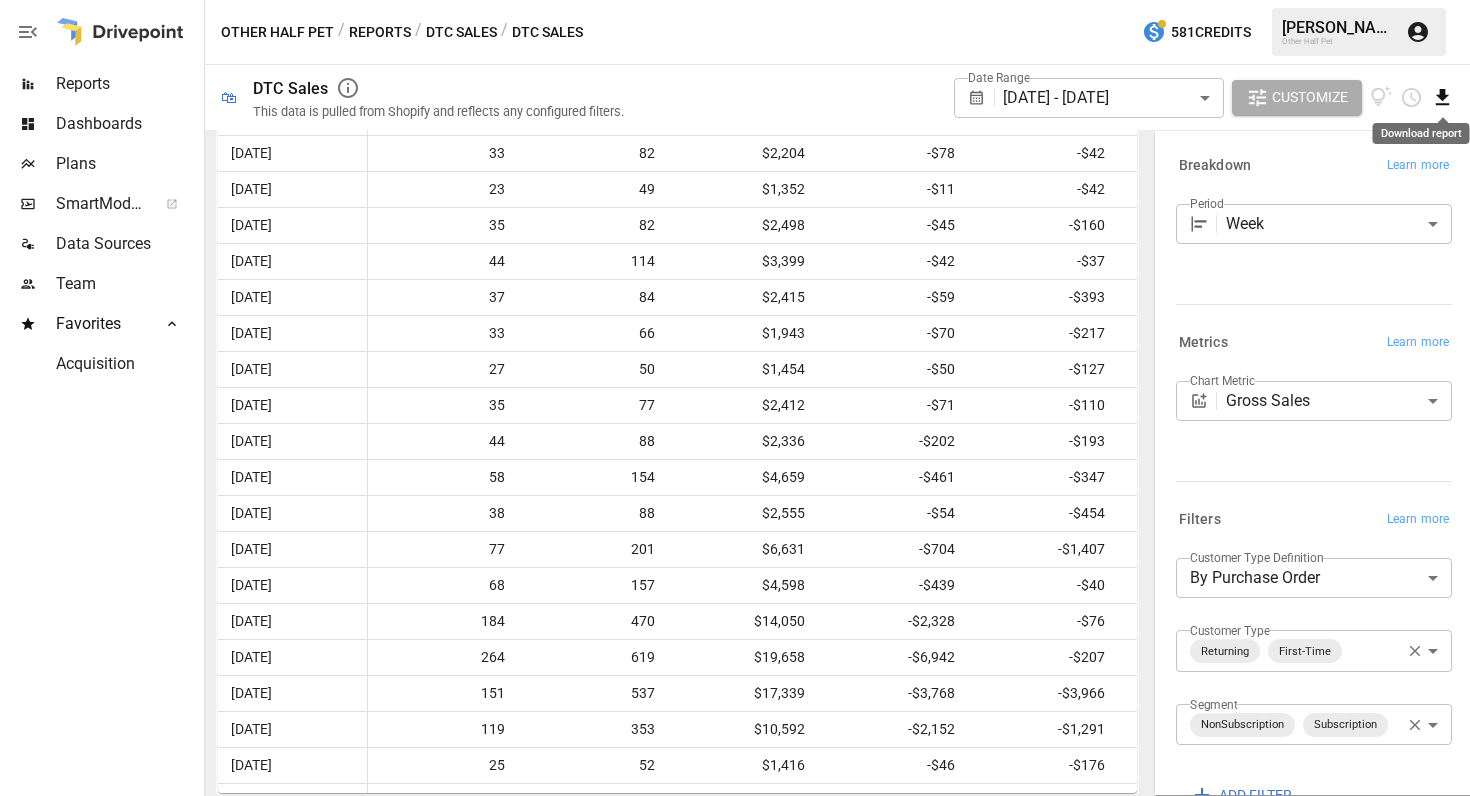 click 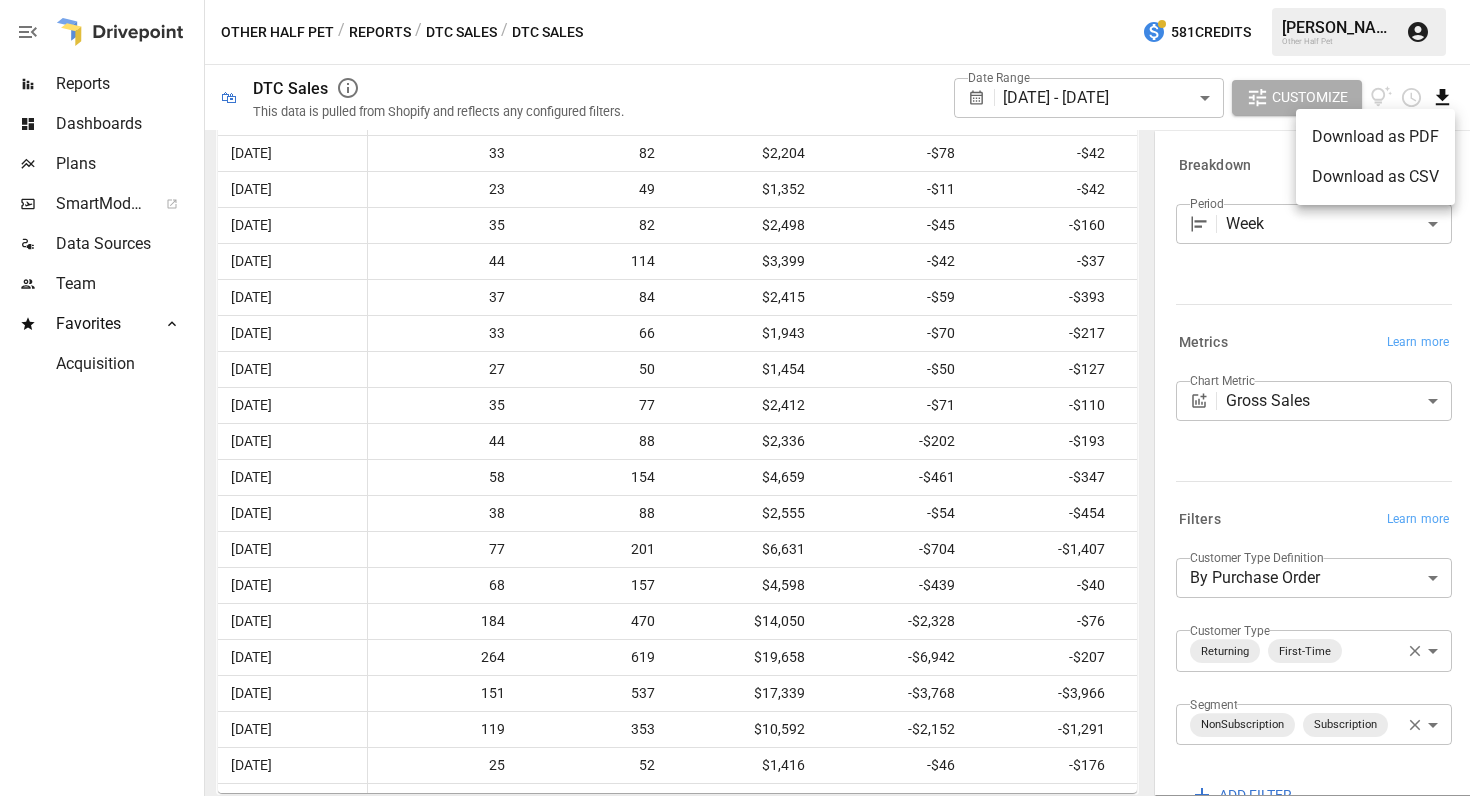 click at bounding box center [735, 398] 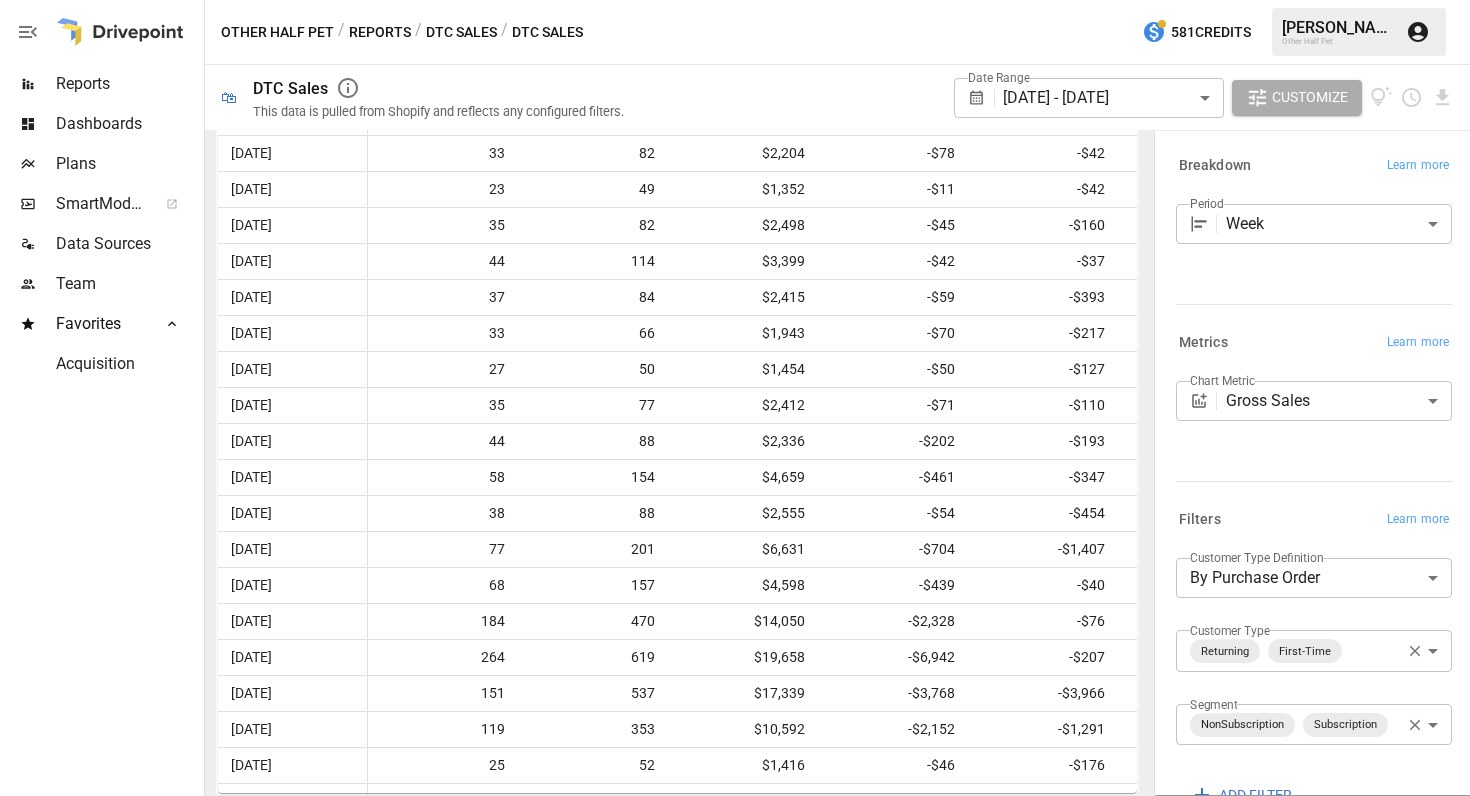 click on "Reports Dashboards Plans SmartModel ™ Data Sources Team Favorites Acquisition Other Half Pet / Reports / DTC Sales / DTC Sales 581  Credits [PERSON_NAME] Other Half Pet 🛍 DTC Sales This data is pulled from Shopify and reflects any configured filters. Date Range [DATE] - [DATE] ****** ​ Customize NonSubscription ( Returning) Subscription ( Returning) Subscription ( First-Time) NonSubscription ( First-Time) [DATE] [DATE] [DATE] [DATE] [DATE] [DATE] [DATE] [DATE] [DATE] [DATE] [DATE] [DATE] [DATE] [DATE] [DATE] 0 5K 10K 15K 20K [DATE]… Week Orders Units Sold Gross Sales Discounts Returns Net Sales Shipping [DATE] 6 7 $280 $0 $0 $280 $25 [DATE] 17 23 $881 $0 -$54 $828 $64 [DATE] 25 34 $1,297 -$80 -$45 $1,172 $87 [DATE] 31 54 $1,513 -$36 $0 $1,477 $82 [DATE] 48 97 $2,293 -$70 $0 $2,223 $159 [DATE] 33 64 $1,446 -$56 $0 $1,391 $82 [DATE] 73 154 $3,562 -$124 -$206 $3,232 $157 39 75" at bounding box center [735, 0] 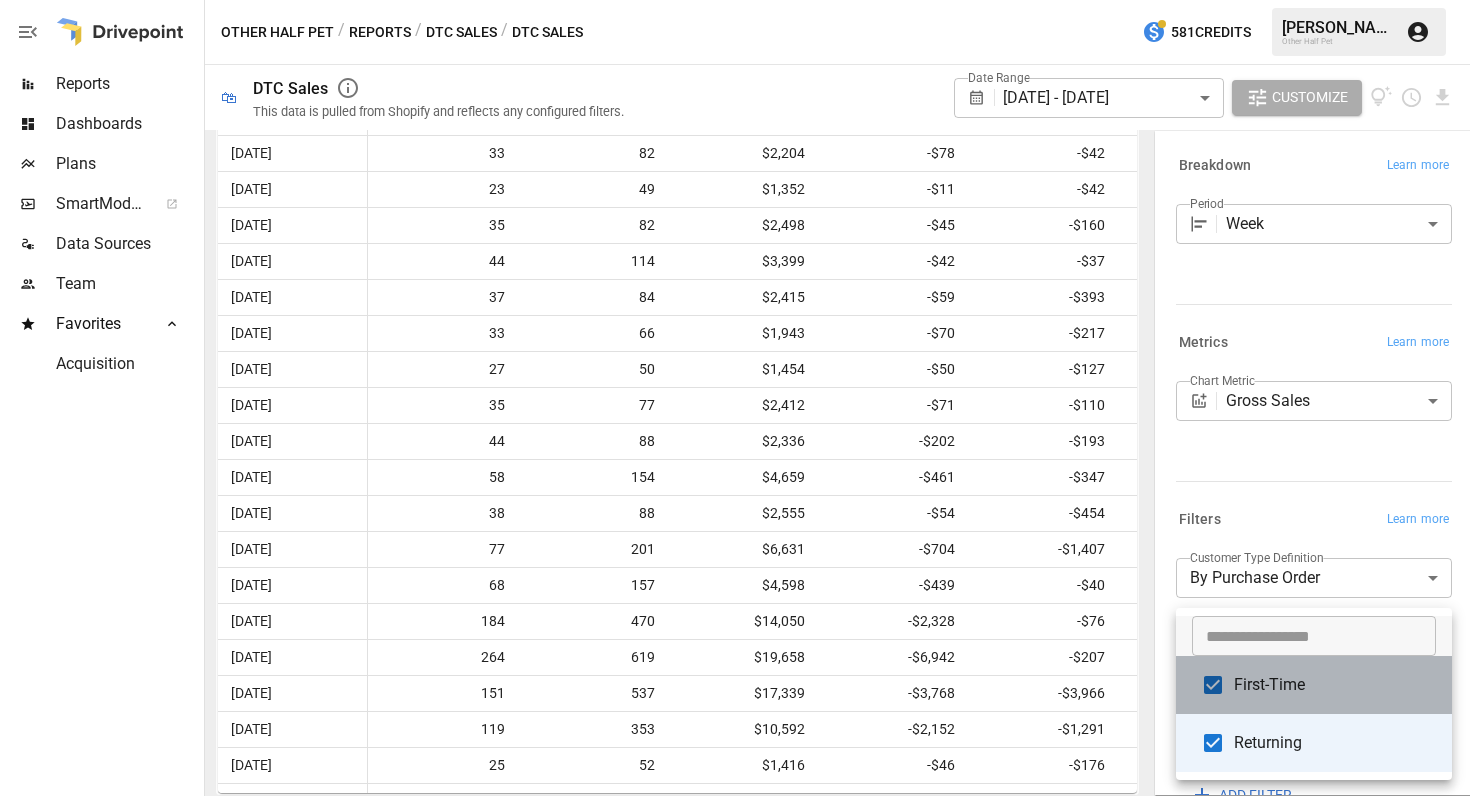 click on "First-Time" at bounding box center [1335, 685] 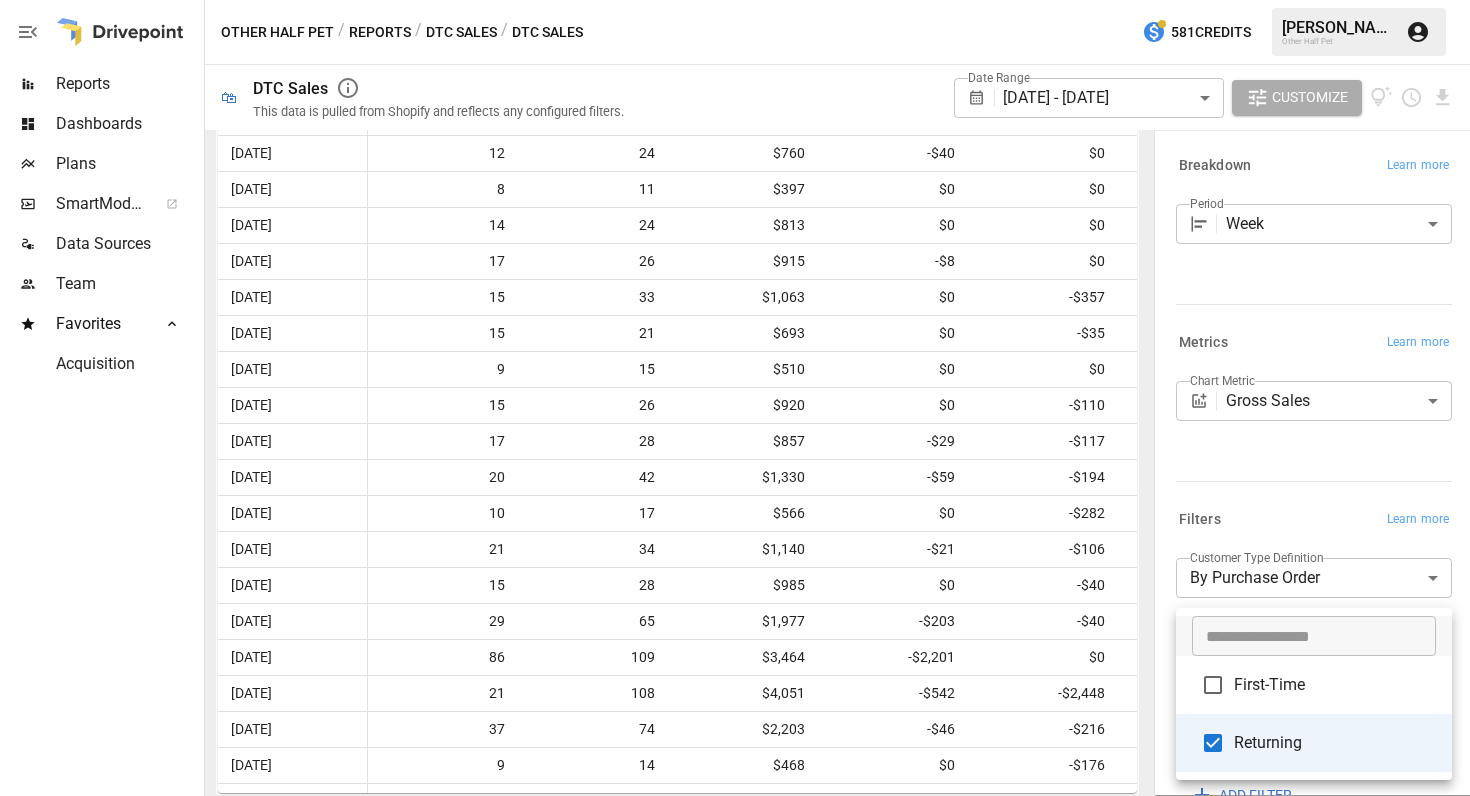 scroll, scrollTop: 189, scrollLeft: 0, axis: vertical 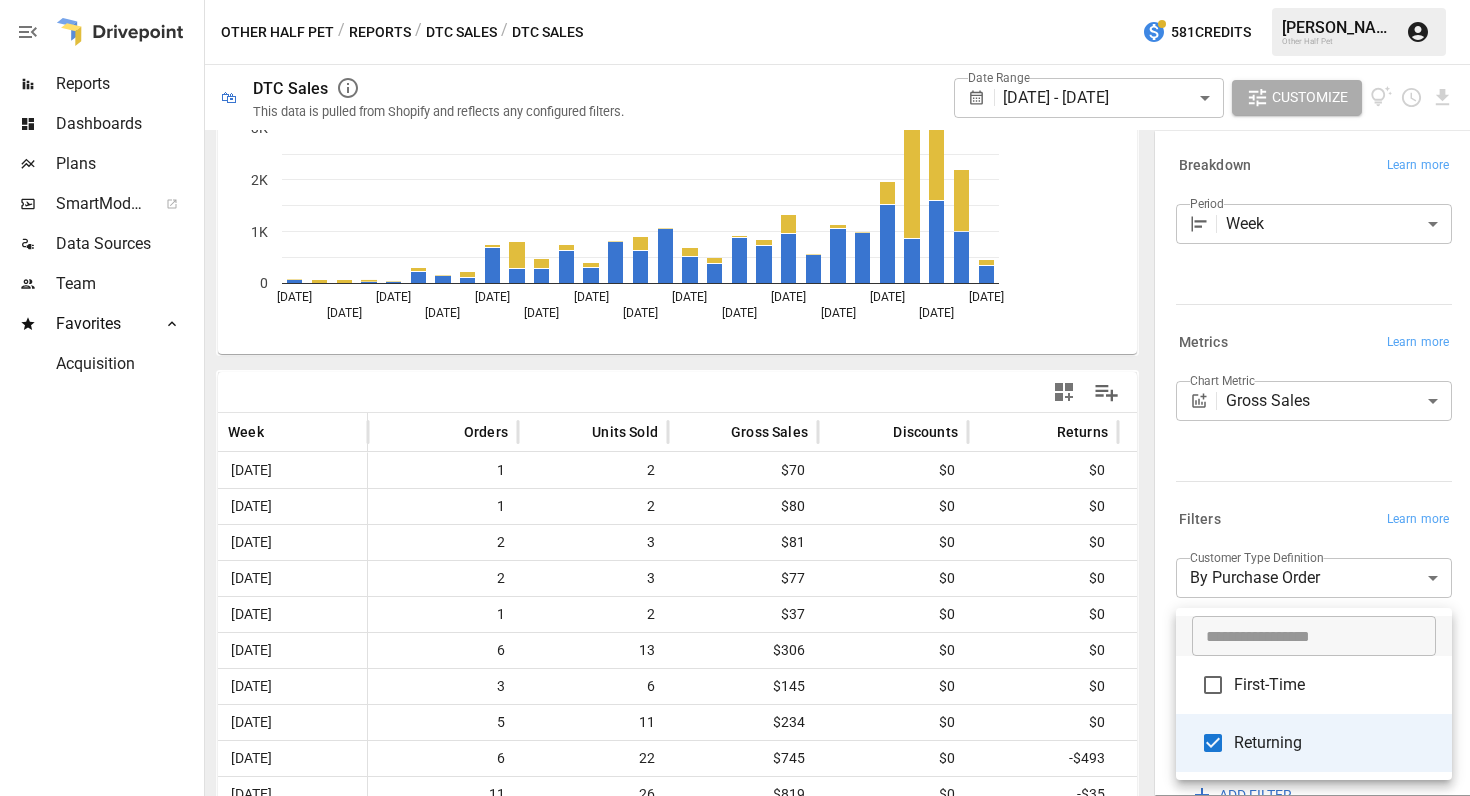 click at bounding box center [735, 398] 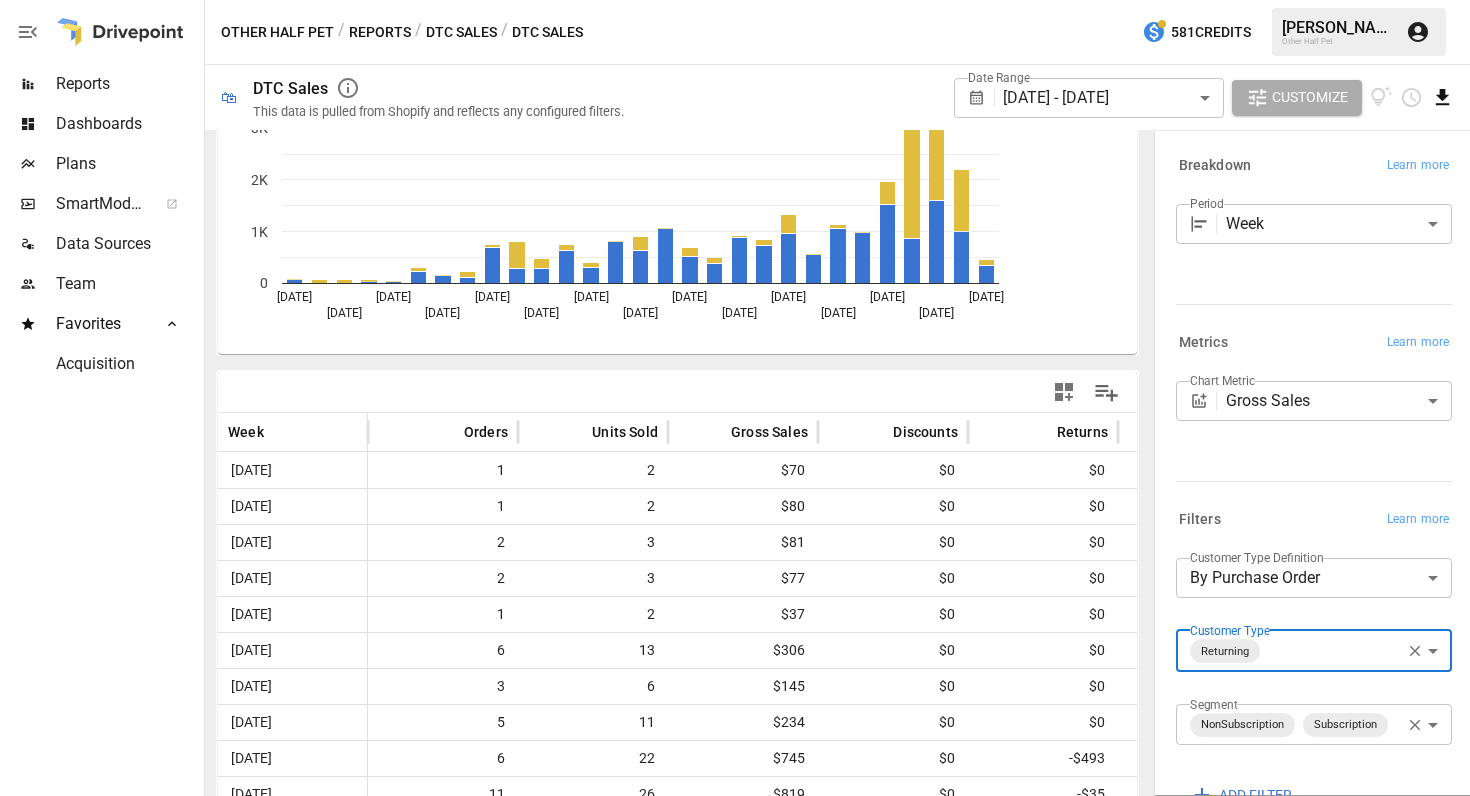 click 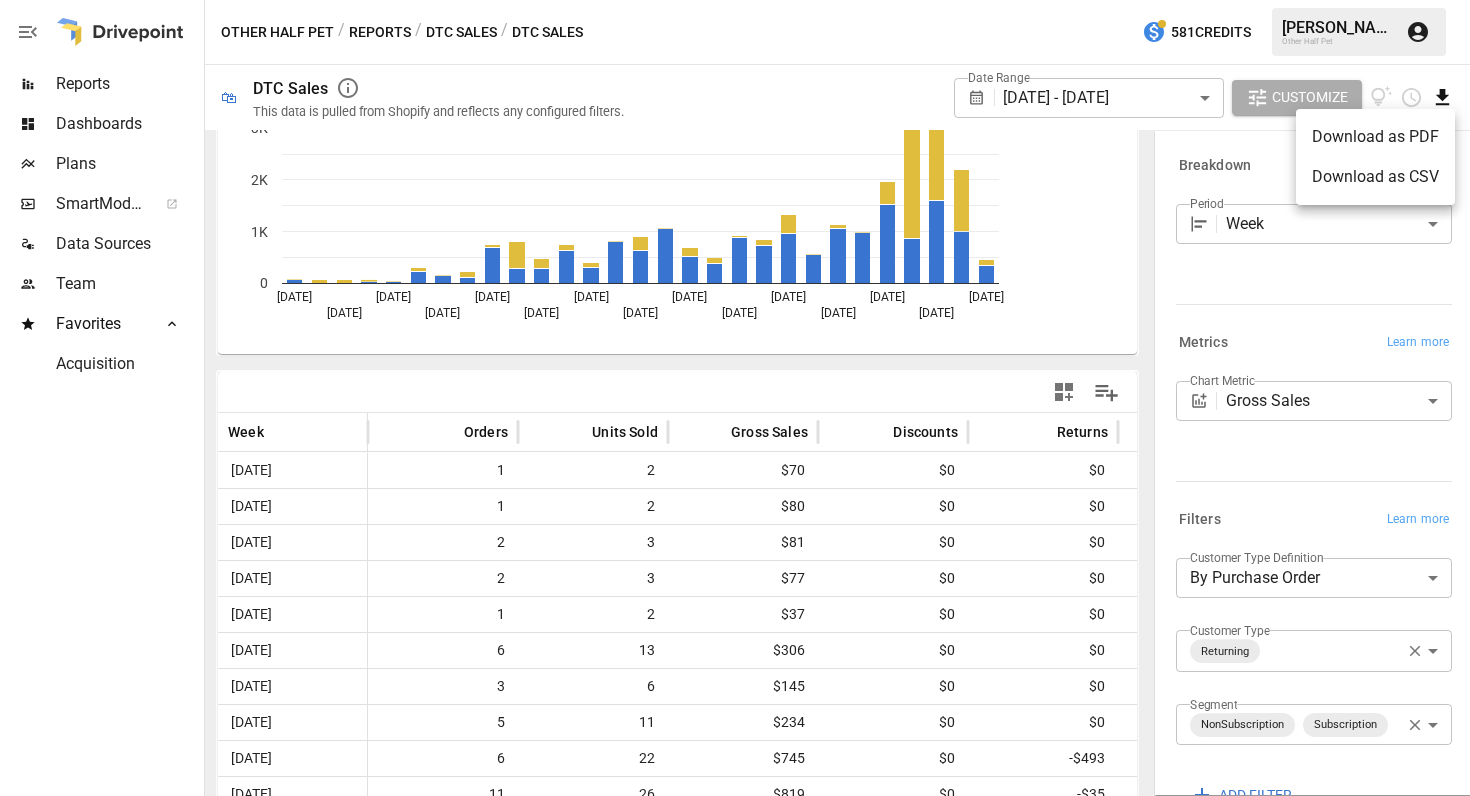 click on "Download as CSV" at bounding box center [1375, 177] 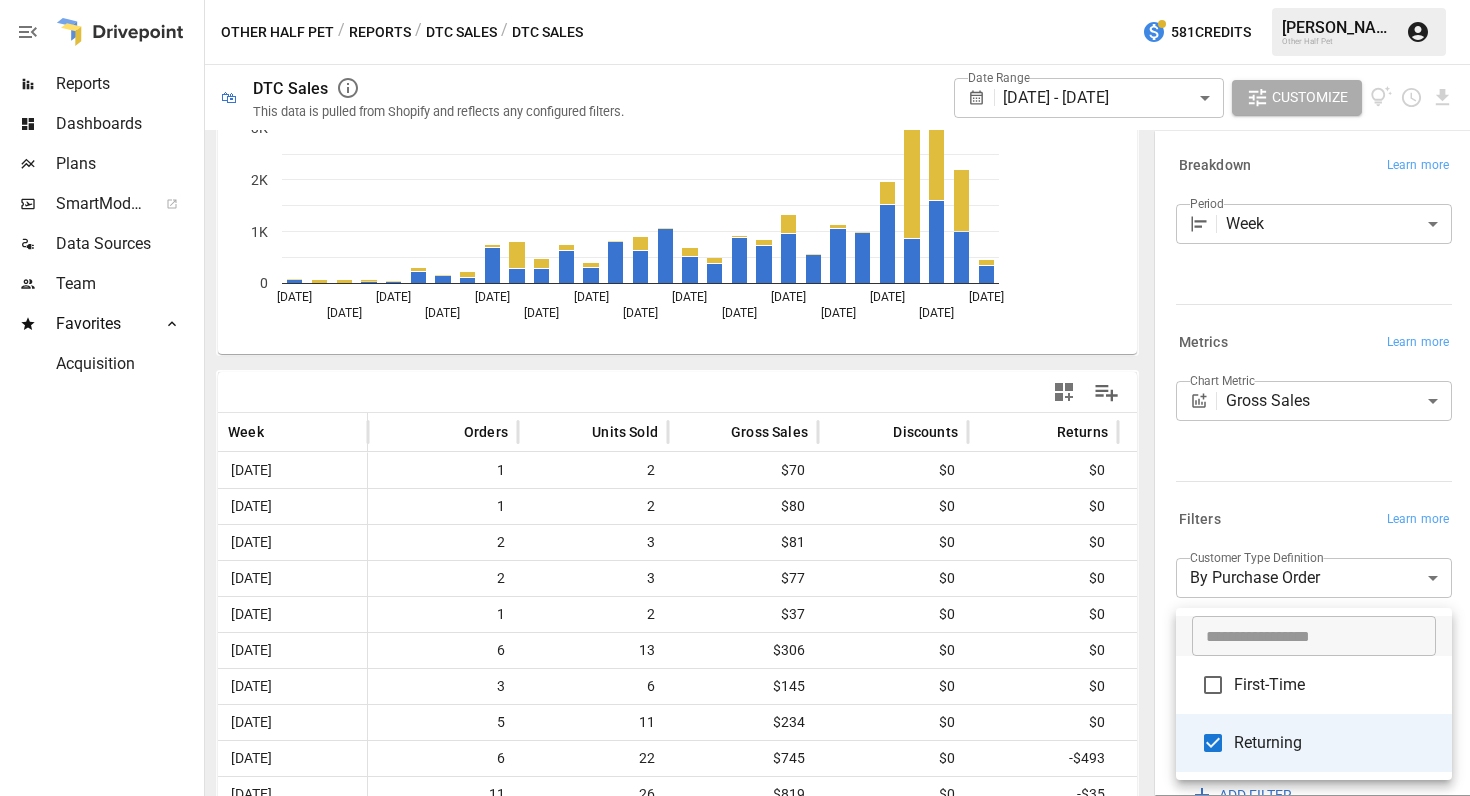 click on "Reports Dashboards Plans SmartModel ™ Data Sources Team Favorites Acquisition Other Half Pet / Reports / DTC Sales / DTC Sales 581  Credits [PERSON_NAME] Other Half Pet 🛍 DTC Sales This data is pulled from Shopify and reflects any configured filters. Date Range [DATE] - [DATE] ****** ​ Customize NonSubscription ( Returning) Subscription ( Returning) [DATE] [DATE] [DATE] [DATE] [DATE] [DATE] [DATE] [DATE] [DATE] [DATE] [DATE] [DATE] [DATE] [DATE] [DATE] 0 1K 2K 3K 4K 5K 4K Week Orders Units Sold Gross Sales Discounts Returns Net Sales Shipping [DATE] 1 2 $70 $0 $0 $70 $0 [DATE] 1 2 $80 $0 $0 $80 $0 [DATE] 2 3 $81 $0 $0 $81 $10 [DATE] 2 3 $77 $0 $0 $77 $5 [DATE] 1 2 $37 $0 $0 $37 $0 [DATE] 6 13 $306 $0 $0 $306 $12 [DATE] 3 6 $145 $0 $0 $145 $0 [DATE] 5 11 $234 $0 $0 $234 $5 [DATE] 6 22 $745 $0 -$493 $253 $5 [DATE] 11 26 $819 $0 -$35 $784 $25 [DATE] 8 14" at bounding box center (735, 0) 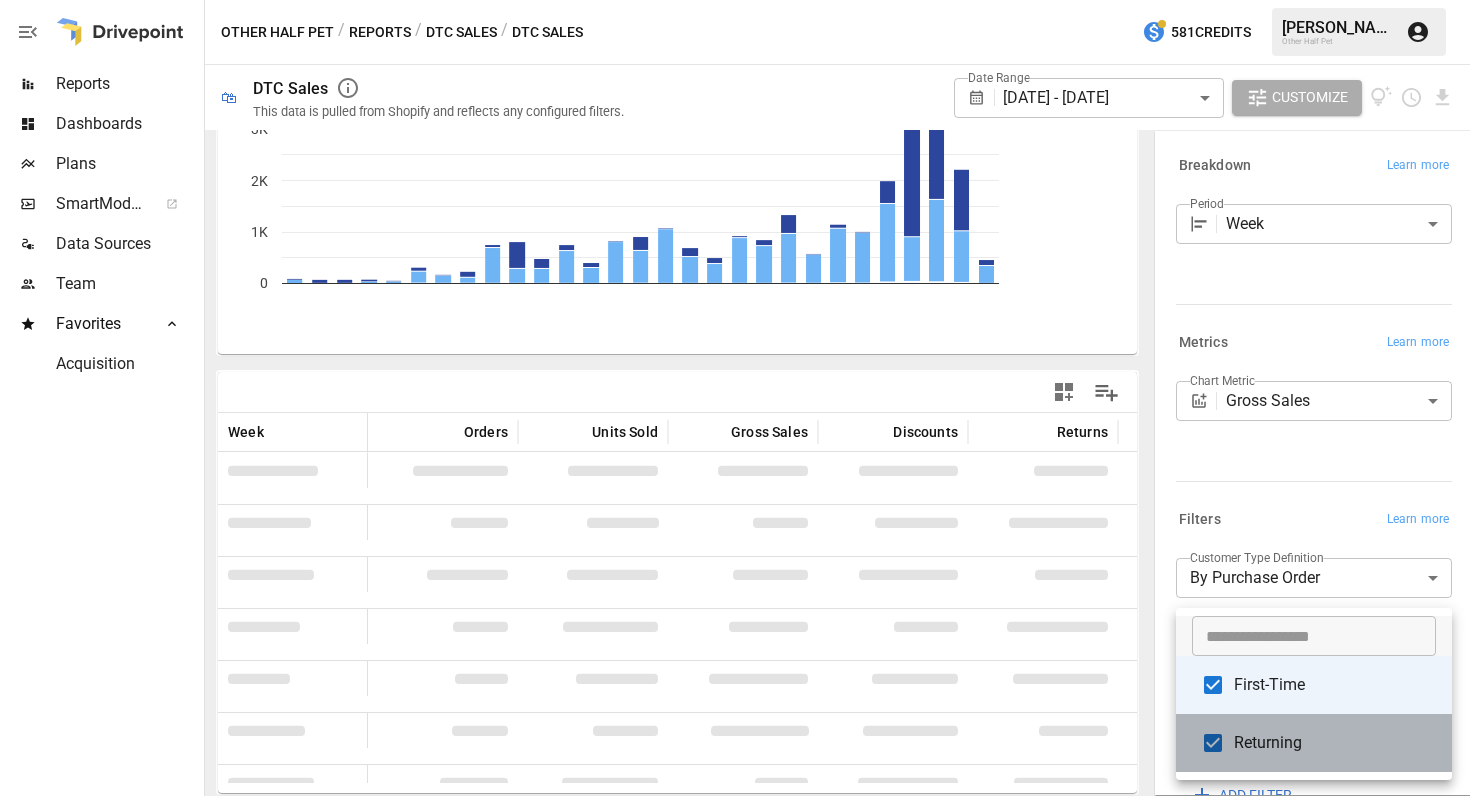 click on "Returning" at bounding box center [1335, 743] 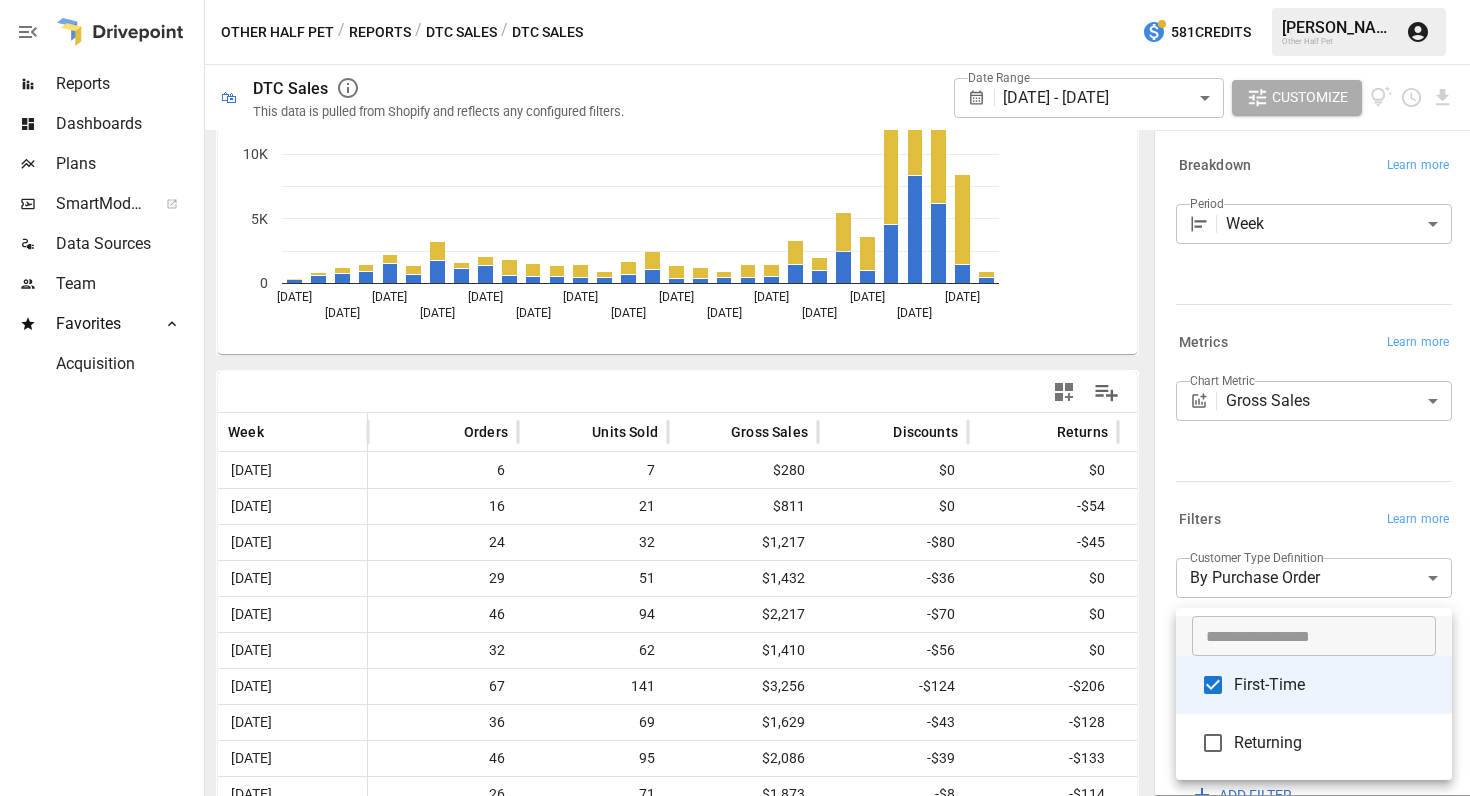 click at bounding box center [735, 398] 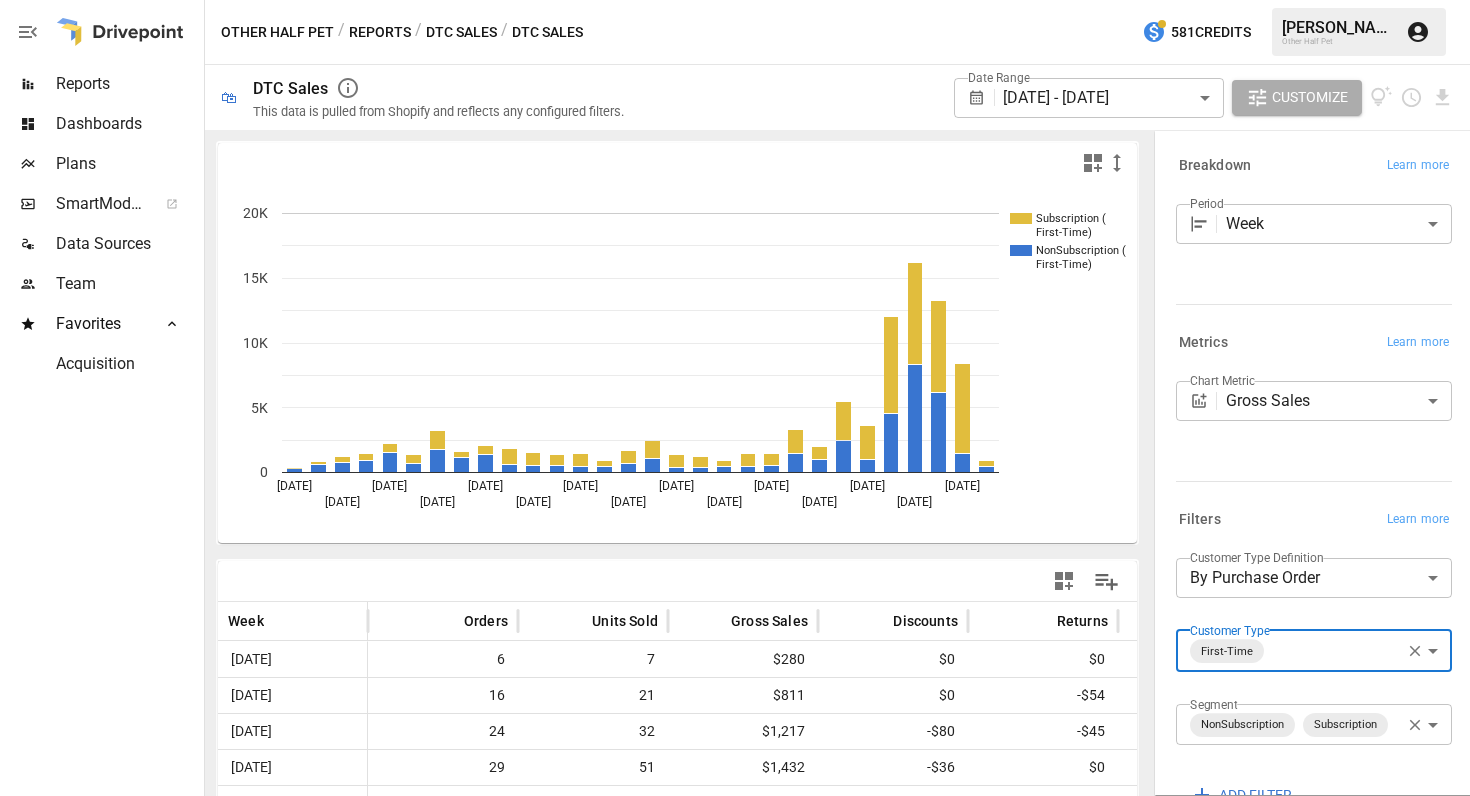 scroll, scrollTop: 0, scrollLeft: 0, axis: both 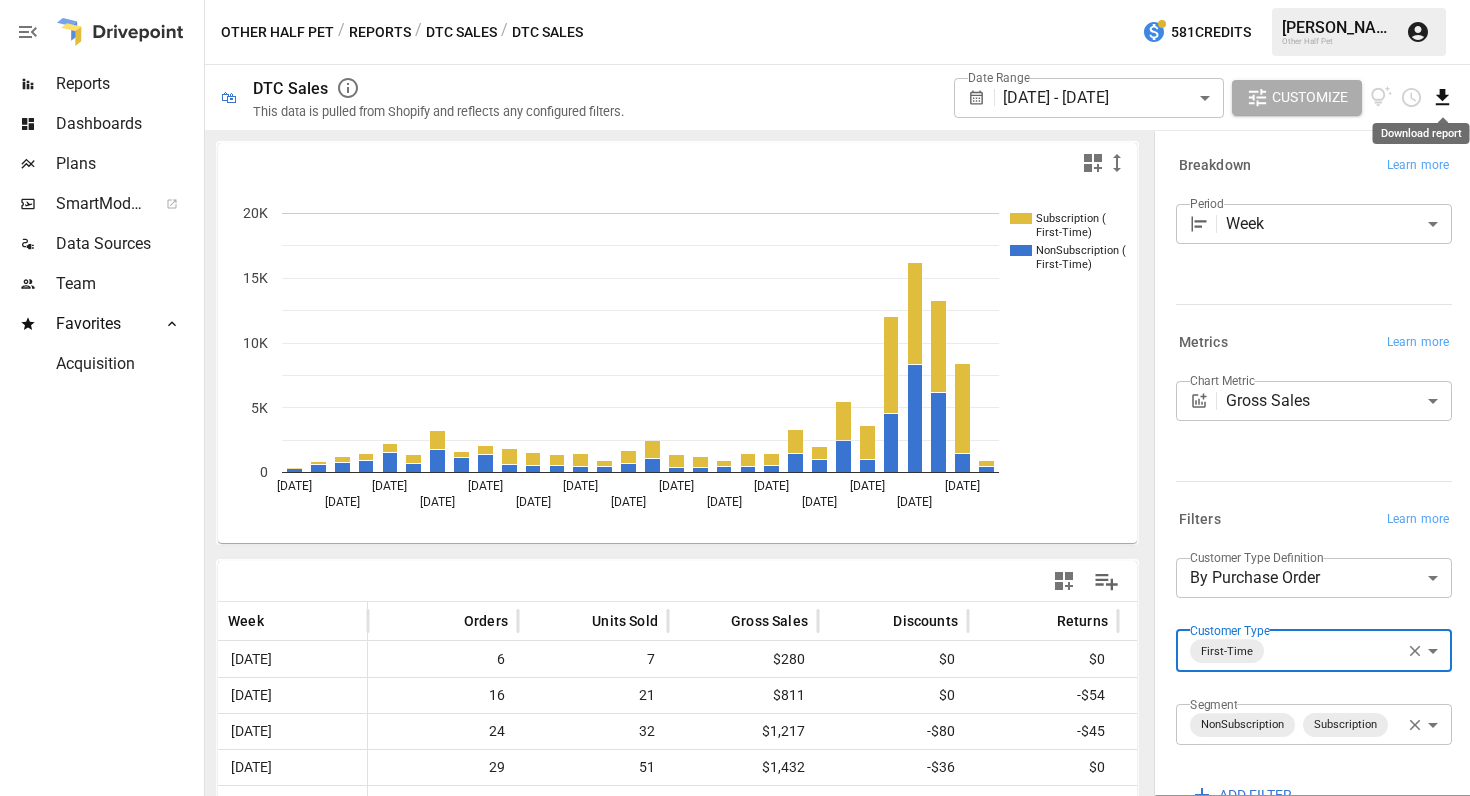 click 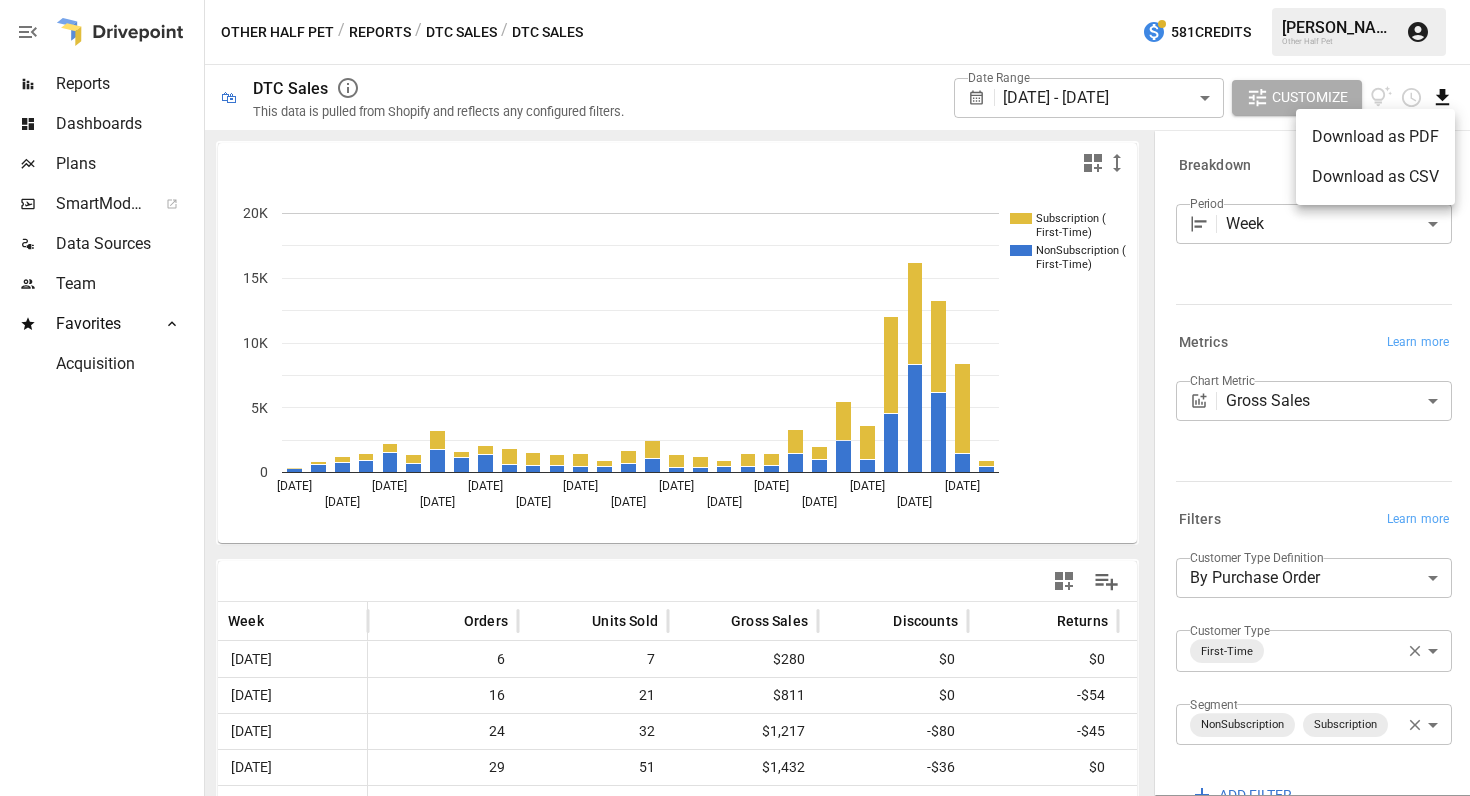 click on "Download as CSV" at bounding box center [1375, 177] 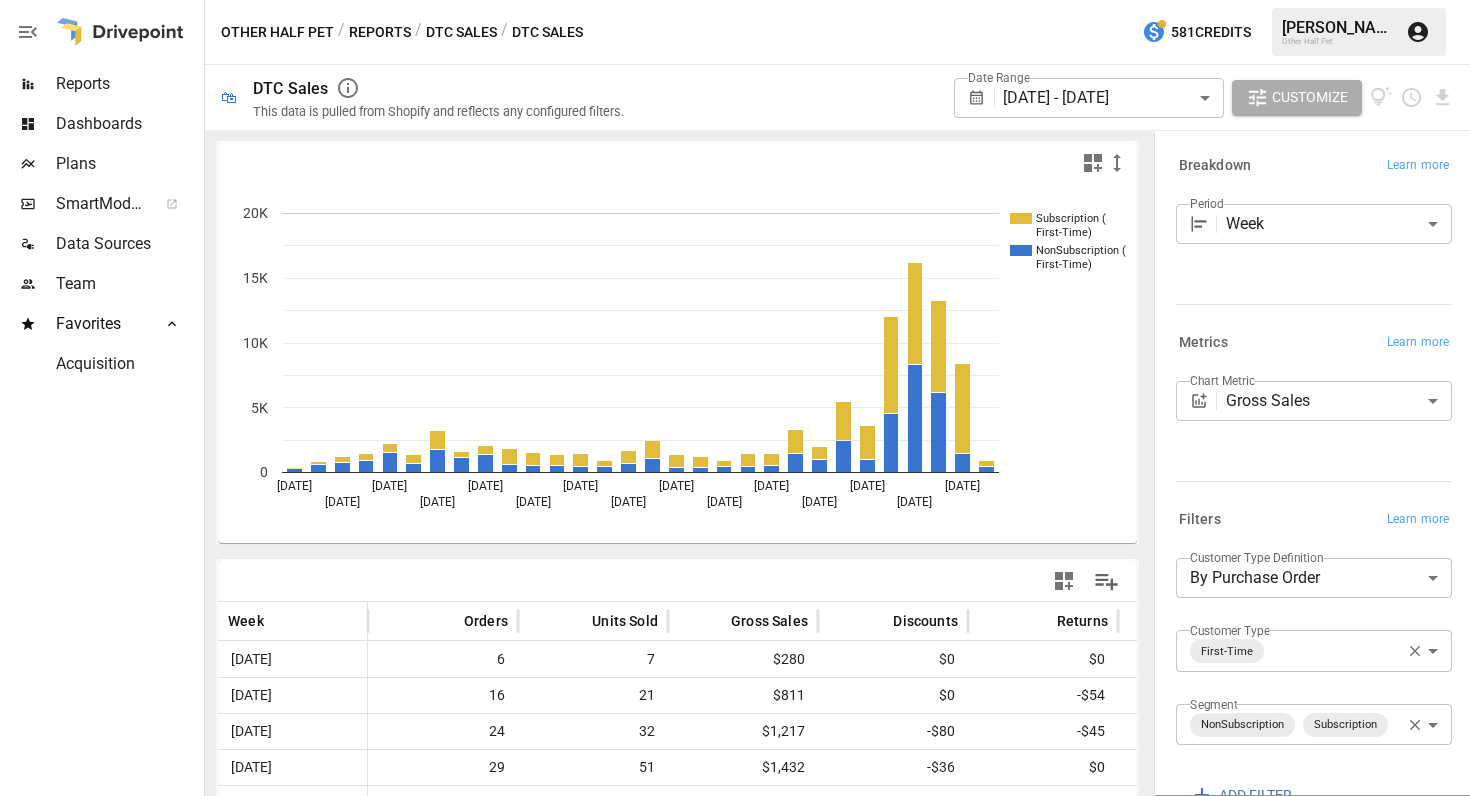 click on "Reports" at bounding box center [380, 32] 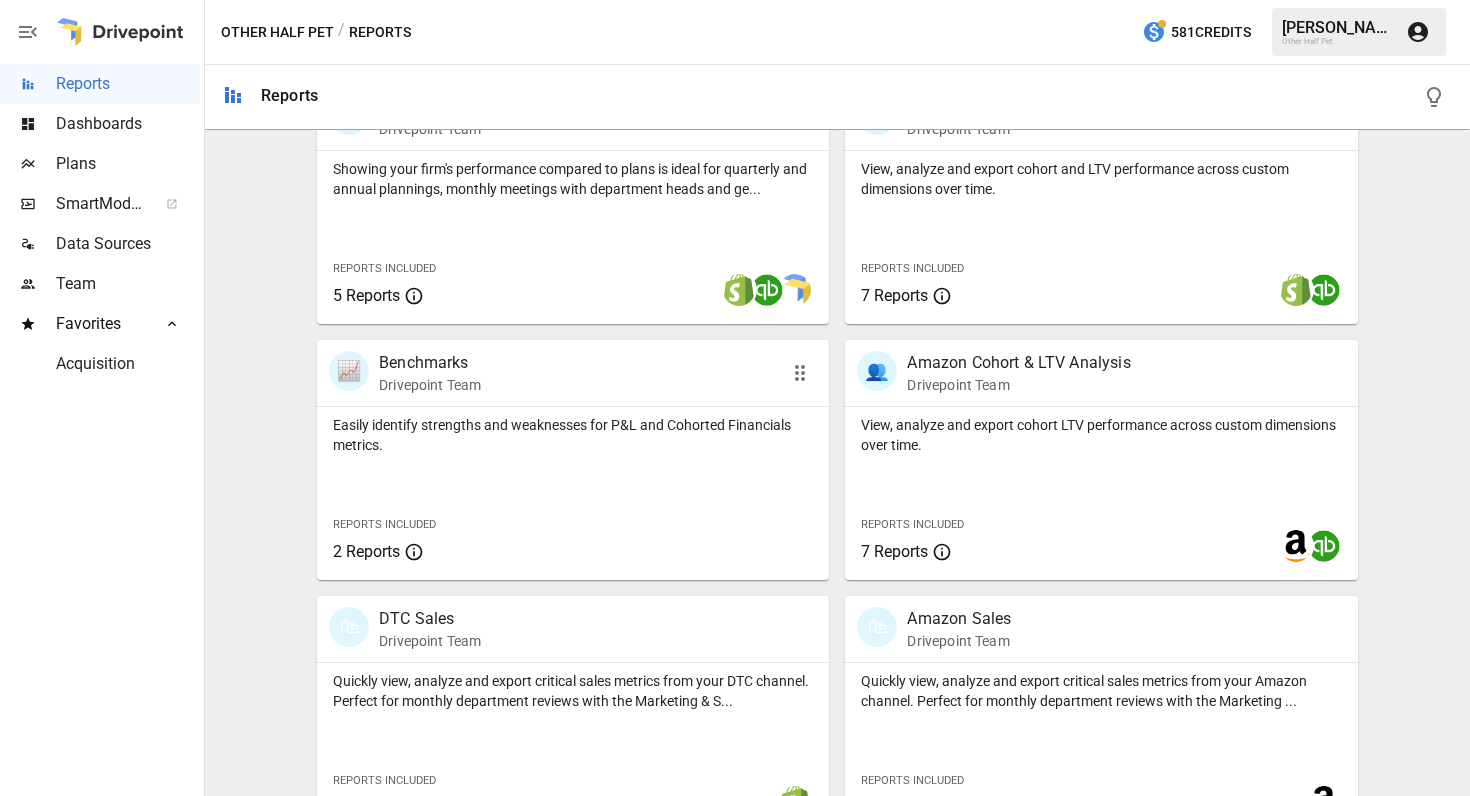 scroll, scrollTop: 709, scrollLeft: 0, axis: vertical 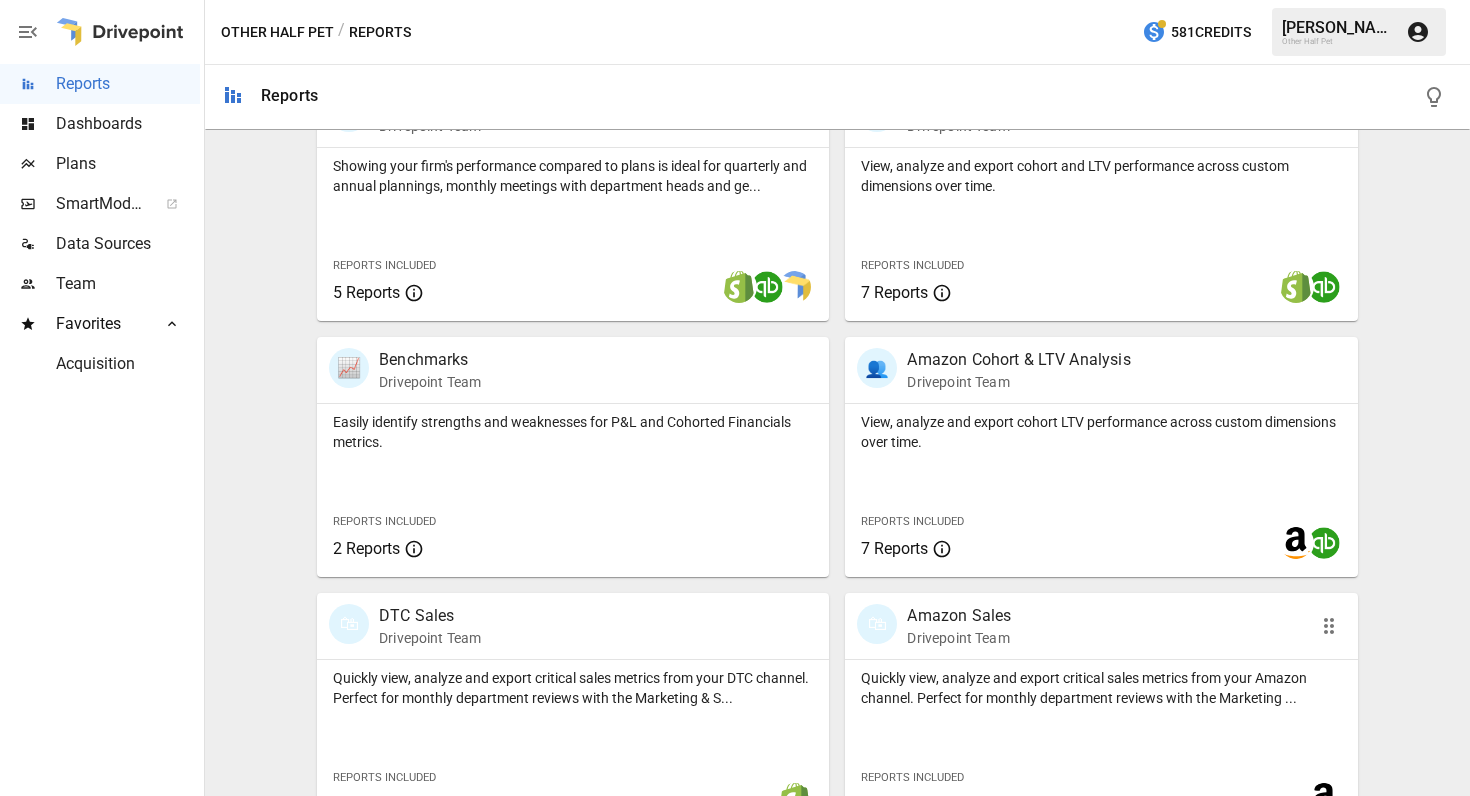 click on "🛍 Amazon Sales Drivepoint Team" at bounding box center [1101, 626] 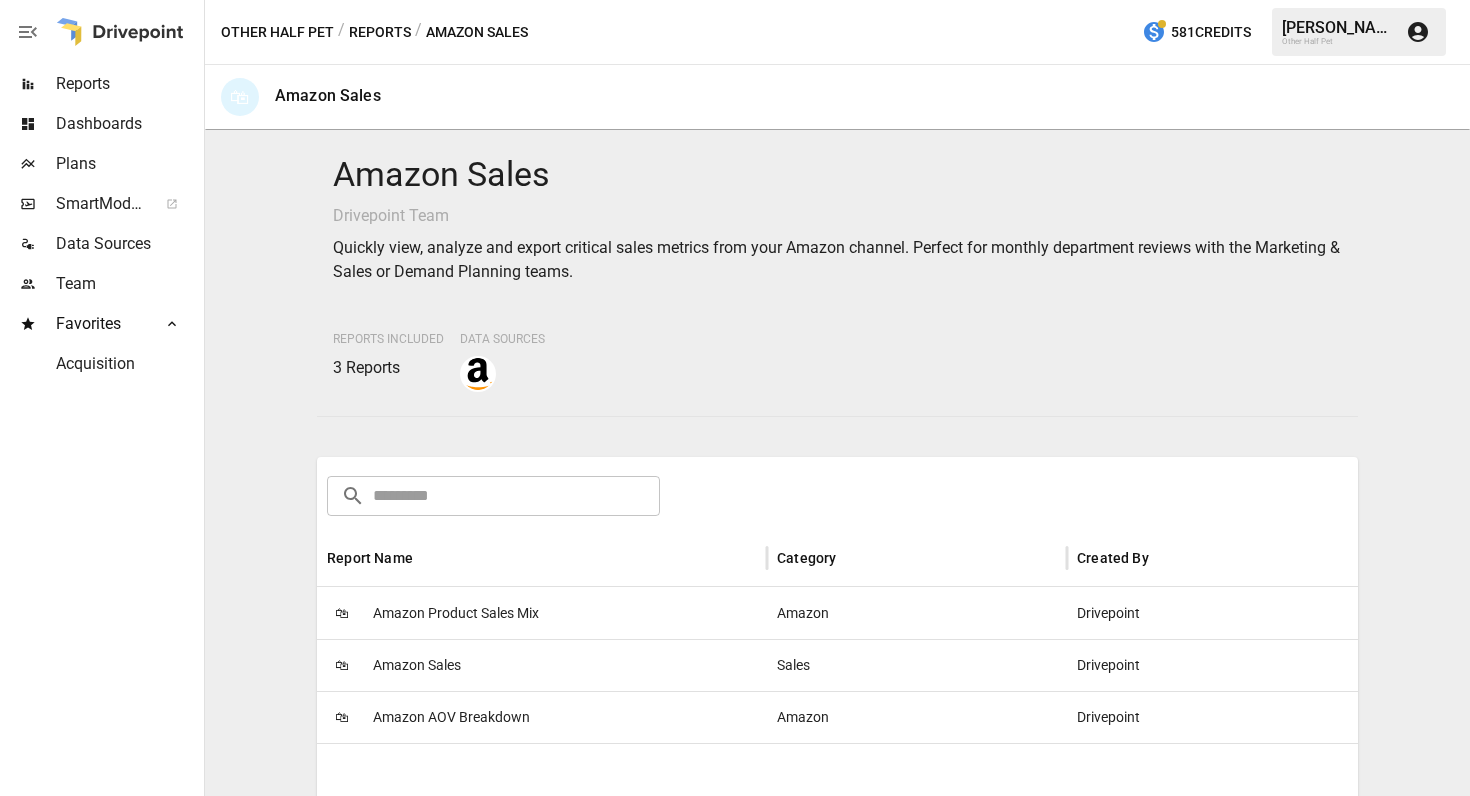 click on "Amazon Sales" at bounding box center (417, 665) 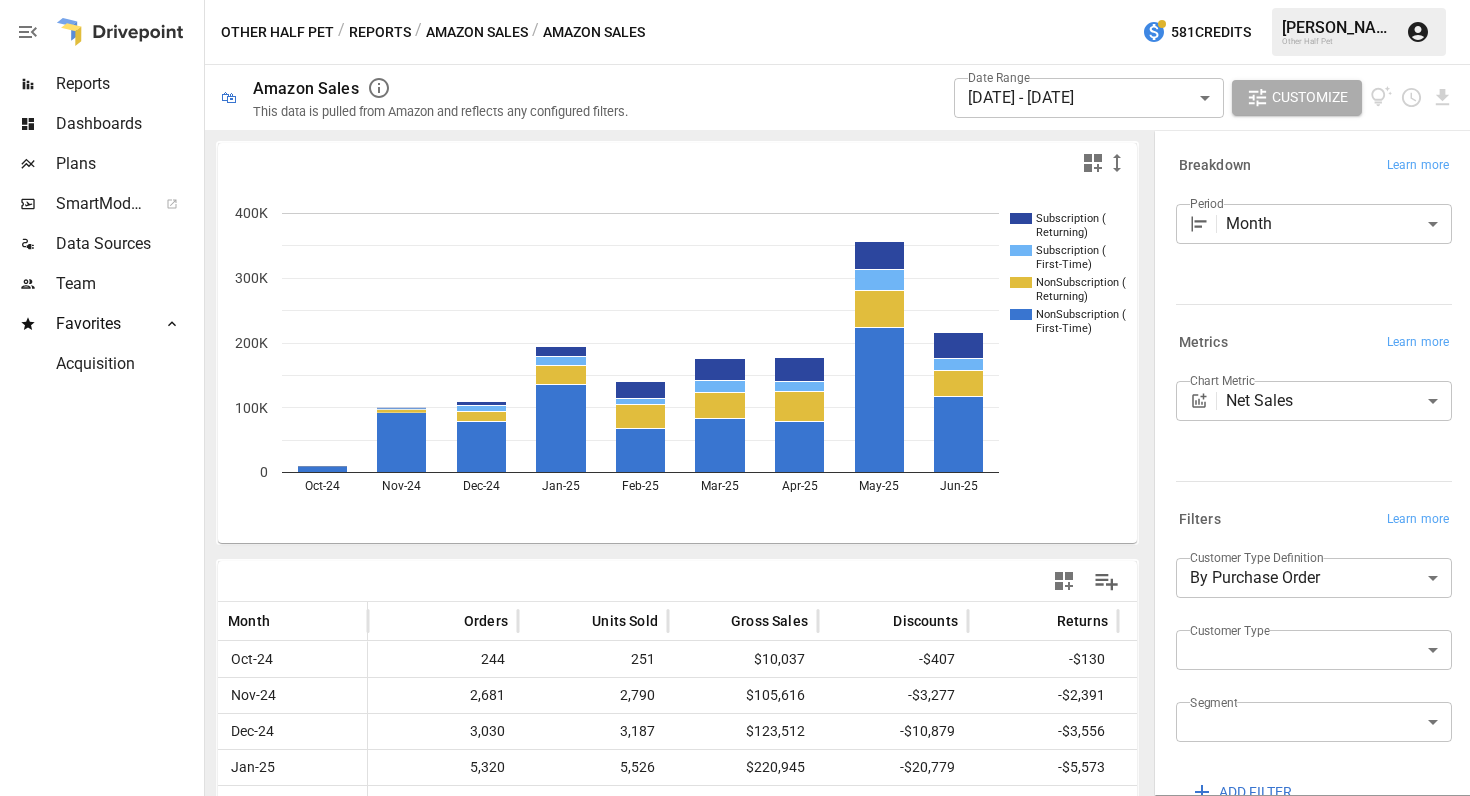 click on "Reports Dashboards Plans SmartModel ™ Data Sources Team Favorites Acquisition Other Half Pet / Reports / Amazon Sales / Amazon Sales 581  Credits [PERSON_NAME] Other Half Pet 🛍 Amazon Sales This data is pulled from Amazon and reflects any configured filters. Date Range [DATE] - [DATE] ****** ​ Customize Subscription ( Returning) Subscription ( First-Time) NonSubscription ( Returning) NonSubscription ( First-Time) Oct-24 Nov-24 Dec-24 Jan-25 Feb-25 Mar-25 Apr-25 May-25 Jun-25 0 100K 200K 300K 400K NonSubscription ( Month Orders Units Sold Gross Sales Discounts Returns Net Sales Shipping Oct-24 244 251 $10,037 -$407 -$130 $9,501 $407 Nov-24 2,681 2,790 $105,616 -$3,277 -$2,391 $99,948 $3,052 Dec-24 3,030 3,187 $123,512 -$10,879 -$3,556 $109,077 $4,229 Jan-25 5,320 5,526 $220,945 -$20,779 -$5,573 $194,592 $7,009 Feb-25 3,667 3,866 $154,521 -$10,320 -$4,069 $140,133 $4,312 Mar-25 4,914 5,126 $204,989 -$24,446 -$4,337 $176,206 $7,046 Apr-25 4,868 5,140 $204,699 -$22,639 -$4,849 $177,212 $6,396 May-25 ​" at bounding box center [735, 0] 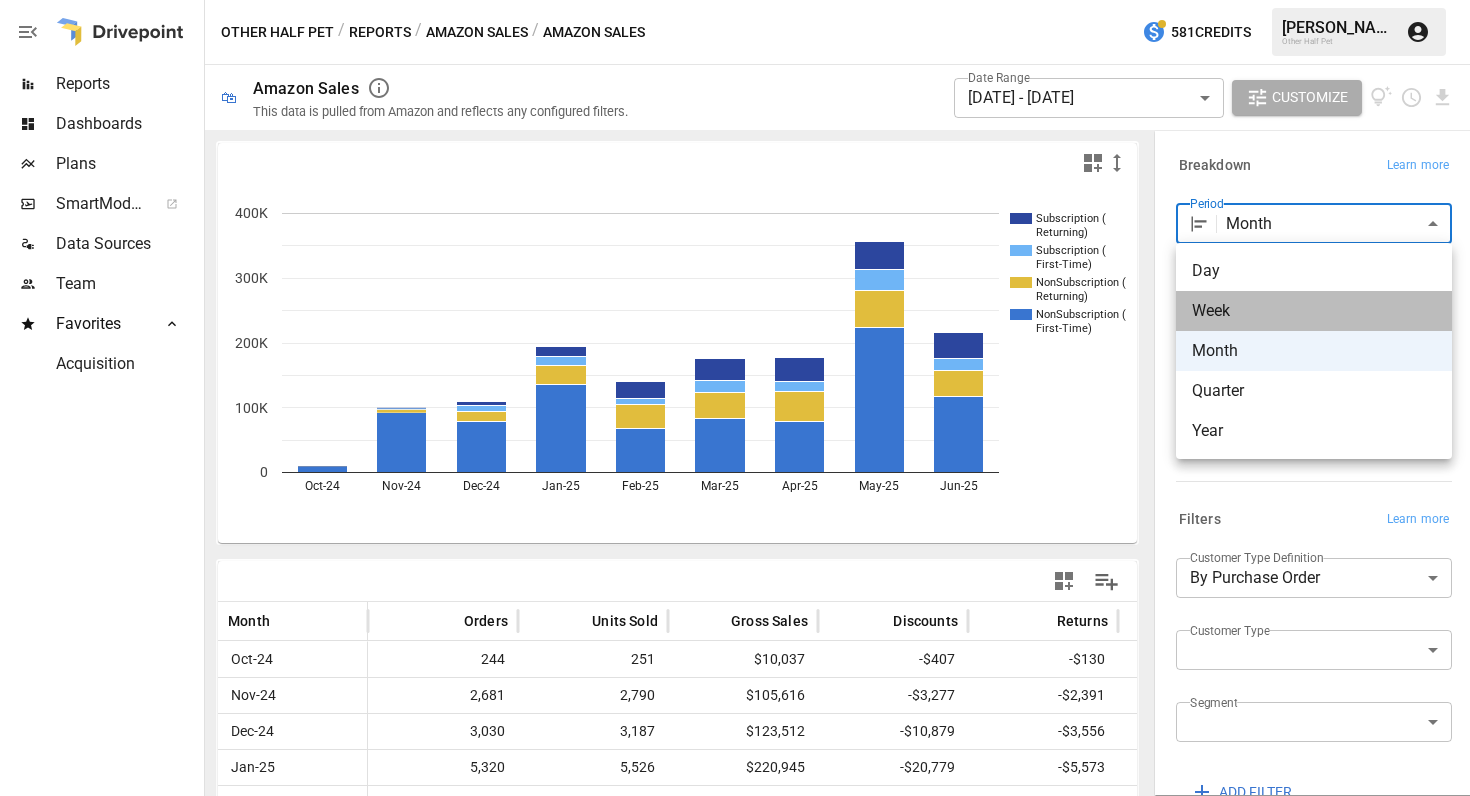 click on "Week" at bounding box center (1314, 311) 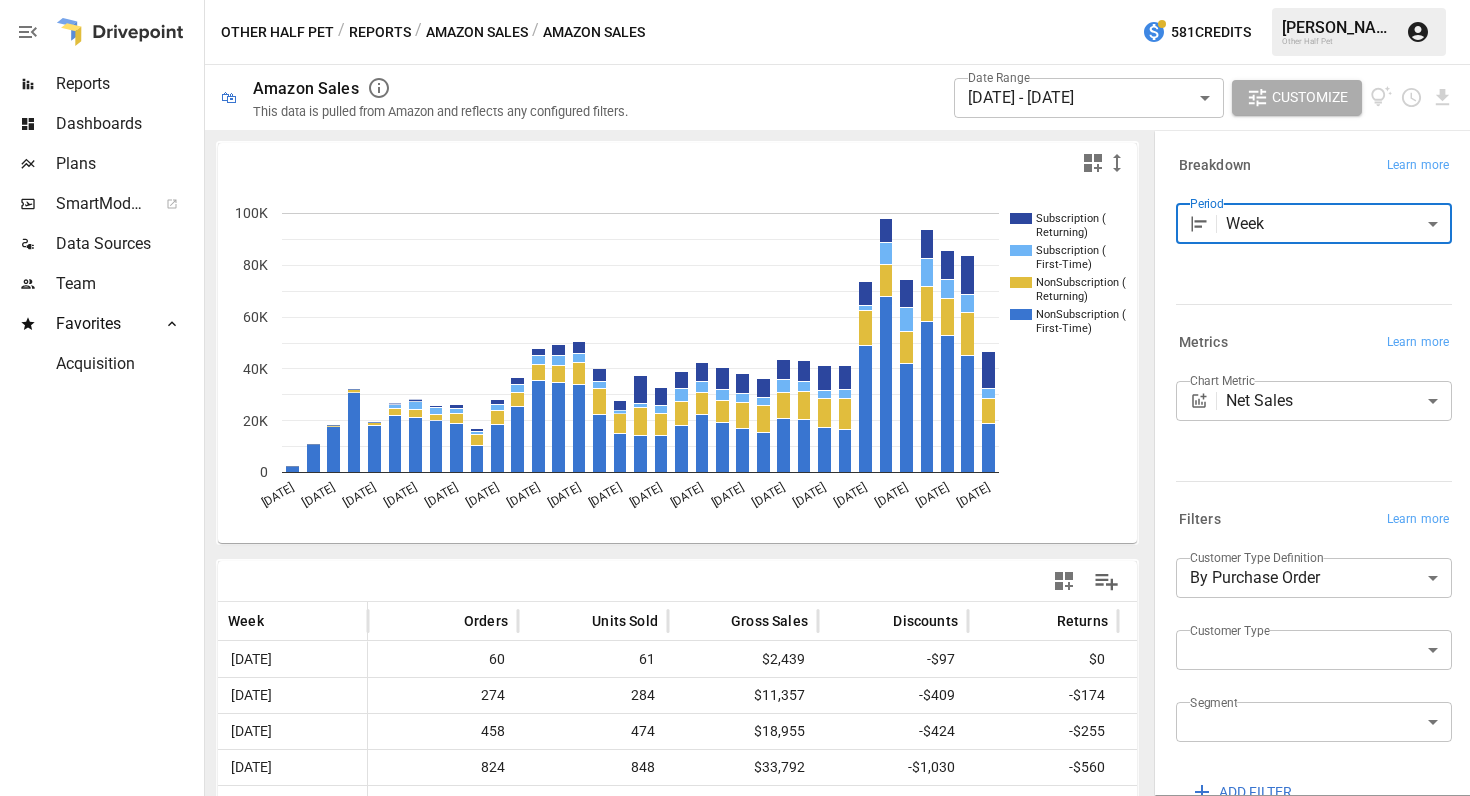 click on "Reports Dashboards Plans SmartModel ™ Data Sources Team Favorites Acquisition Other Half Pet / Reports / Amazon Sales / Amazon Sales 581  Credits [PERSON_NAME] Other Half Pet 🛍 Amazon Sales This data is pulled from Amazon and reflects any configured filters. Date Range [DATE] - [DATE] ****** ​ Customize Subscription ( Returning) Subscription ( First-Time) NonSubscription ( Returning) NonSubscription ( First-Time) [DATE] [DATE] [DATE] [DATE] [DATE] [DATE] [DATE] [DATE] [DATE] [DATE] [DATE] [DATE] [DATE] [DATE] [DATE] [DATE] [DATE] [DATE] 0 20K 40K 60K 80K 100K 80K Week Orders Units Sold Gross Sales Discounts Returns Net Sales Shipping [DATE] 60 61 $2,439 -$97 $0 $2,342 $97 [DATE] 274 284 $11,357 -$409 -$174 $10,774 $409 [DATE] 458 474 $18,955 -$424 -$255 $18,276 $435 [DATE] 824 848 $33,792 -$1,030 -$560 $32,202 $1,030 [DATE] 495 508 $20,315 -$626 -$529 $19,159 $626" at bounding box center [735, 0] 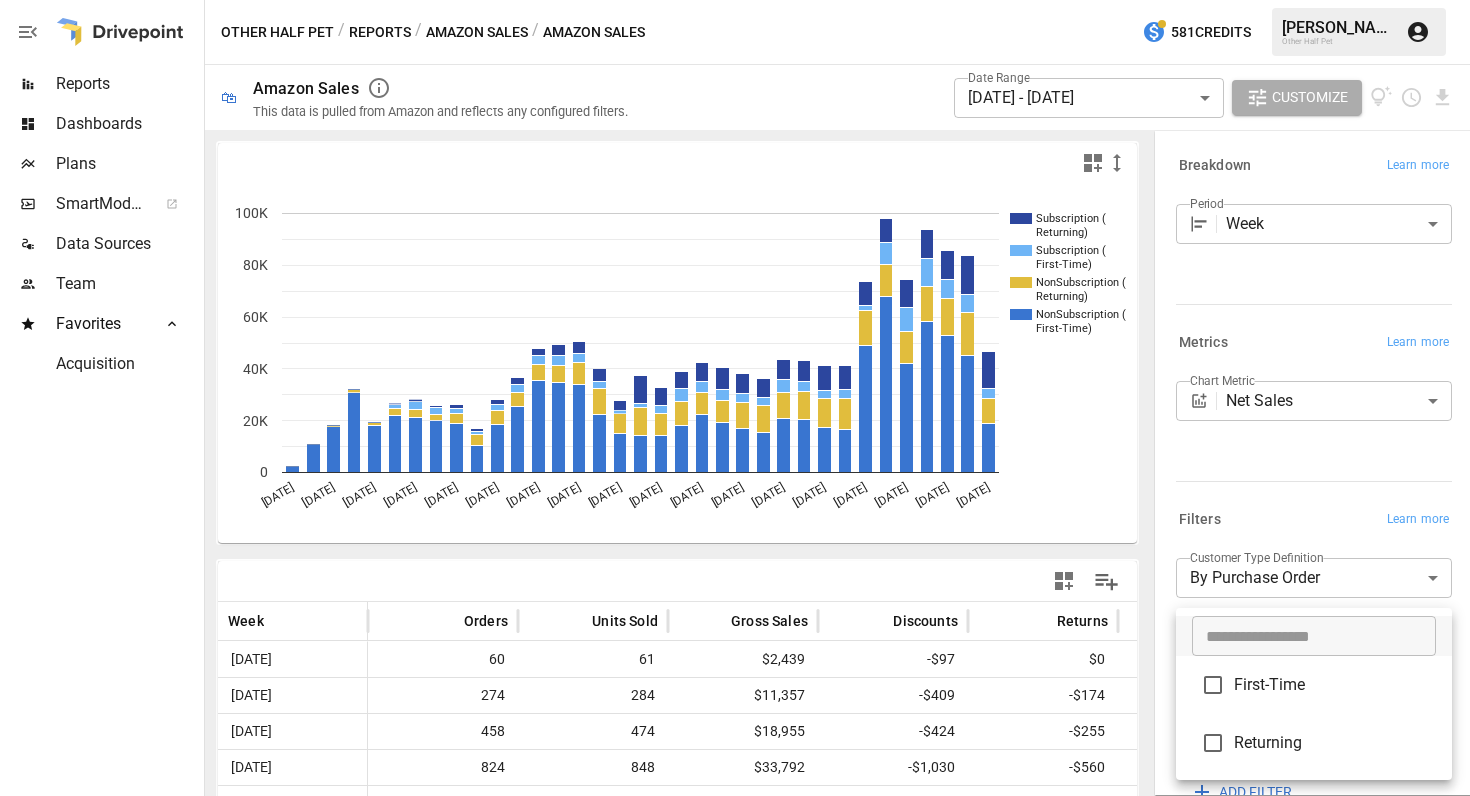 click on "Returning" at bounding box center (1335, 743) 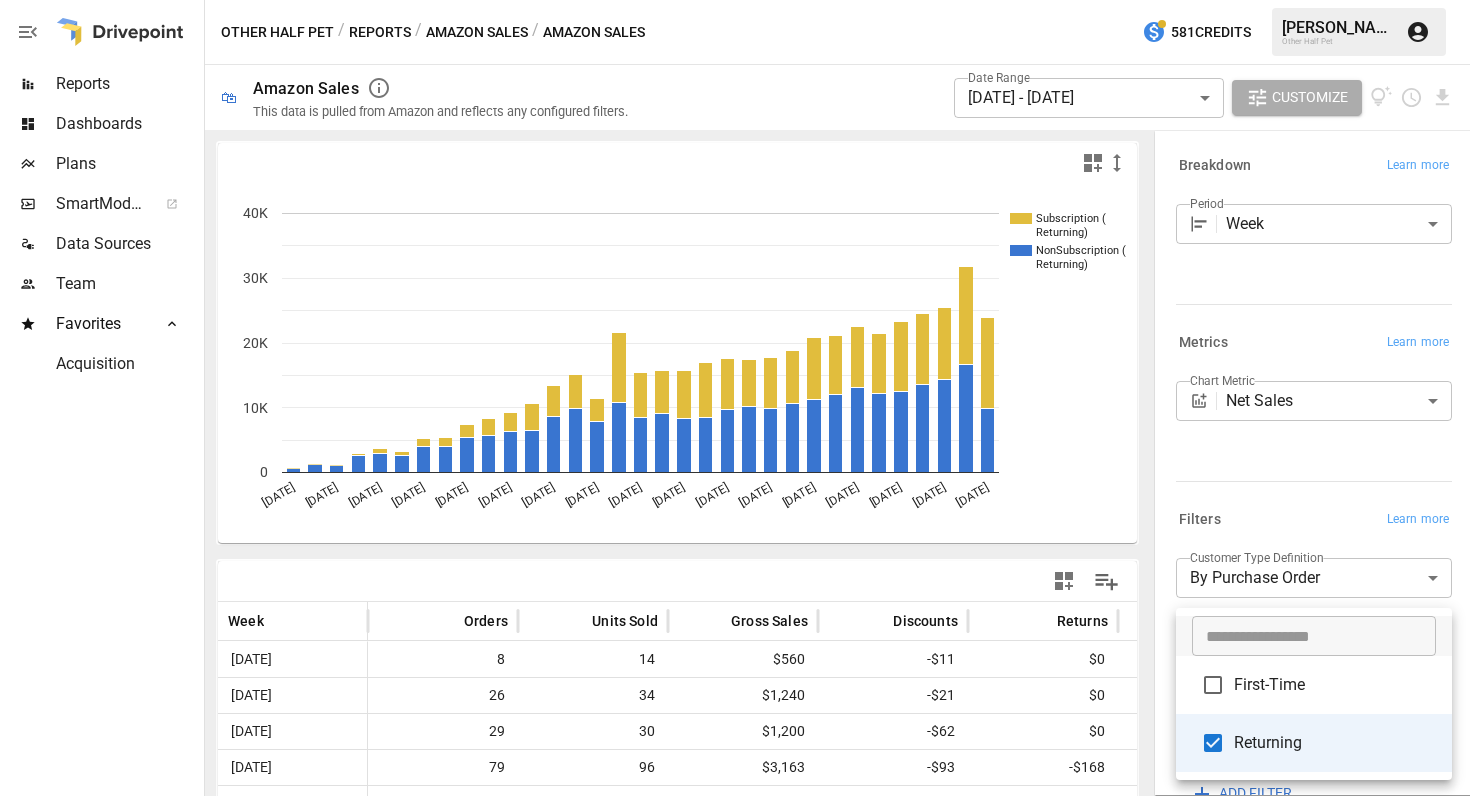 click on "First-Time" at bounding box center (1314, 685) 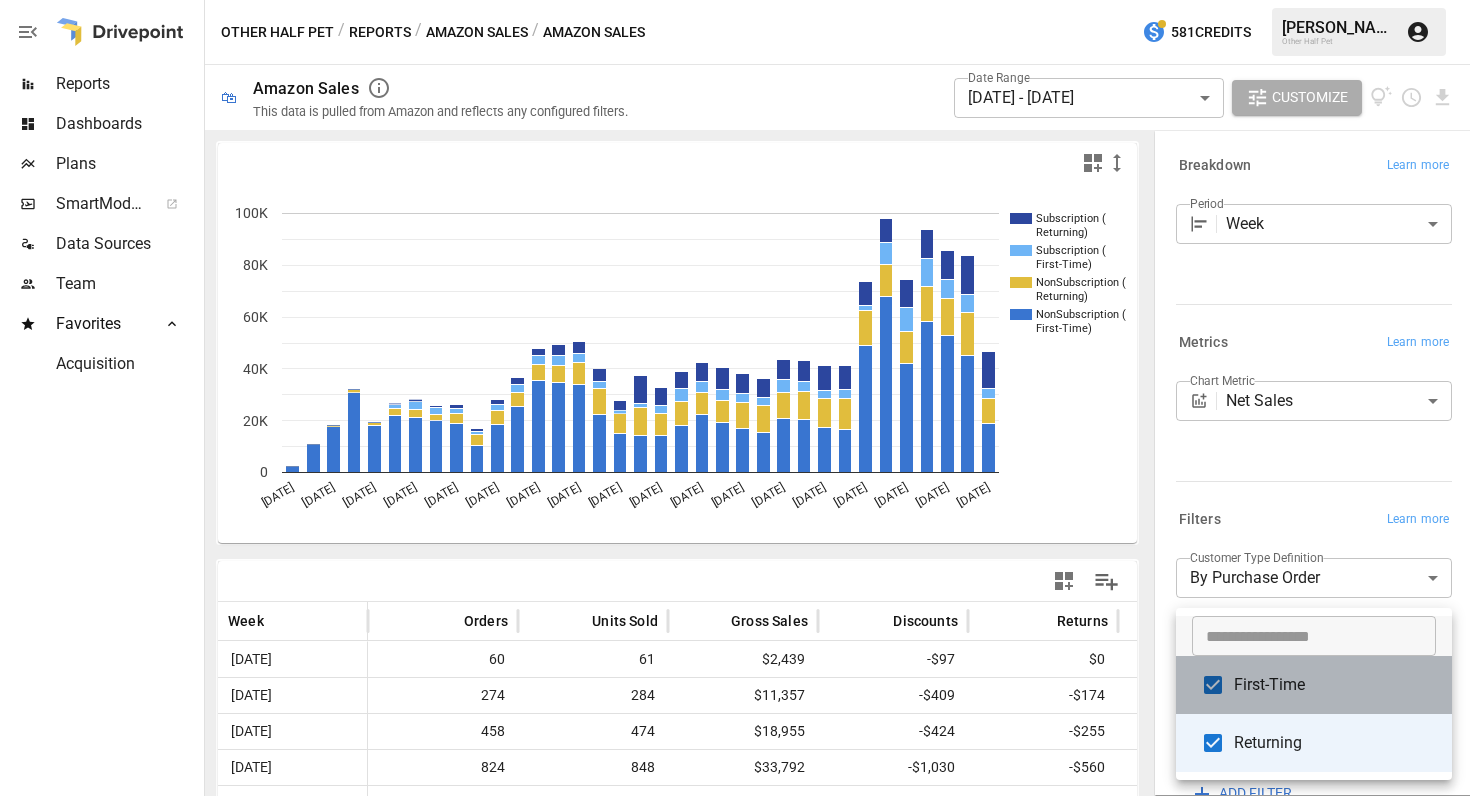 click on "First-Time" at bounding box center [1314, 685] 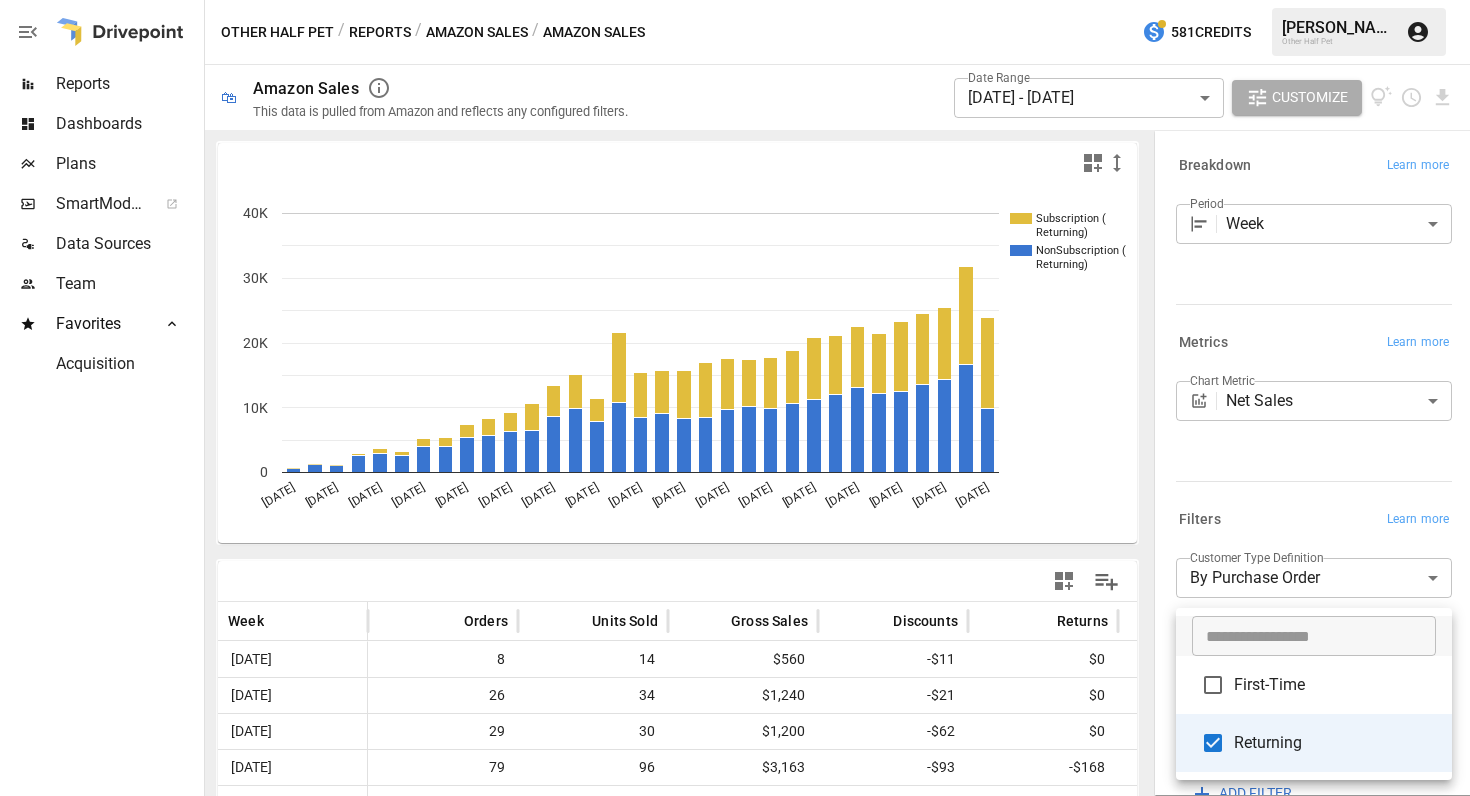 click at bounding box center [735, 398] 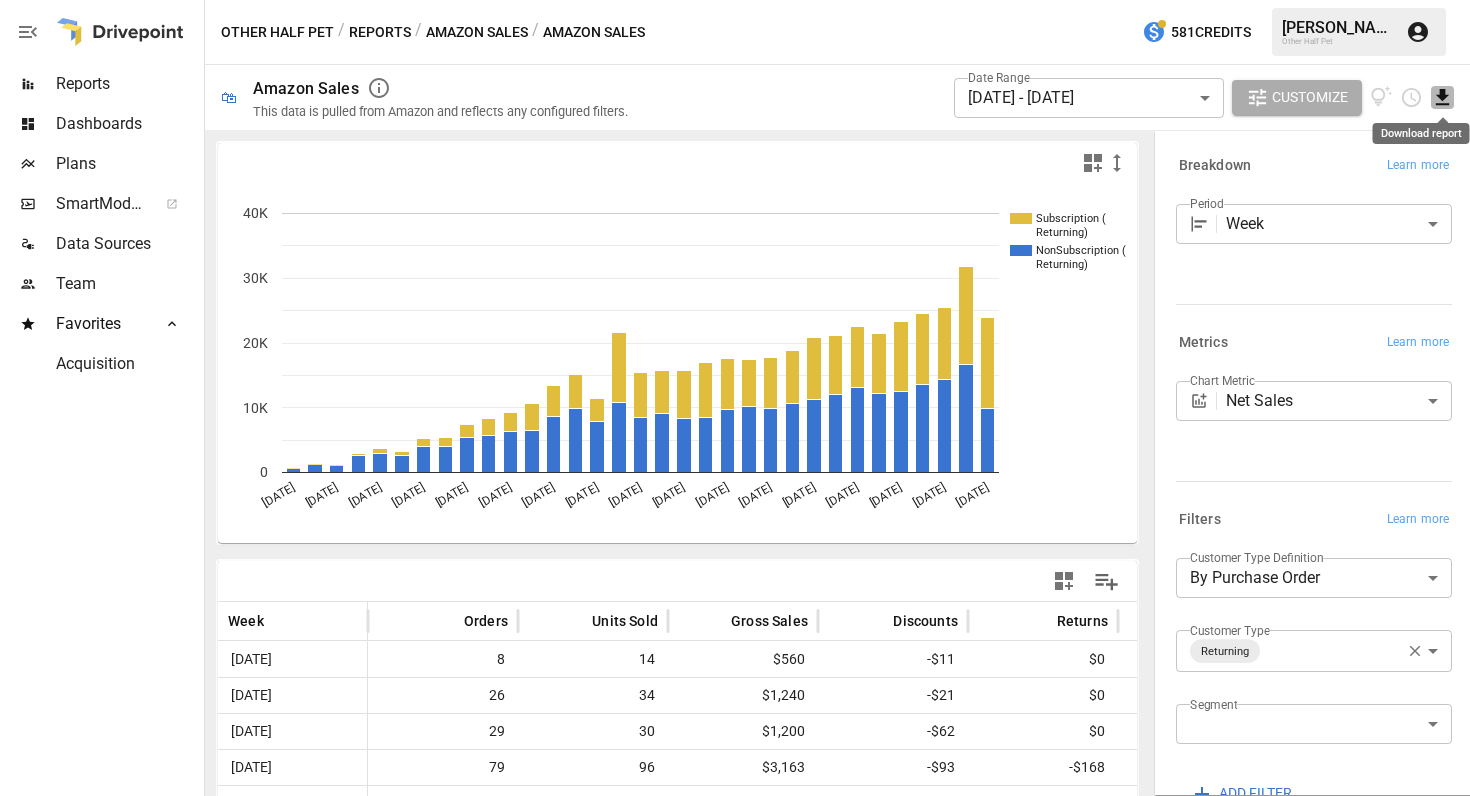 click 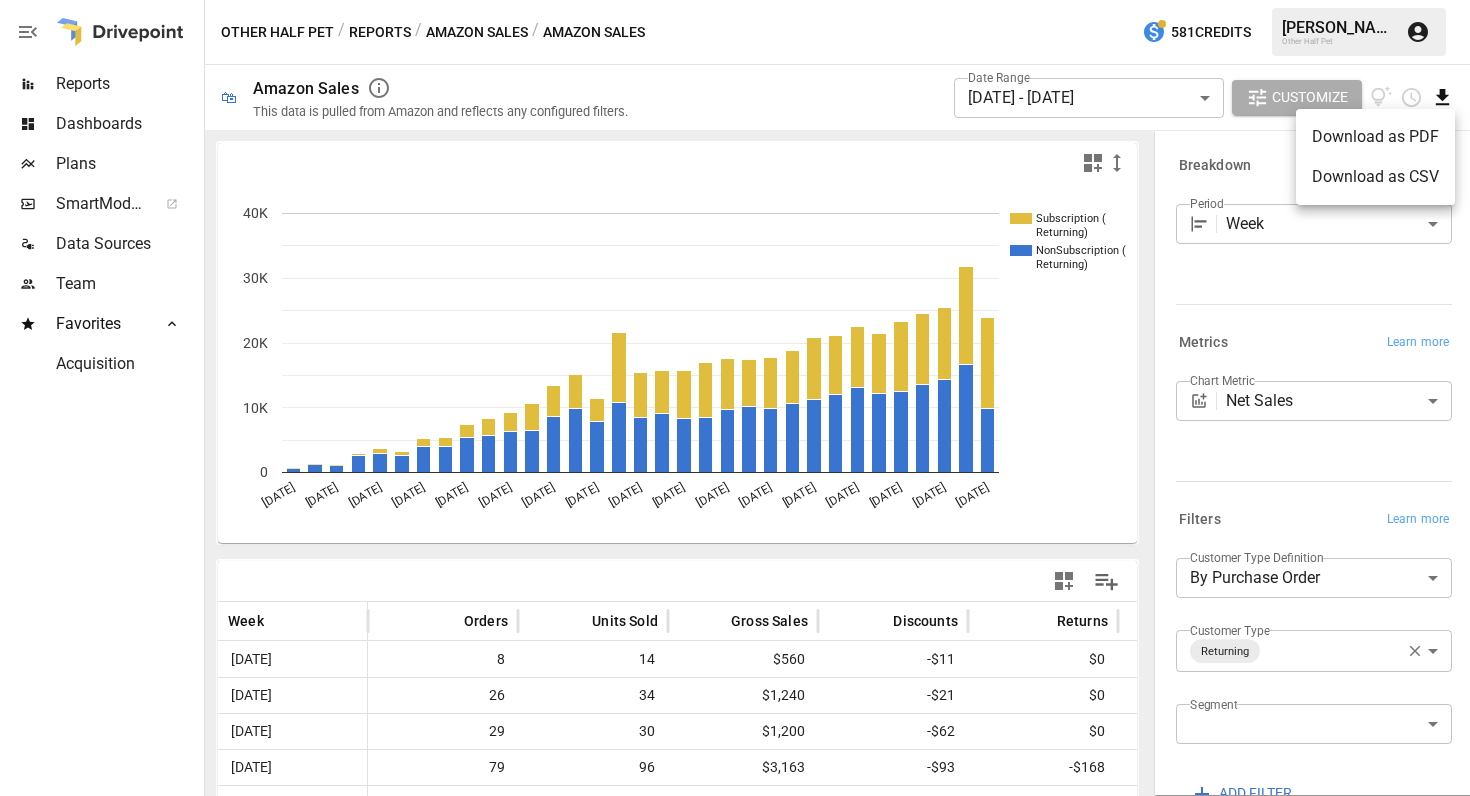 click on "Download as CSV" at bounding box center (1375, 177) 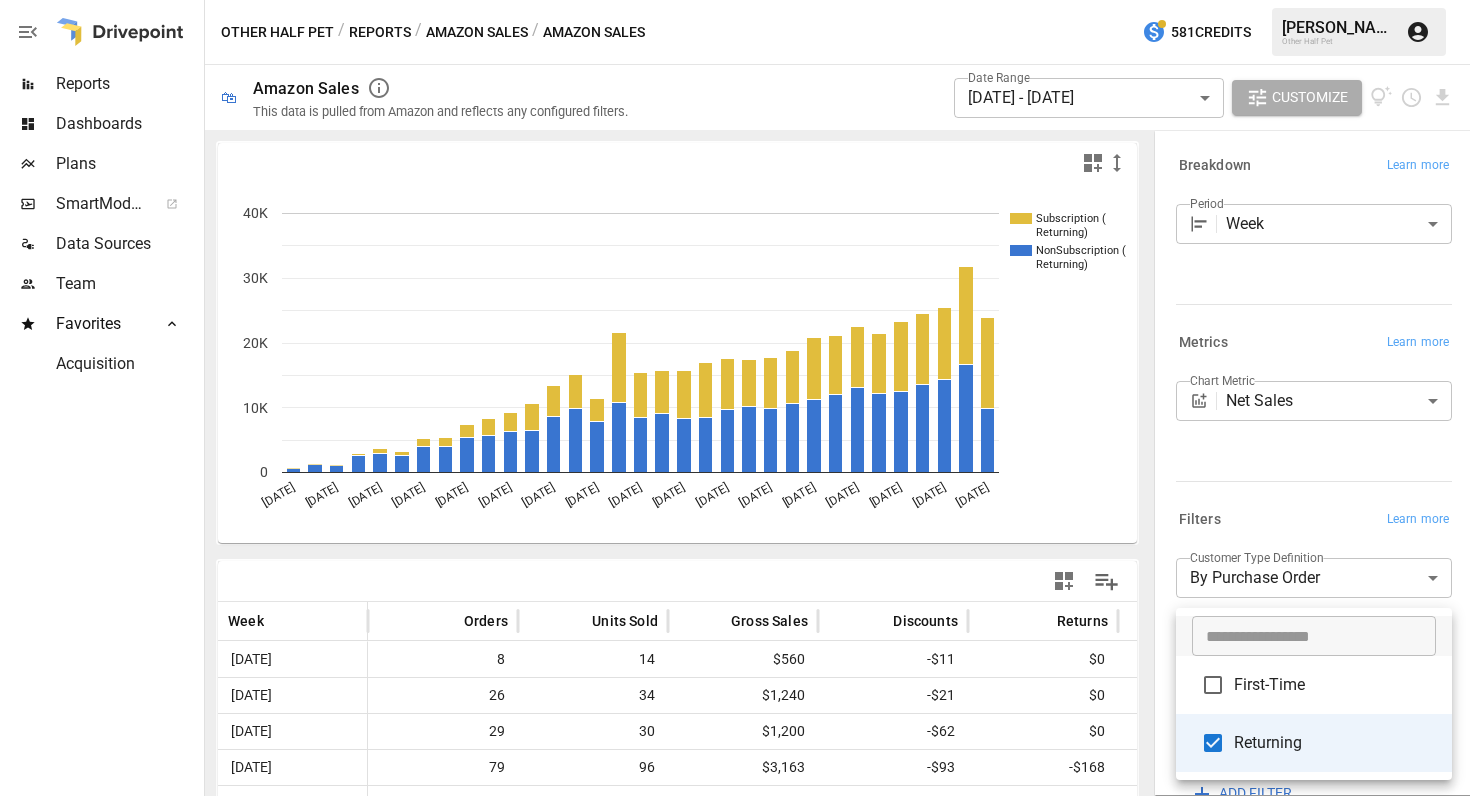 click on "Reports Dashboards Plans SmartModel ™ Data Sources Team Favorites Acquisition Other Half Pet / Reports / Amazon Sales / Amazon Sales 581  Credits [PERSON_NAME] Other Half Pet 🛍 Amazon Sales This data is pulled from Amazon and reflects any configured filters. Date Range [DATE] - [DATE] ****** ​ Customize Subscription ( Returning) NonSubscription ( Returning) [DATE] [DATE] [DATE] [DATE] [DATE] [DATE] [DATE] [DATE] [DATE] [DATE] [DATE] [DATE] [DATE] [DATE] [DATE] [DATE] [DATE] 0 10K 20K 30K 40K 30K Week Orders Units Sold Gross Sales Discounts Returns Net Sales Shipping [DATE] 8 14 $560 -$11 $0 $548 $11 [DATE] 26 34 $1,240 -$21 $0 $1,218 $21 [DATE] 29 30 $1,200 -$62 $0 $1,137 $62 [DATE] 79 96 $3,163 -$93 -$168 $2,902 $52 [DATE] 95 110 $4,071 -$268 -$82 $3,721 $91 [DATE] 88 99 $3,959 -$501 -$153 $3,305 $122 [DATE] 141 154 $6,078 -$675 -$87 $5,317 $215 [DATE]" at bounding box center (735, 0) 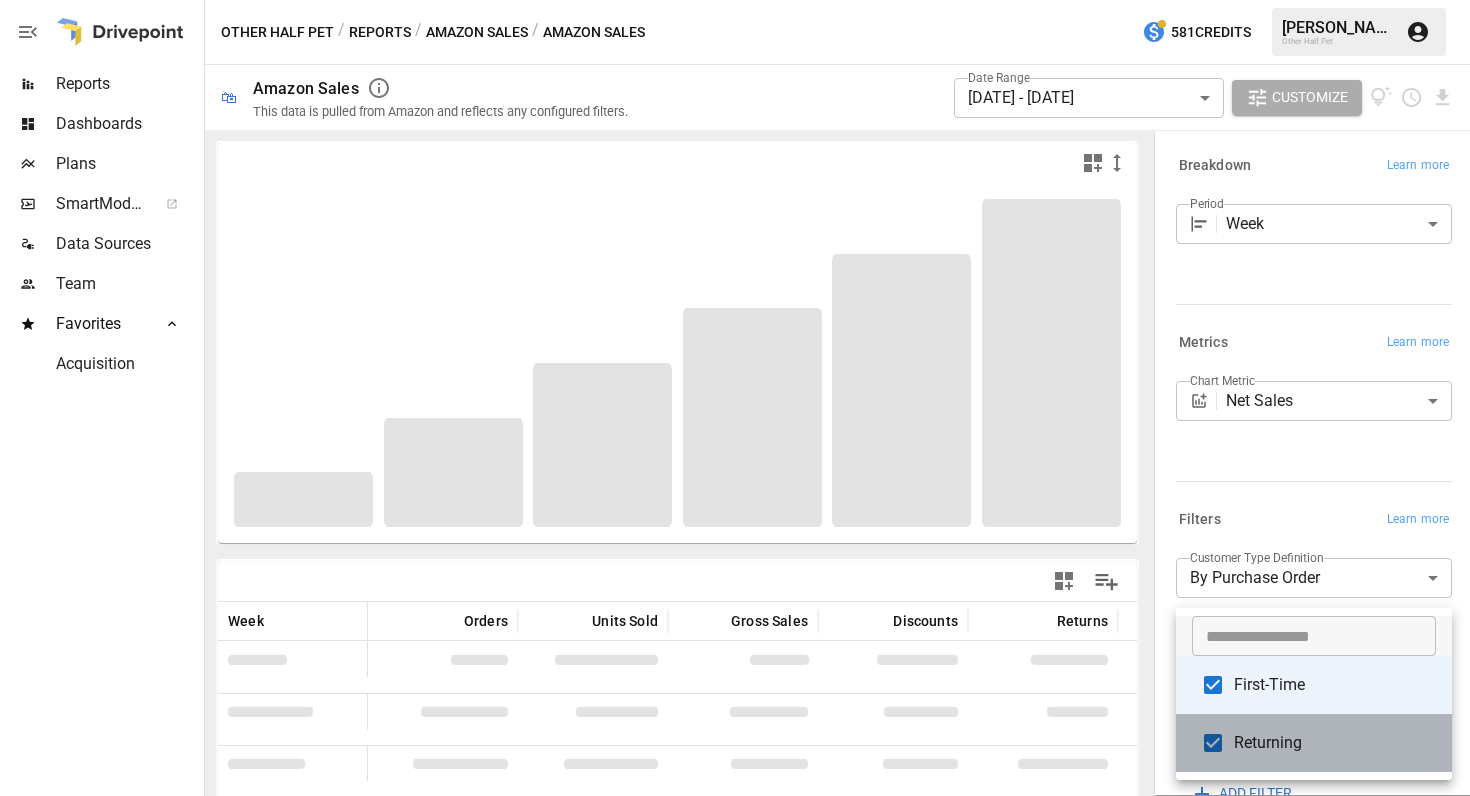 click on "Returning" at bounding box center [1335, 743] 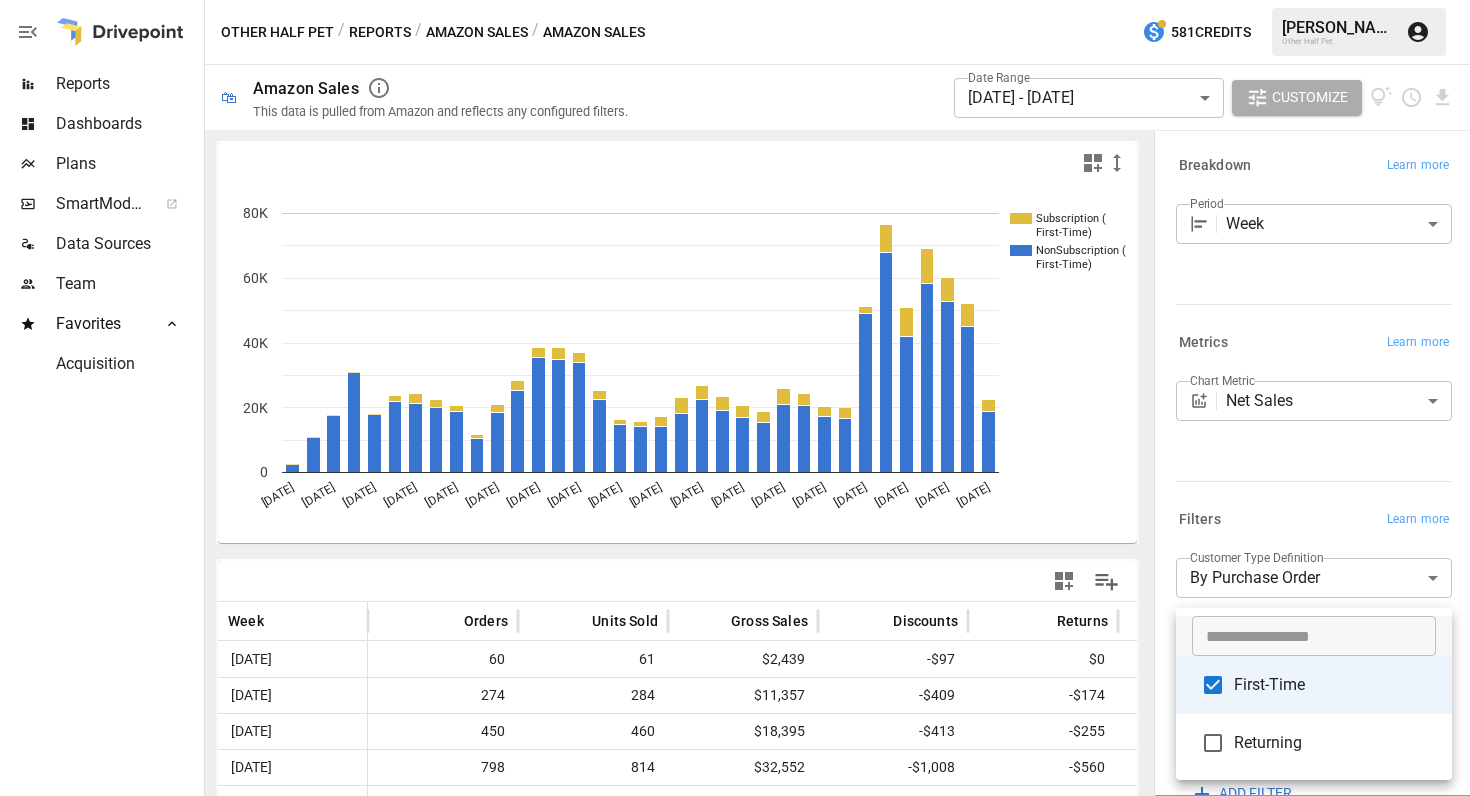 click at bounding box center (735, 398) 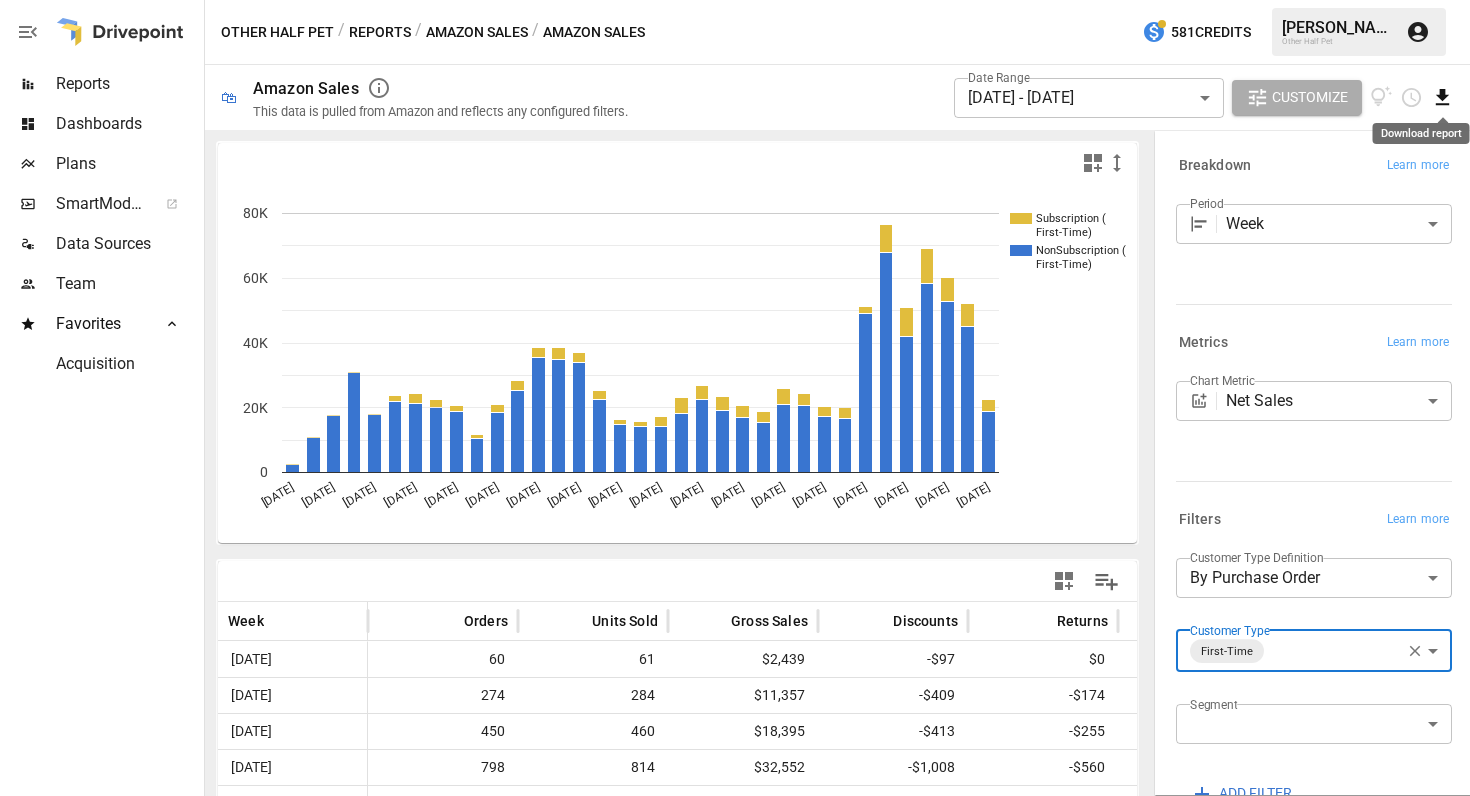 click 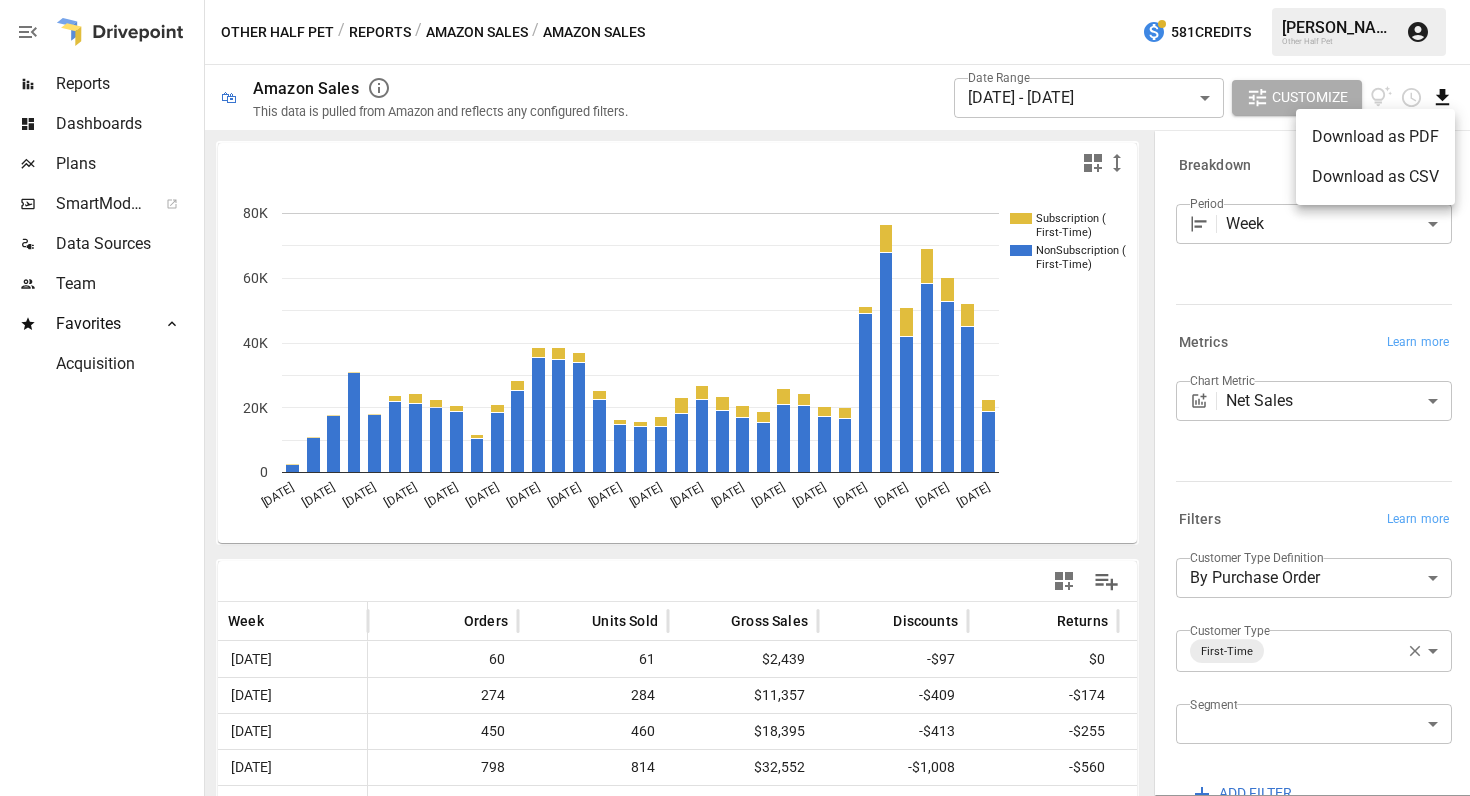 click on "Download as CSV" at bounding box center (1375, 177) 